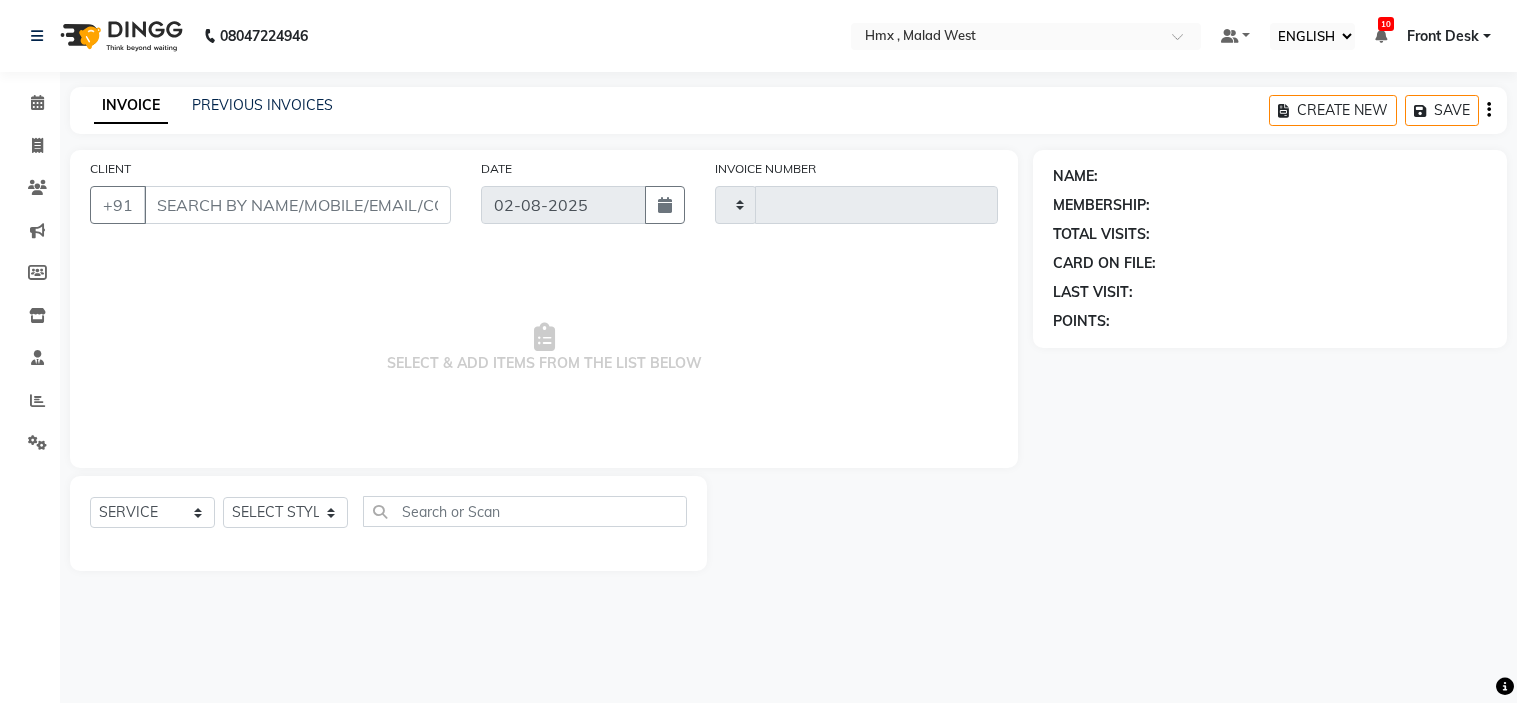 select on "ec" 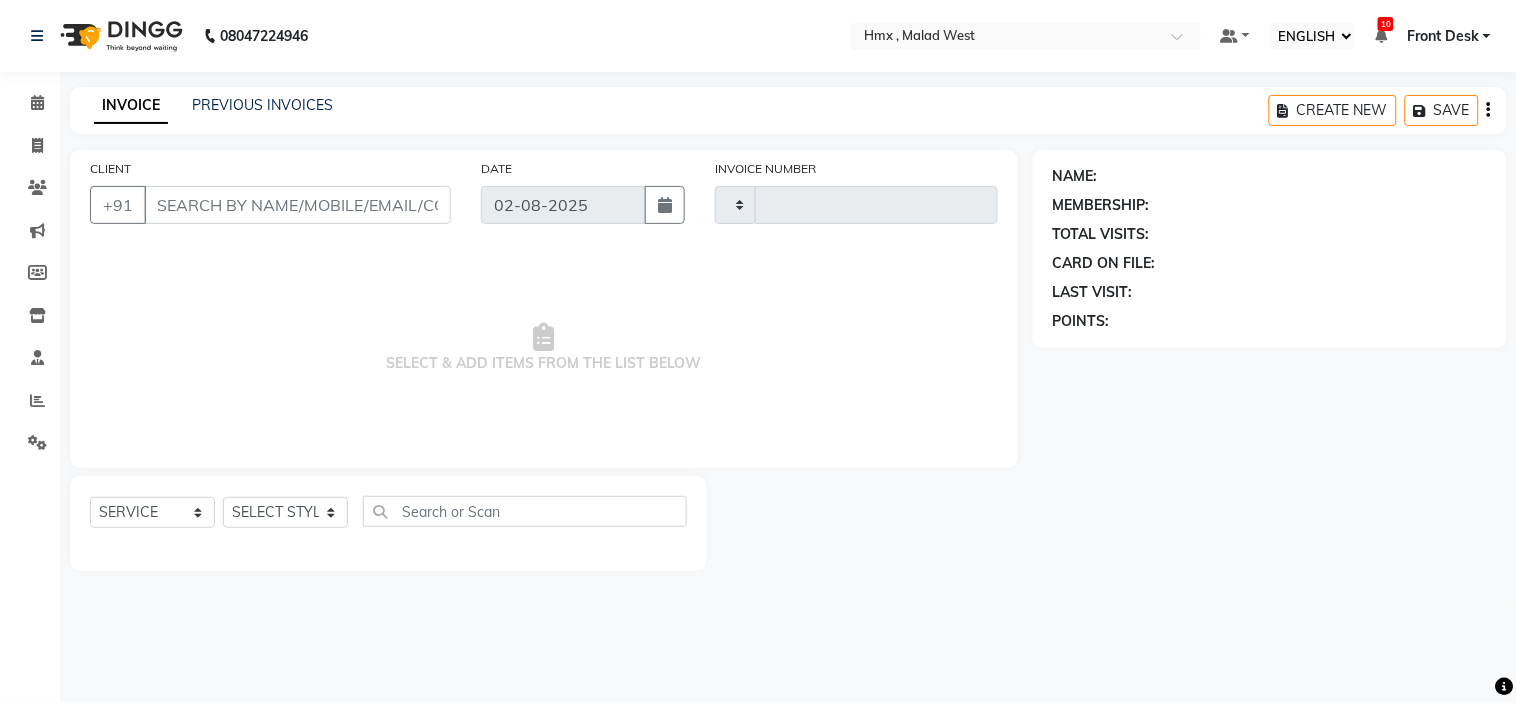 type on "1565" 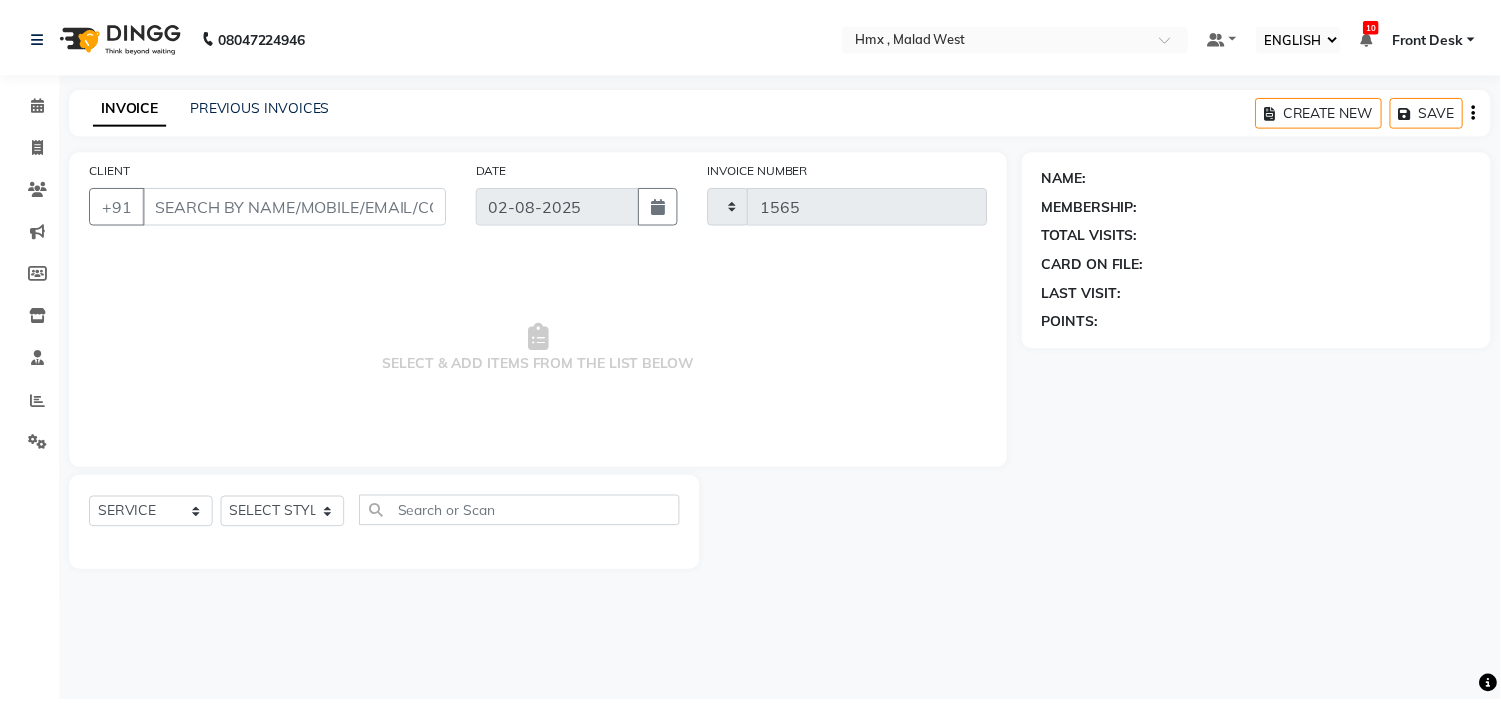 scroll, scrollTop: 0, scrollLeft: 0, axis: both 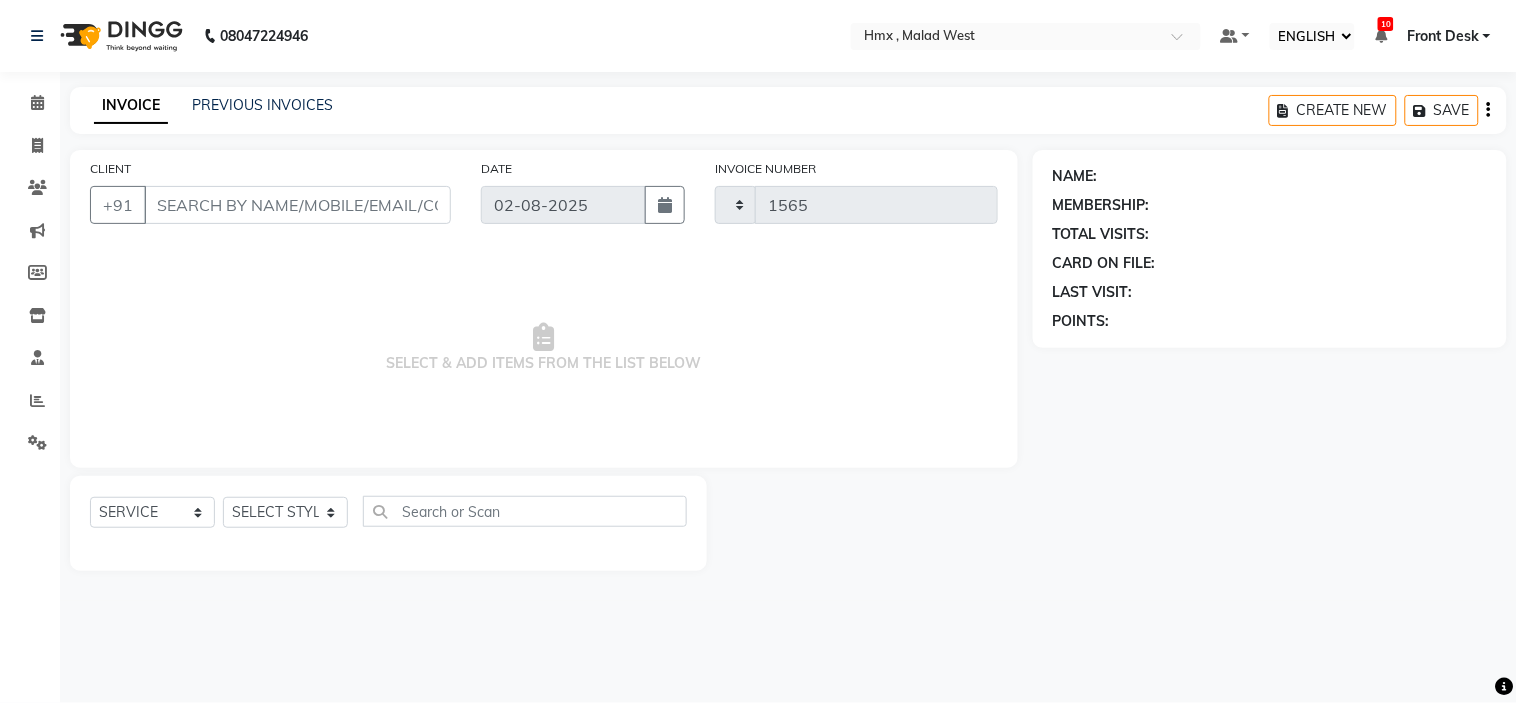 select on "5711" 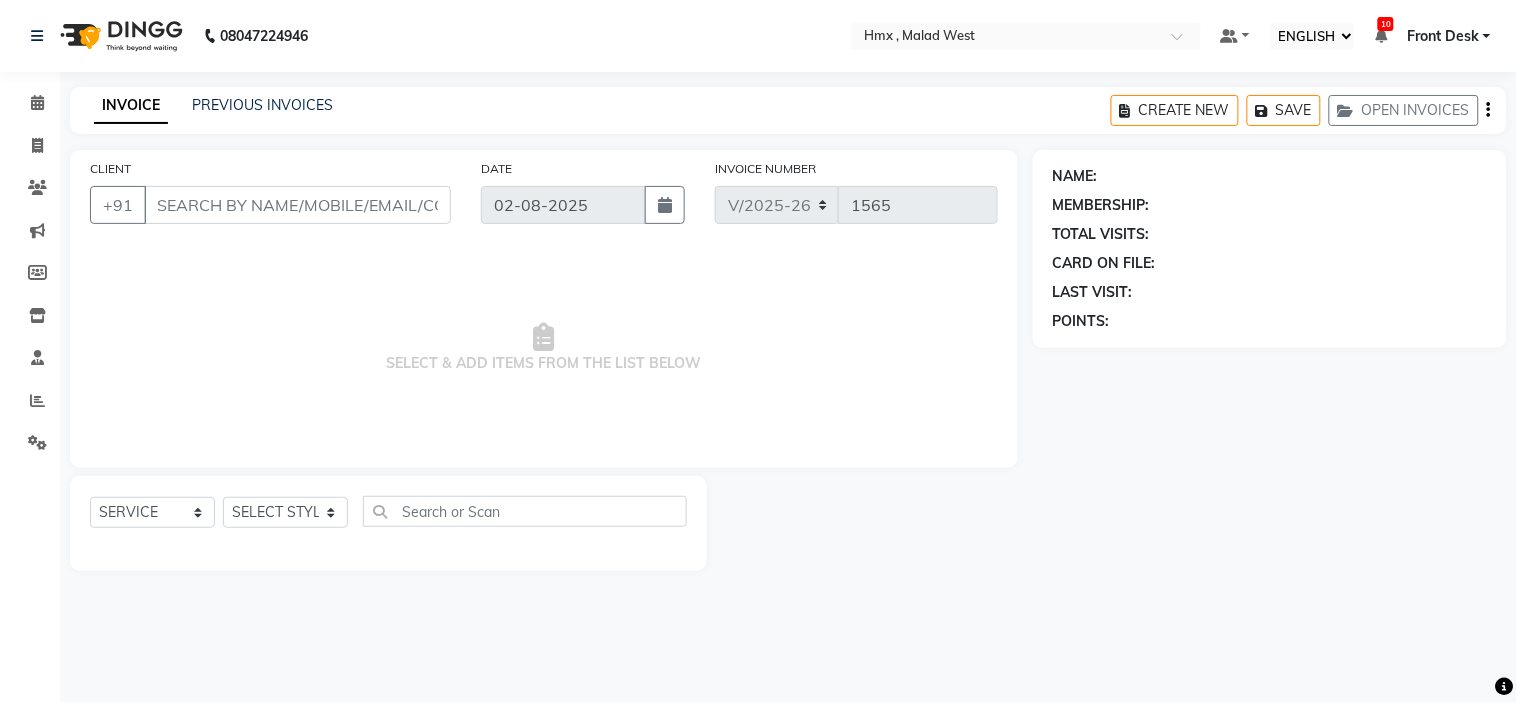 type on "[PHONE]" 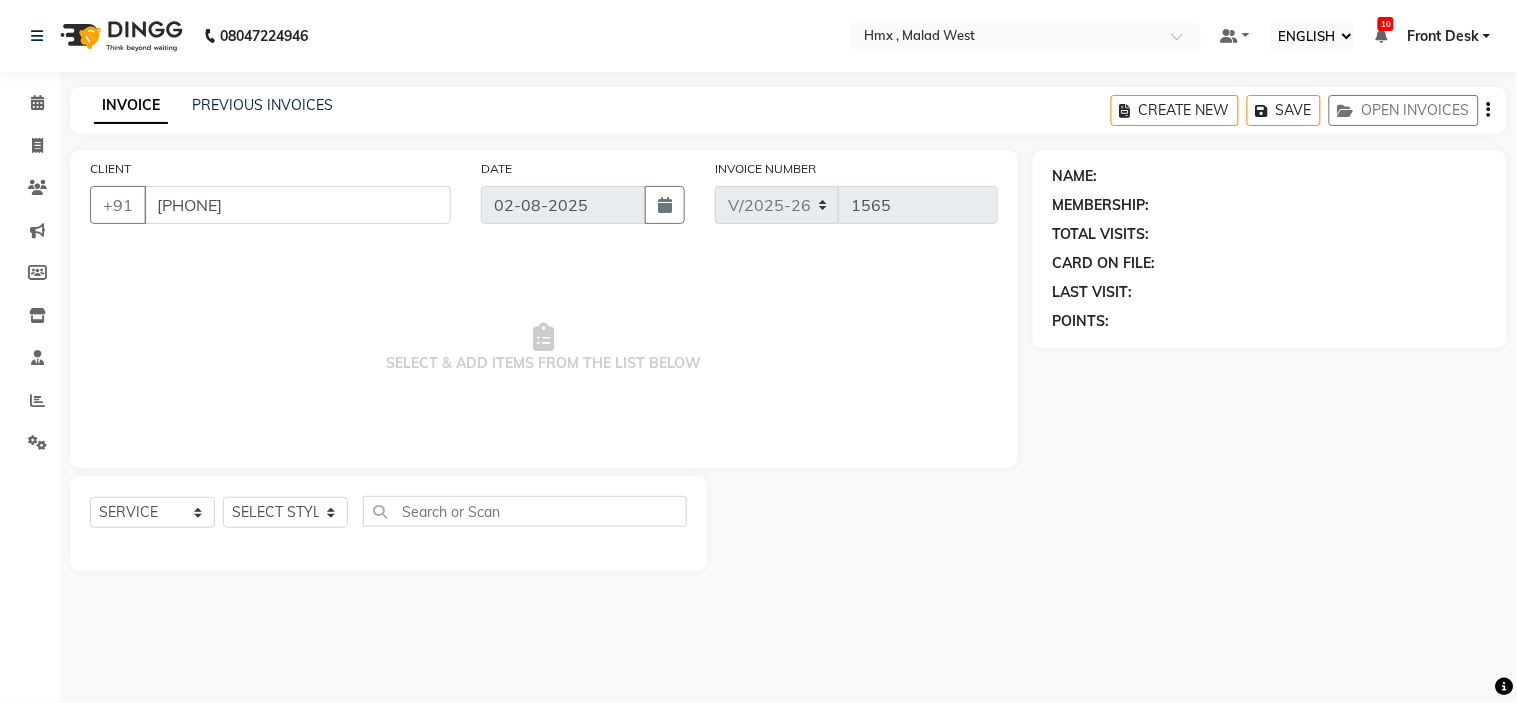 select on "76837" 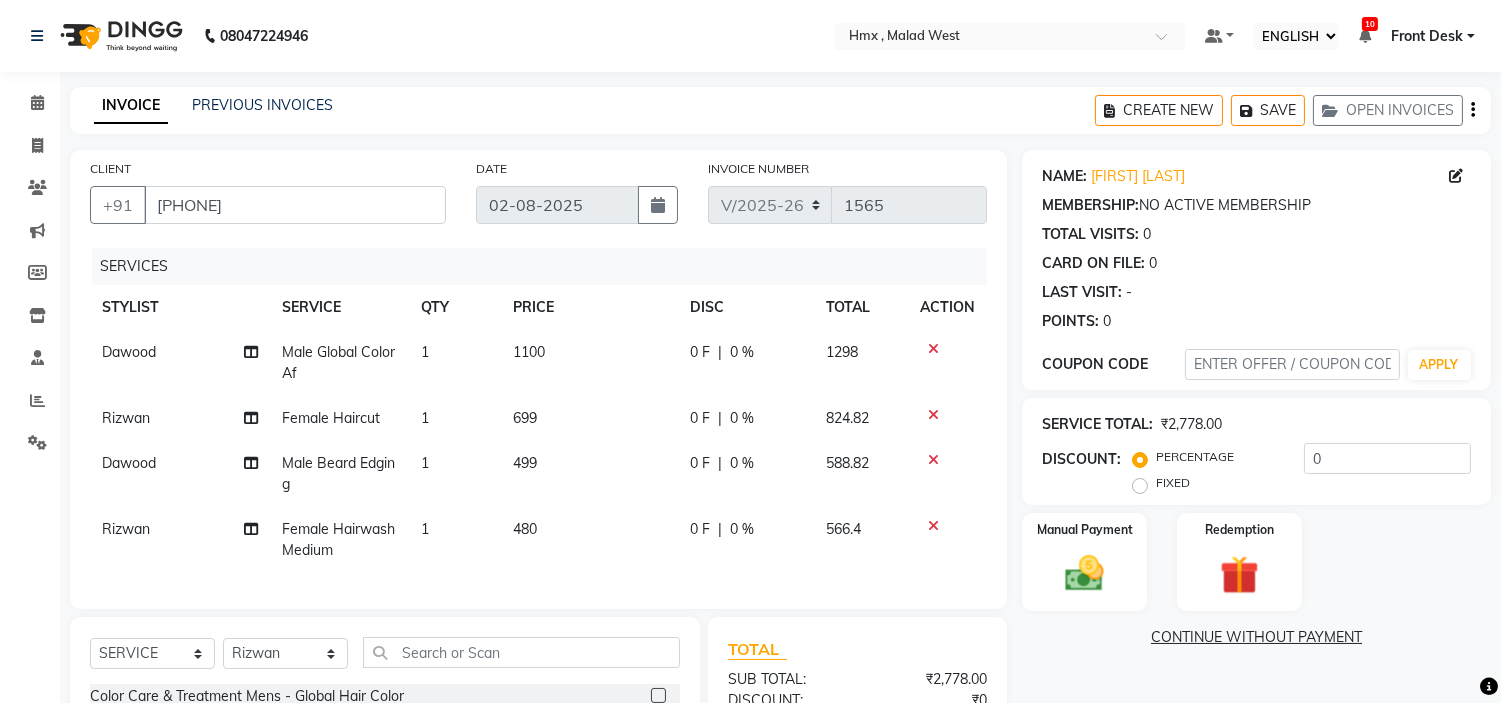 click on "Male Global Color Af" 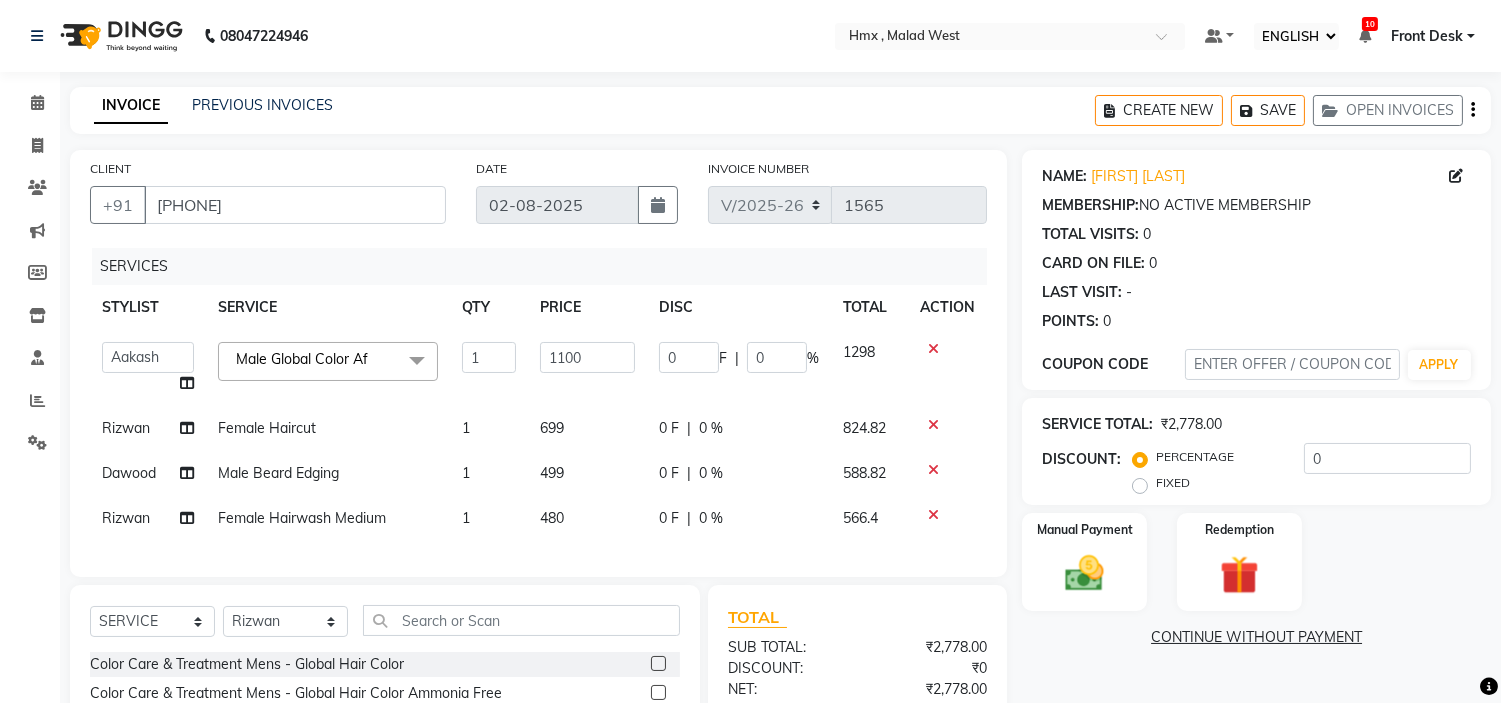 click on "Male Global Color Af" 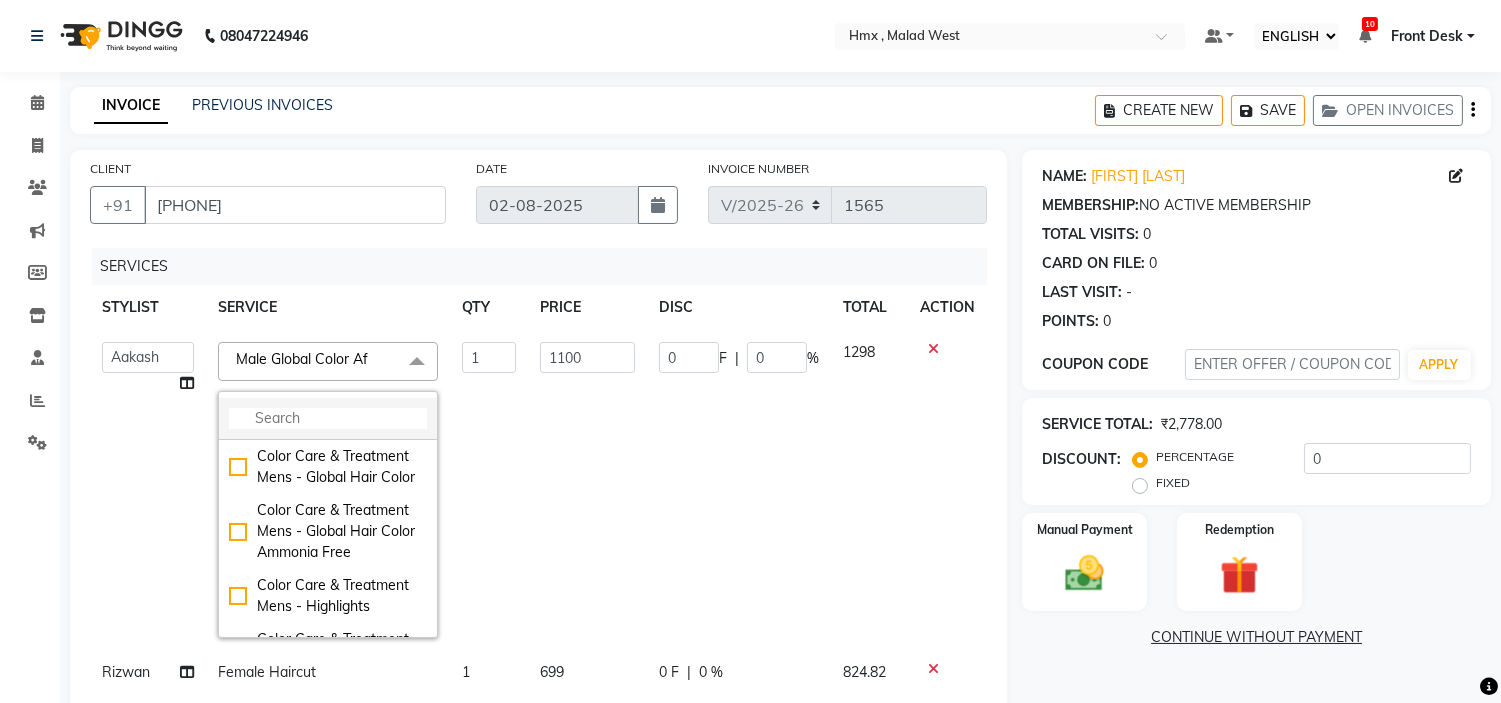 click 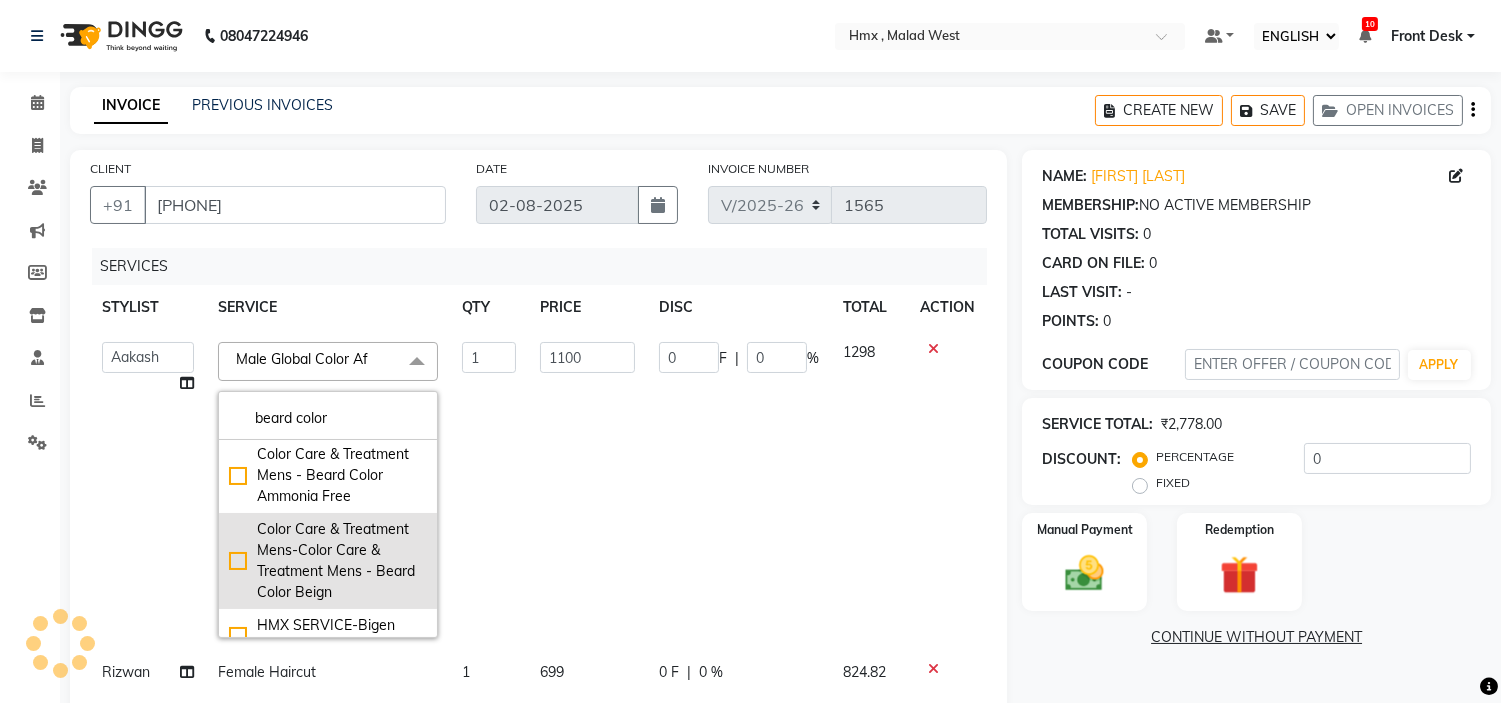 scroll, scrollTop: 333, scrollLeft: 0, axis: vertical 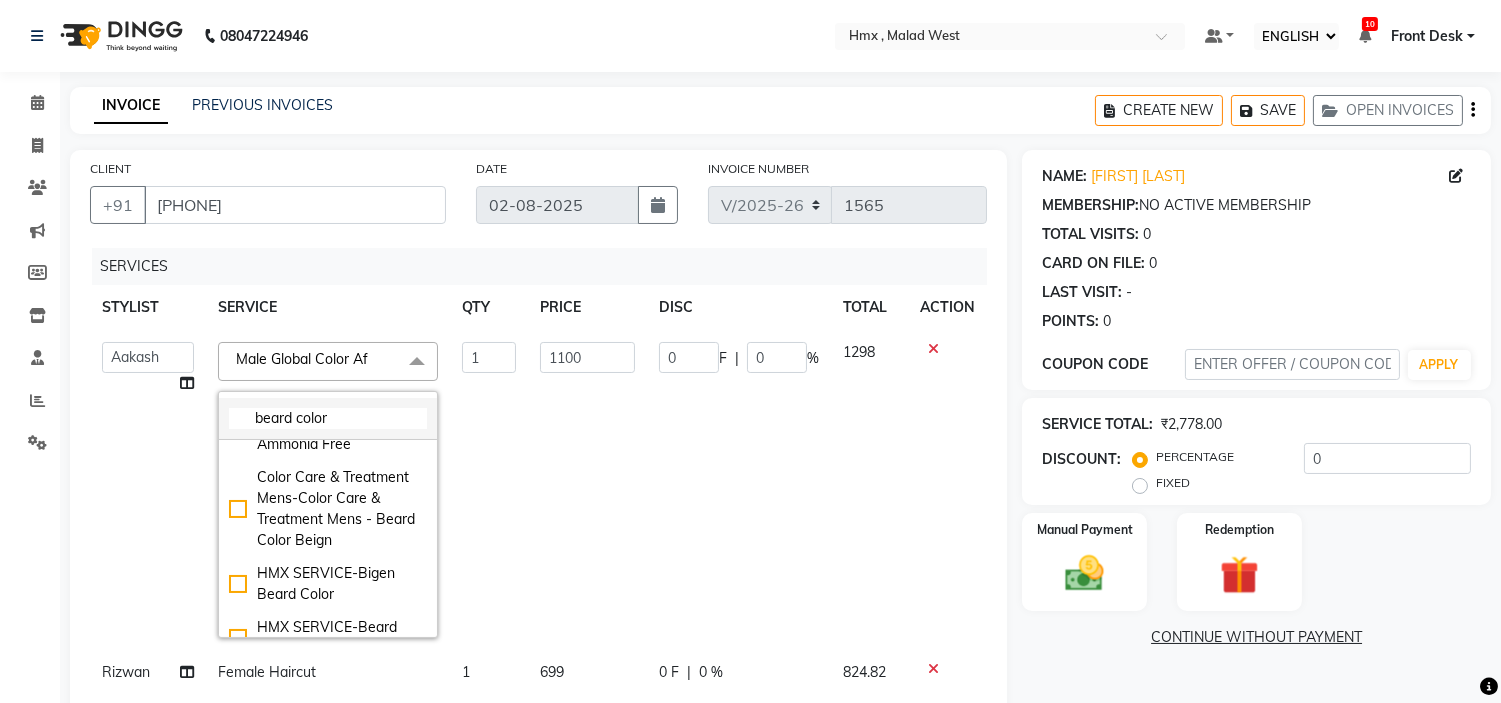 click on "beard color" 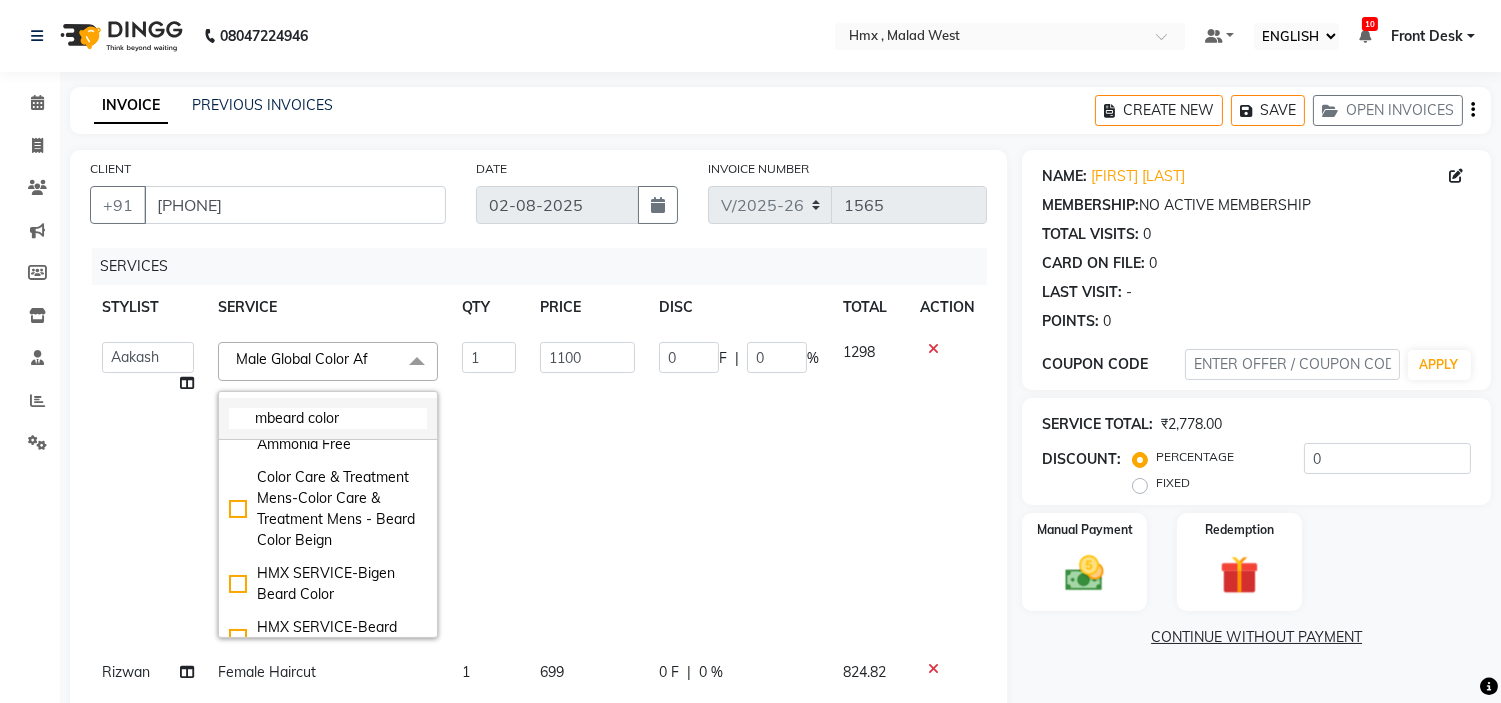 scroll, scrollTop: 0, scrollLeft: 0, axis: both 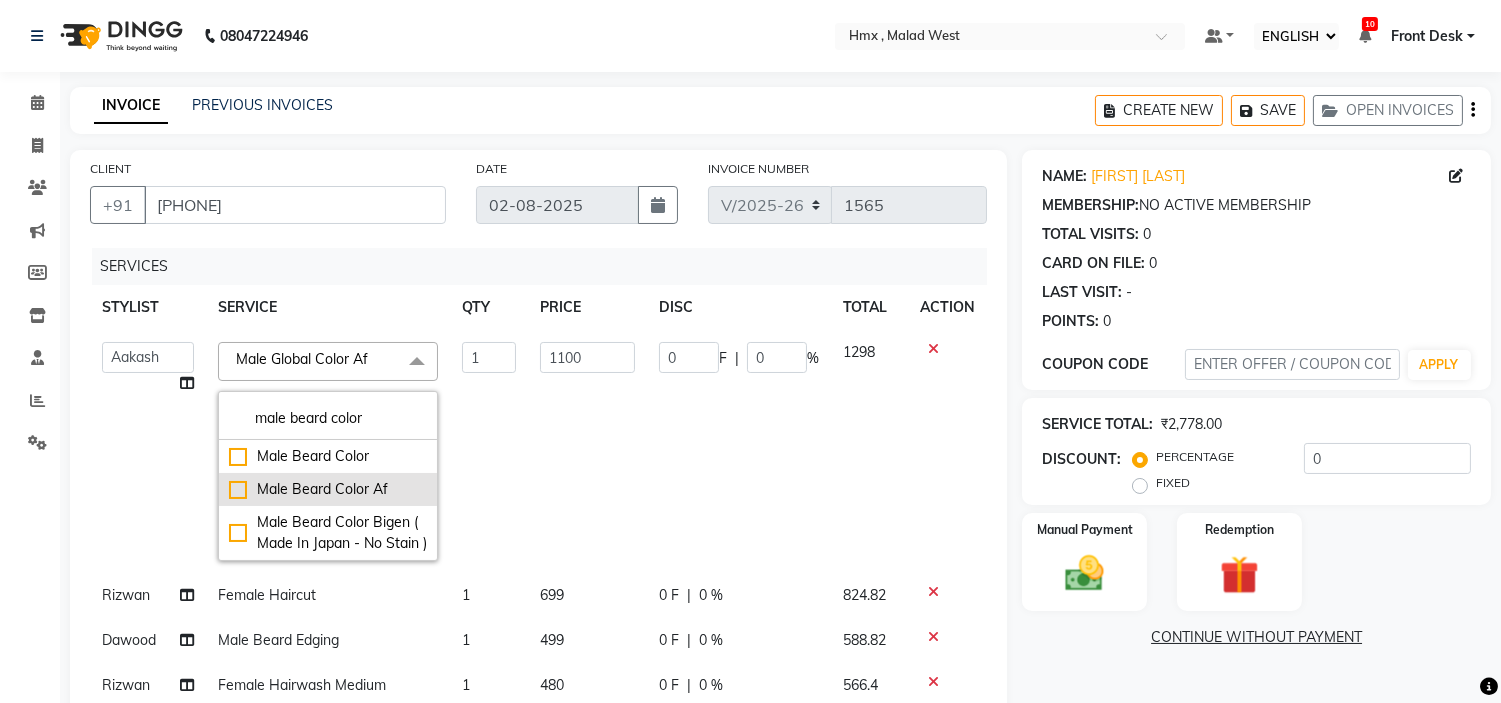 type on "male beard color" 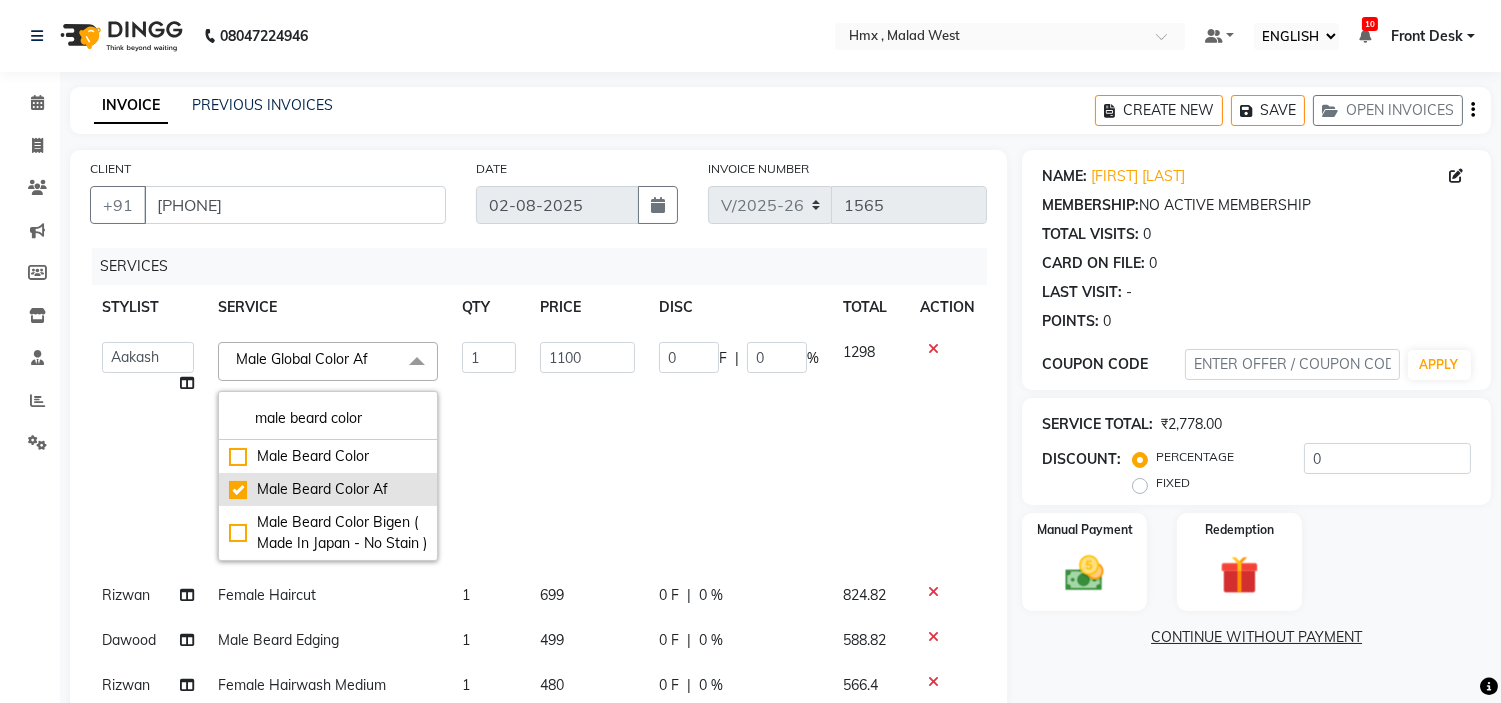 type on "599" 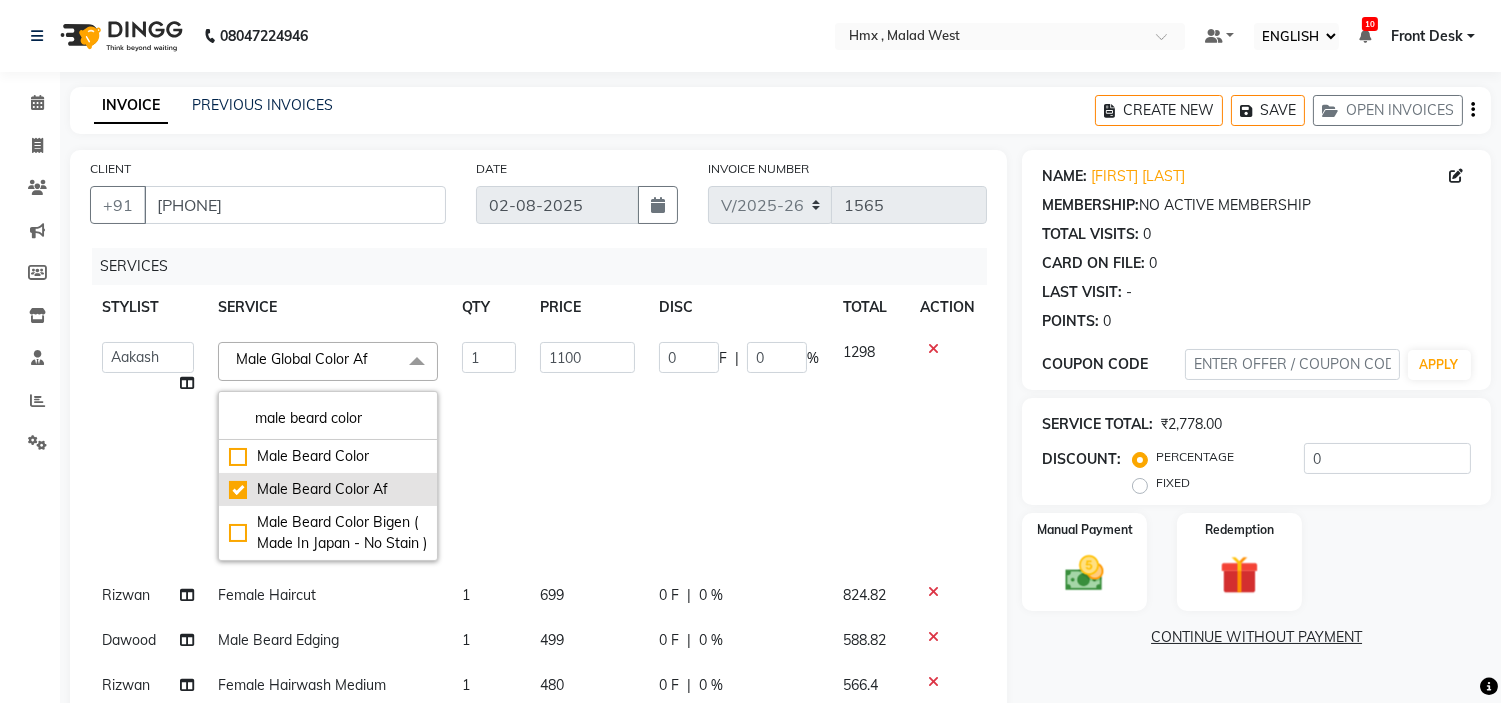 checkbox on "true" 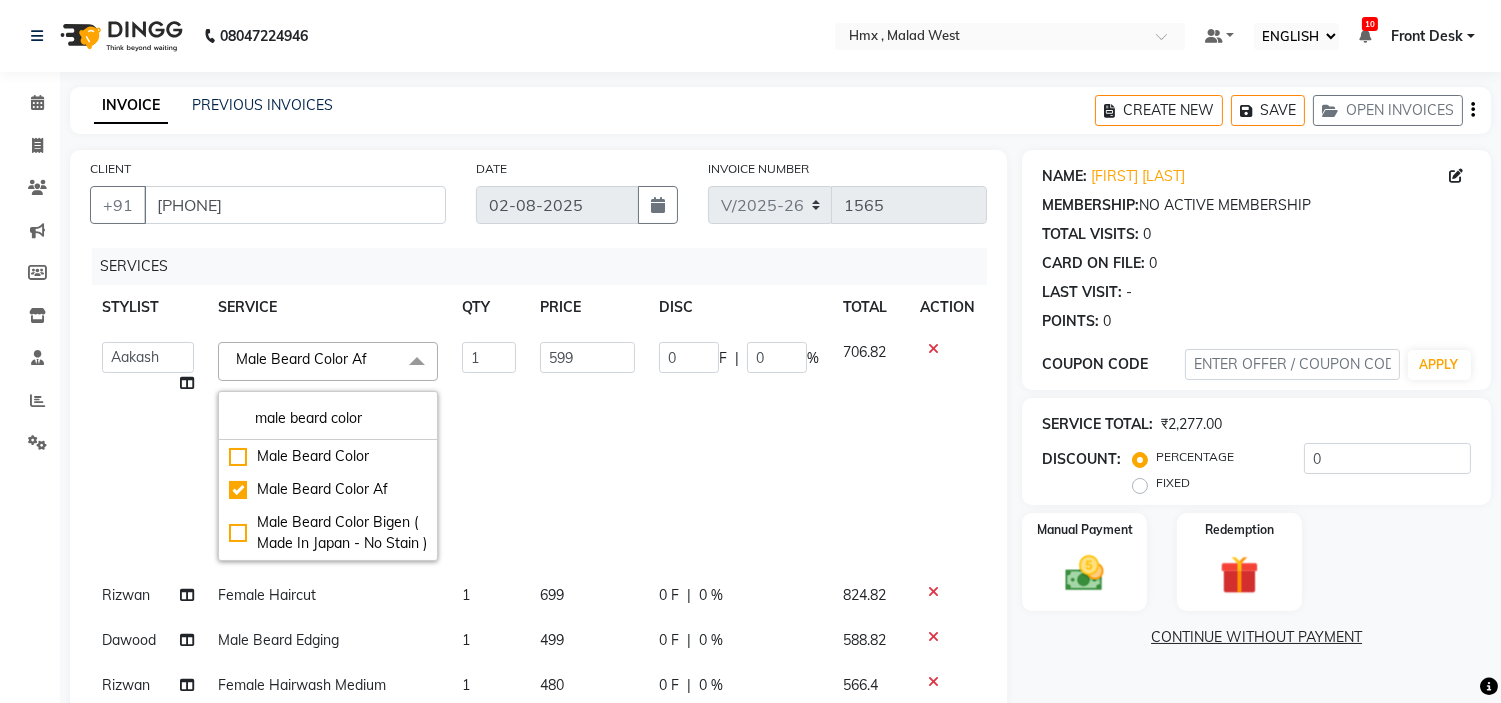 click on "0 F | 0 %" 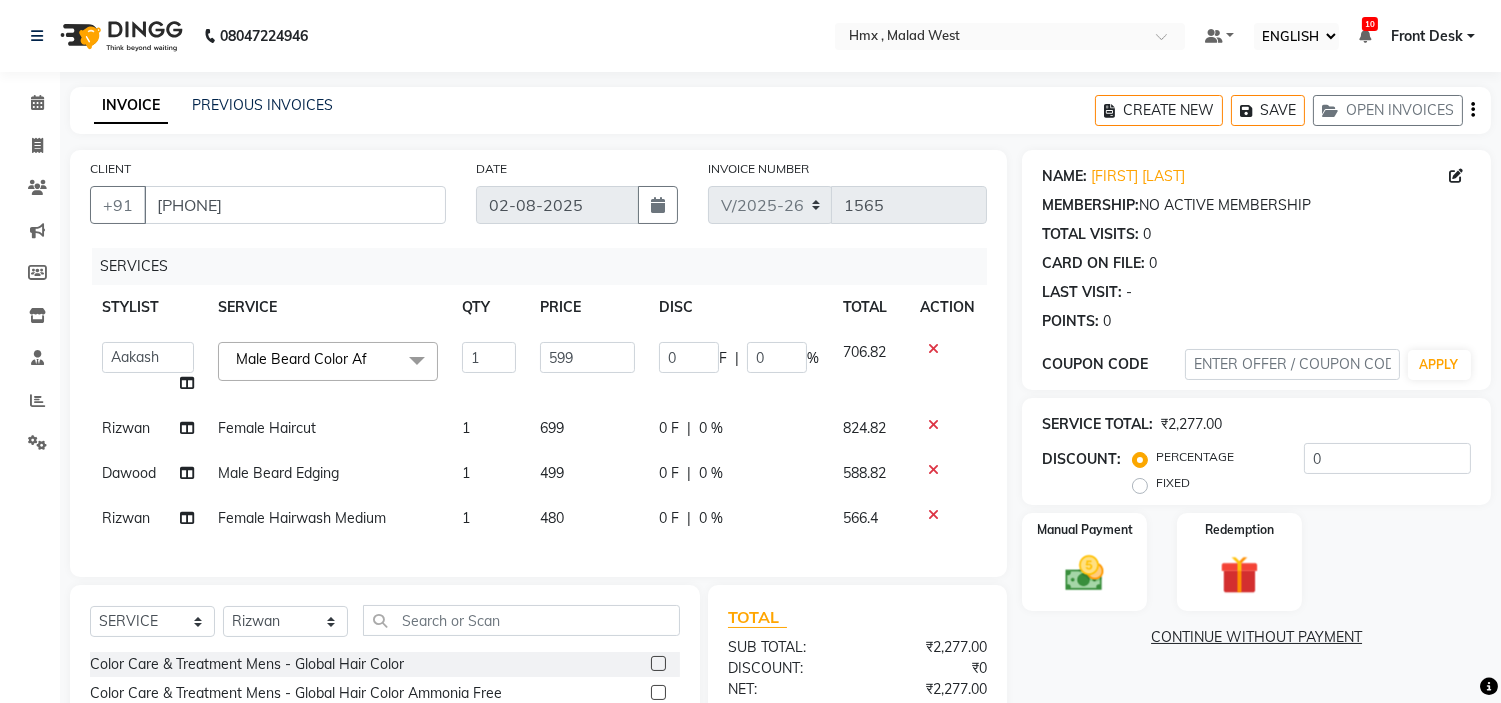 click on "480" 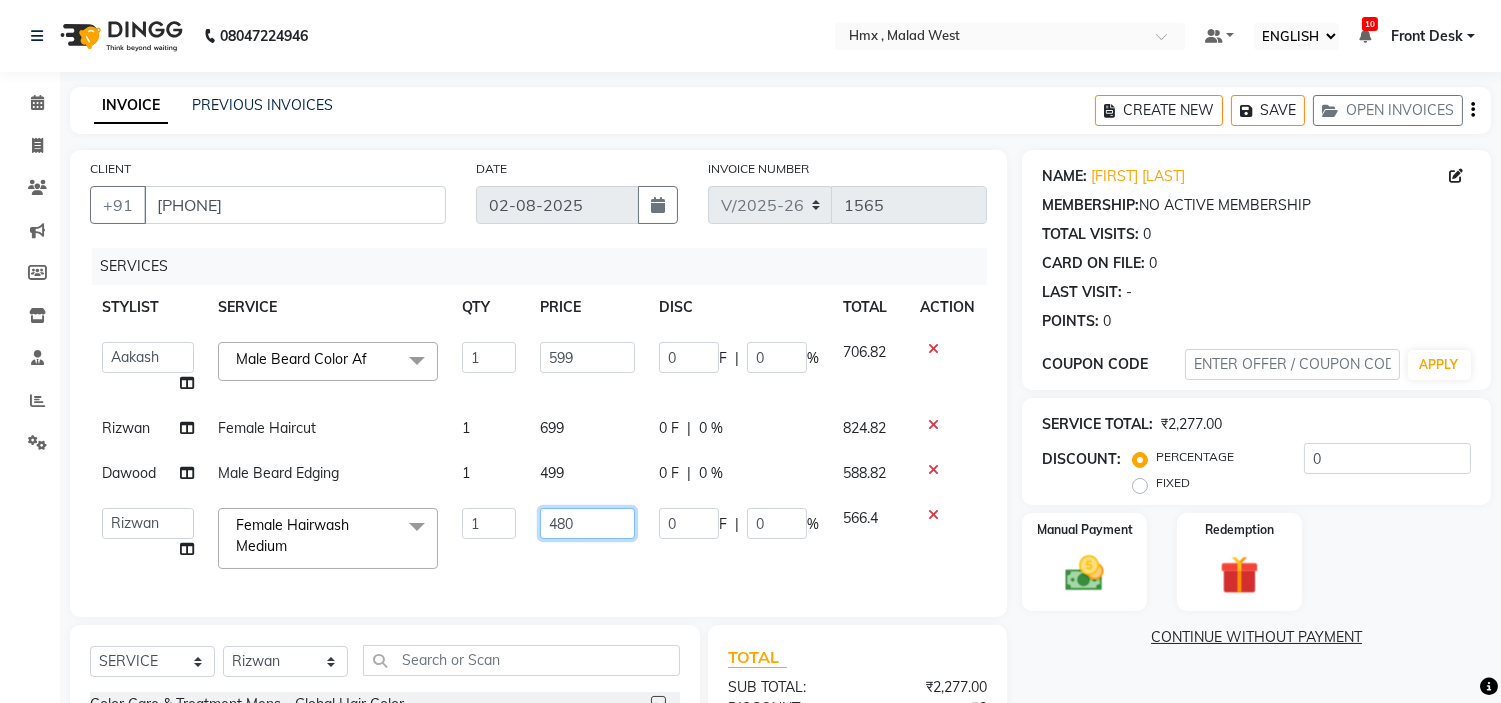 click on "480" 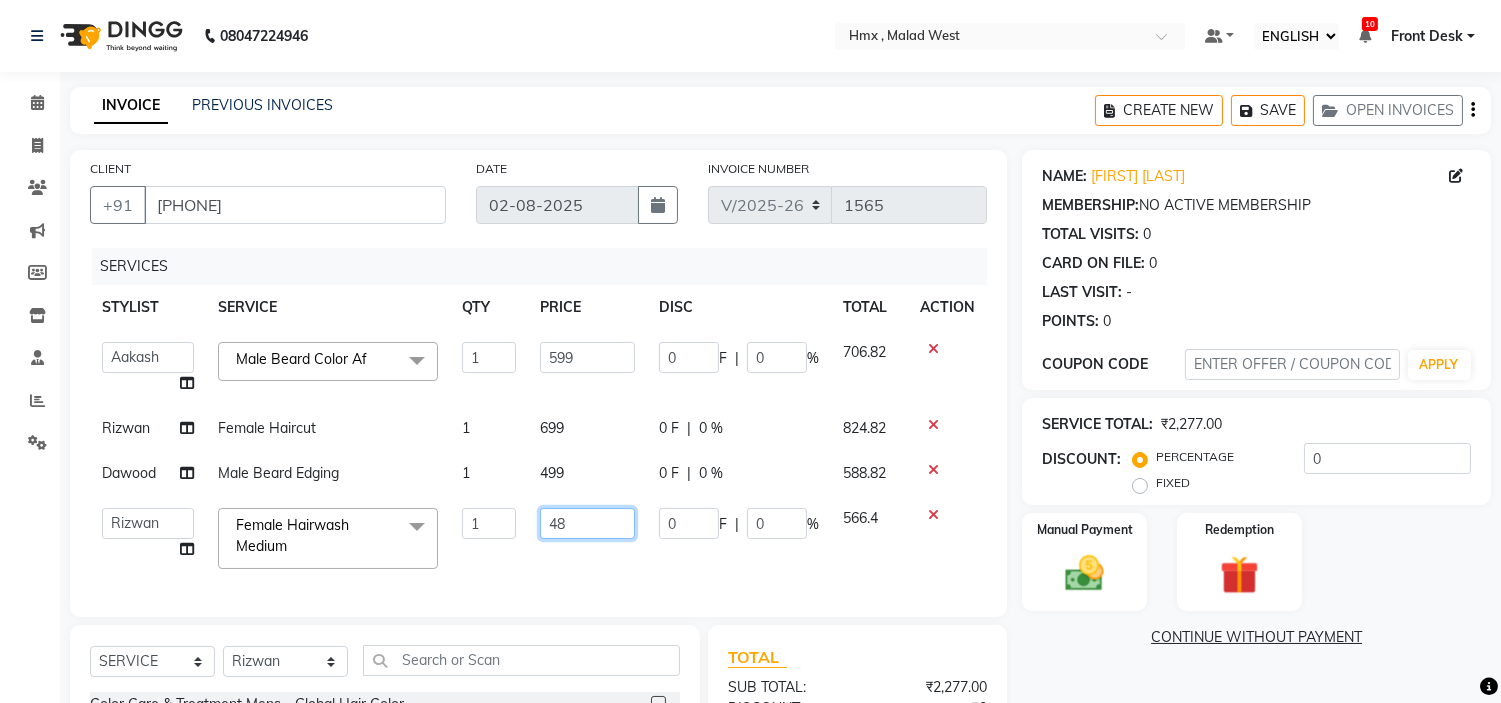type on "4" 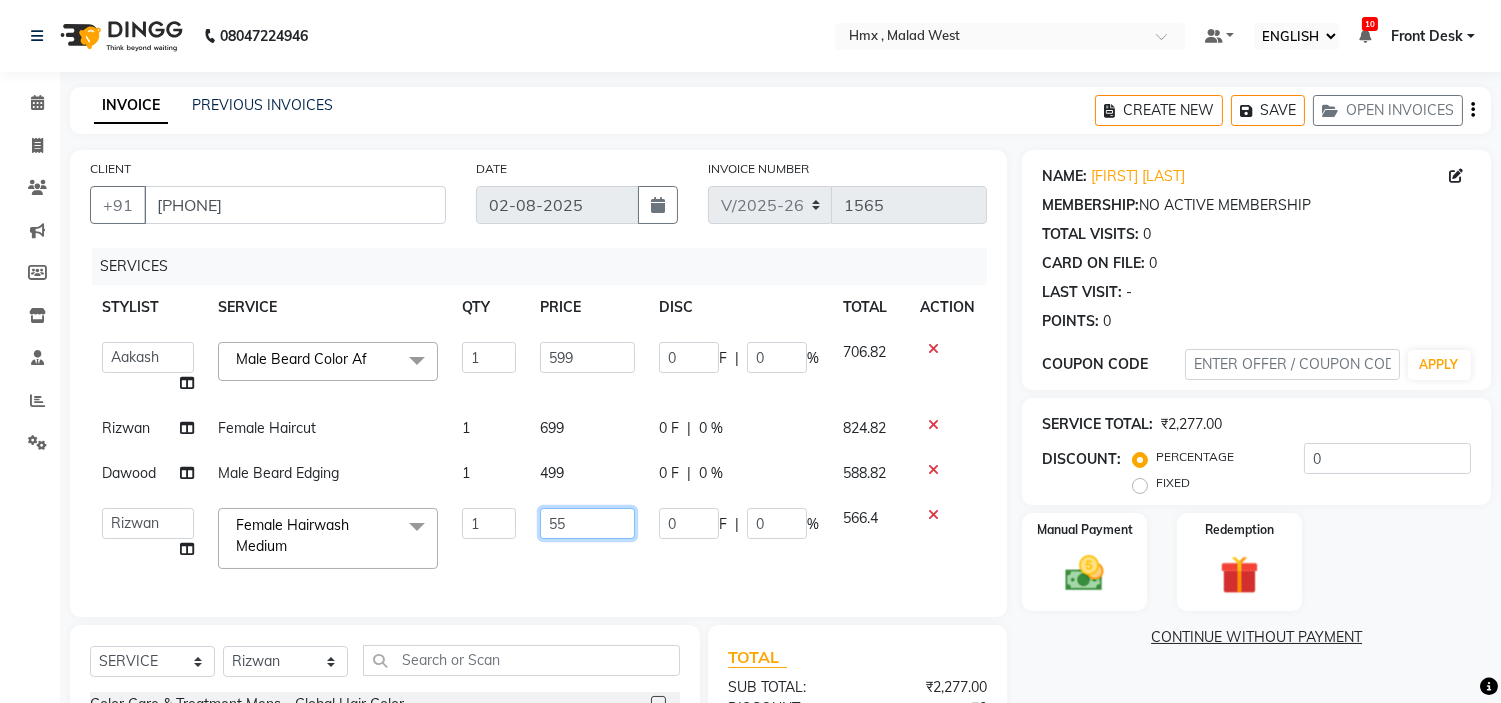 type on "550" 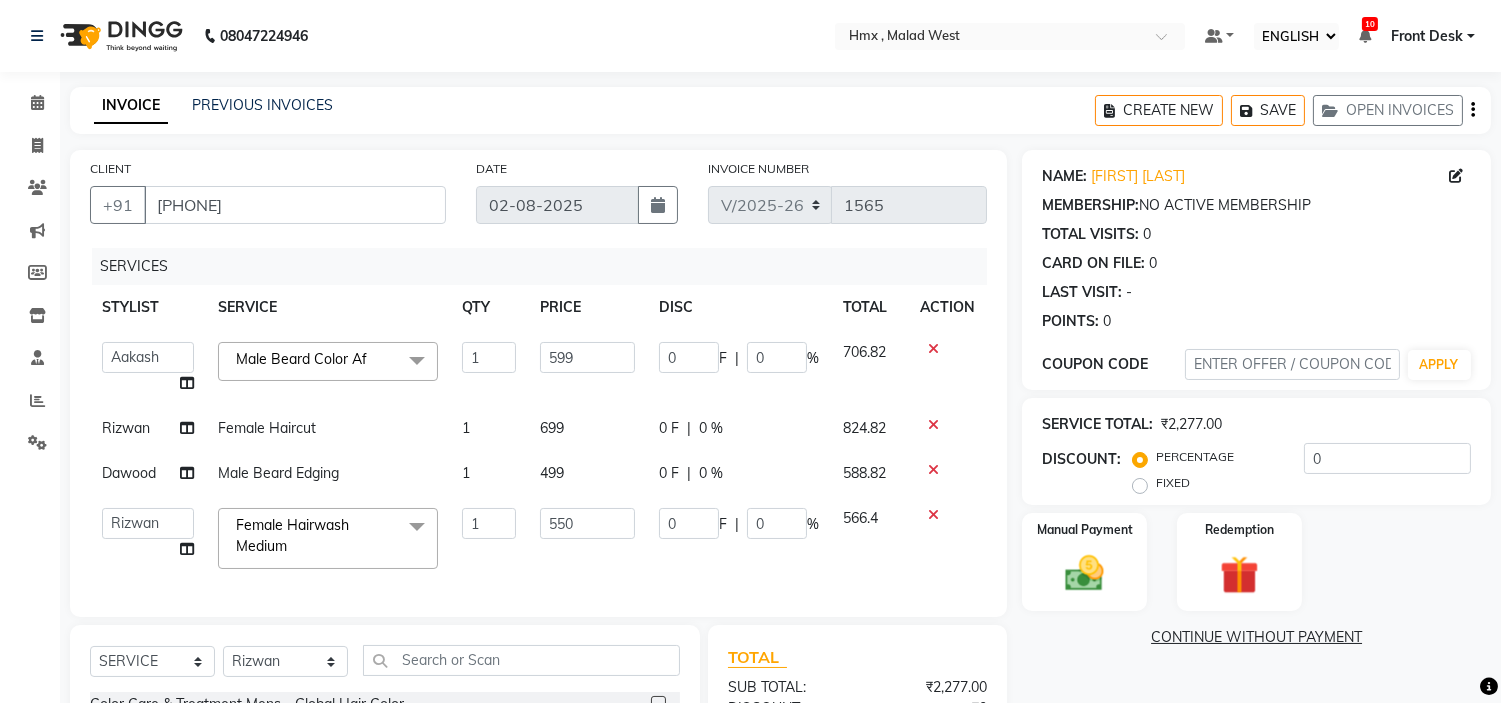 click on "CLIENT +91 [PHONE] DATE 02-08-2025 INVOICE NUMBER V/2025 V/2025-26 1565 SERVICES STYLIST SERVICE QTY PRICE DISC TOTAL ACTION  [FIRST]   [LAST]   [LAST]   [LAST]   Front Desk   [LAST] [LAST]   [LAST]   [LAST]   [LAST]   [LAST]   [LAST]   [LAST]   [LAST]   [LAST] [LAST]  Male Beard Color Af  x Color Care & Treatment Mens  - Global Hair Color Color Care & Treatment Mens  - Global Hair Color Ammonia Free Color Care & Treatment Mens  - Highlights Color Care & Treatment Mens  - Beard Color Color Care & Treatment Mens  - Beard Color Ammonia Free Color Care & Treatment Mens  - Beard Color Beign Color Care & Treatment Mens  - Moustache Color Color Care & Treatment Mens  - Side Lock Hairline Color Color Care & Treatment Mens-Color Care & Treatment Mens  - Global Hair Color Color Care & Treatment Mens-Color Care & Treatment Mens  - Global Hair Color Ammonia Free Color Care & Treatment Mens-Color Care & Treatment Mens  - Highlights Color Care & Treatment Mens-Color Care & Treatment Mens  - Beard Color 1 599 0" 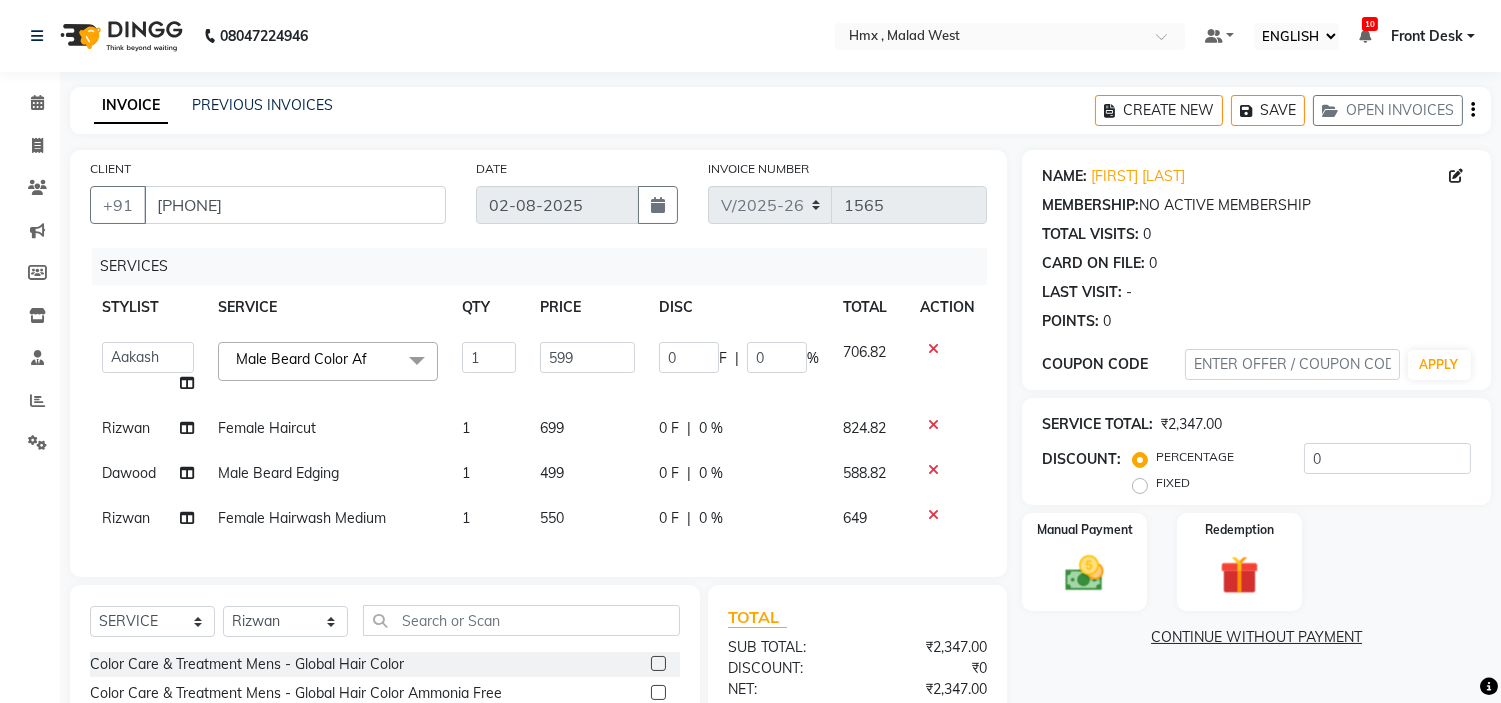 scroll, scrollTop: 222, scrollLeft: 0, axis: vertical 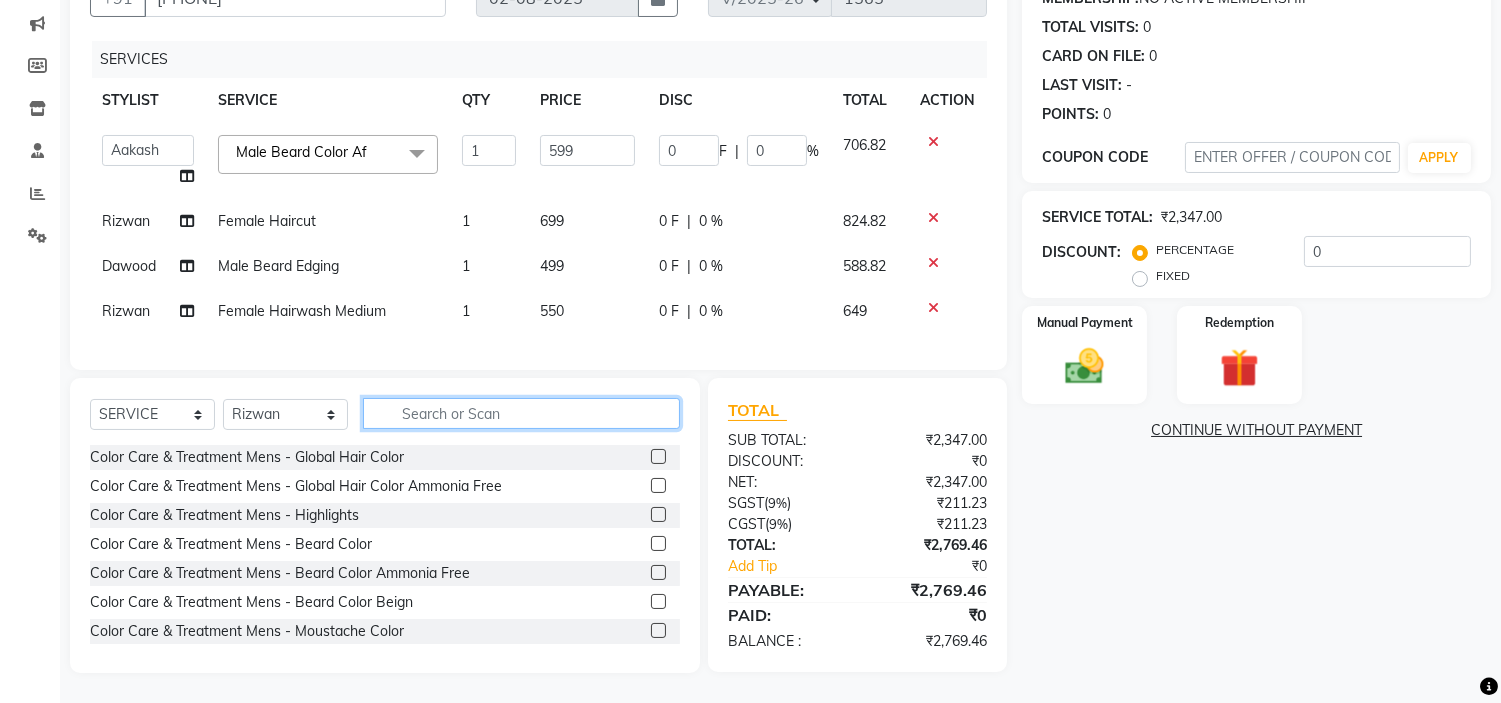 click 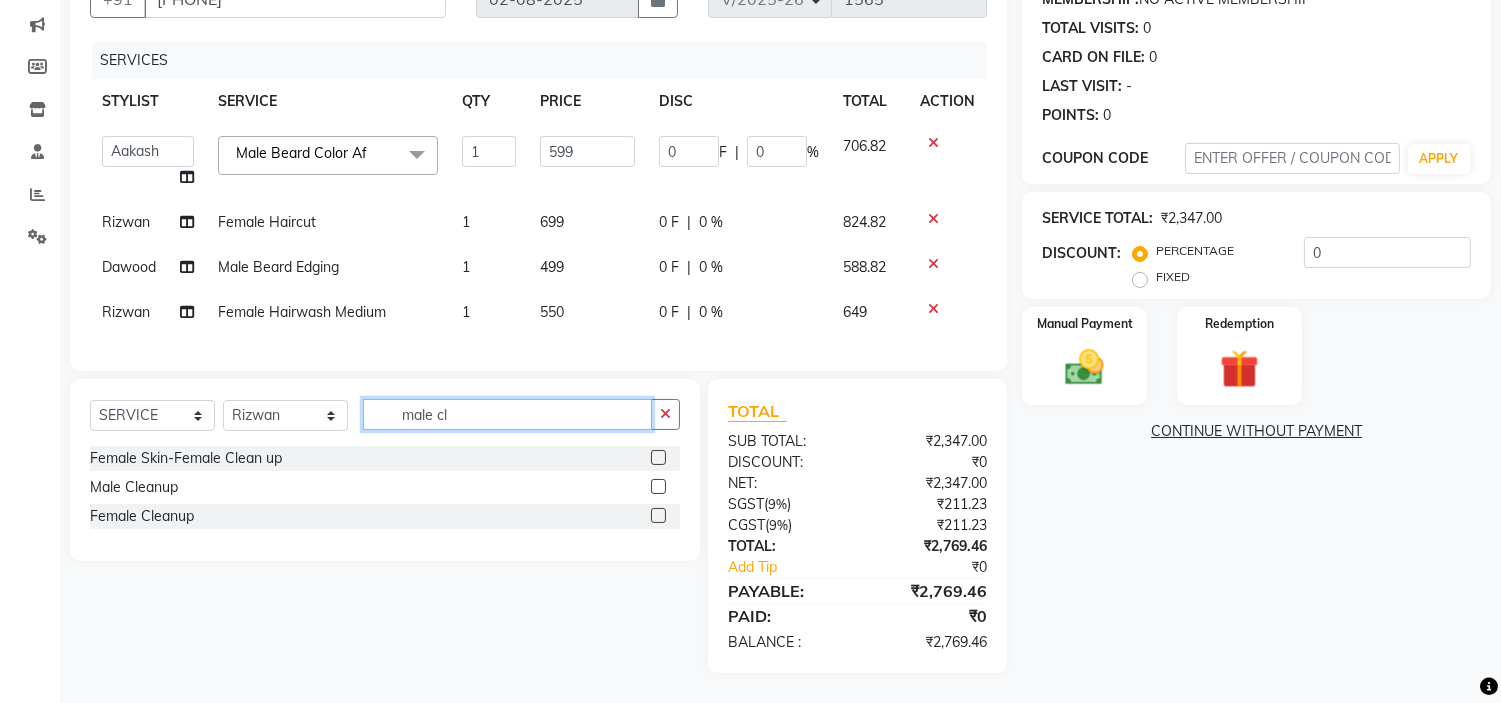 type on "male cl" 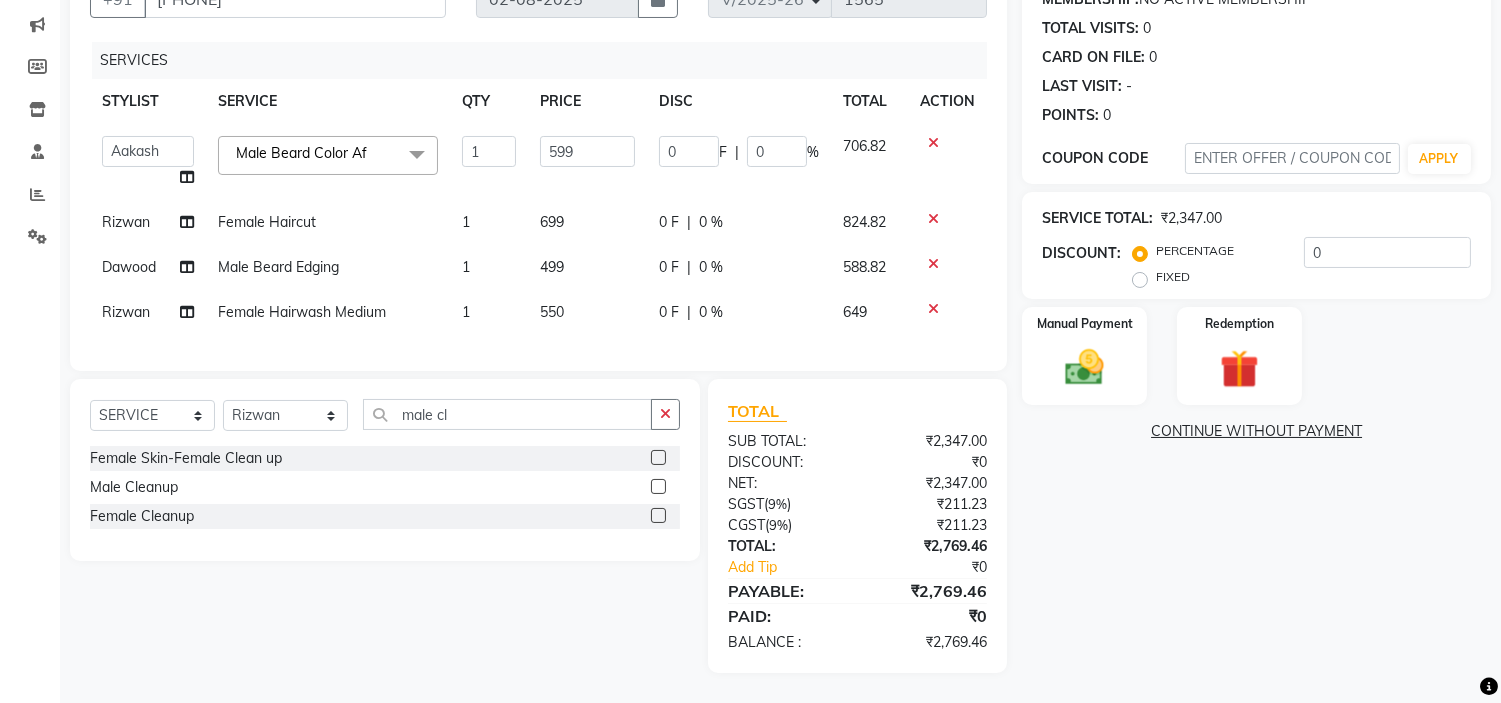 click 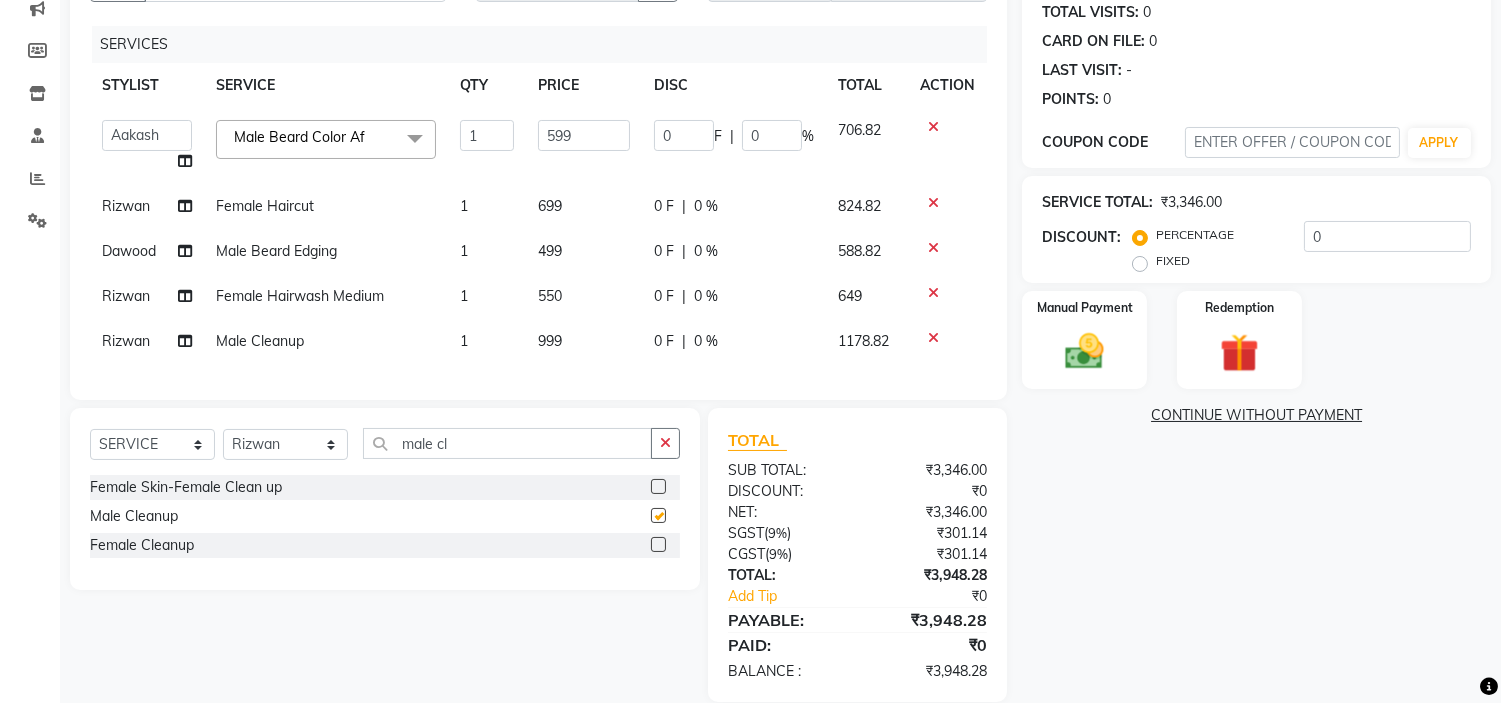 checkbox on "false" 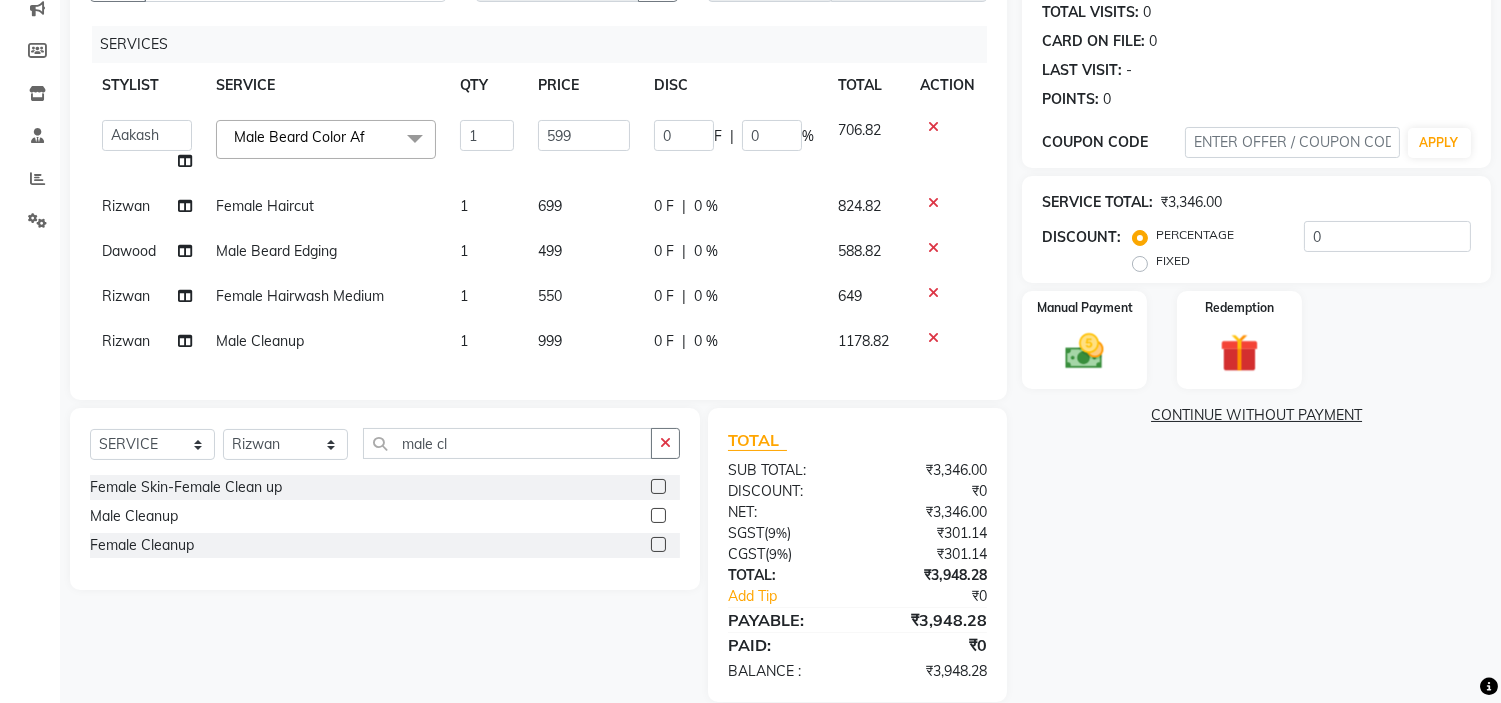 click on "Rizwan" 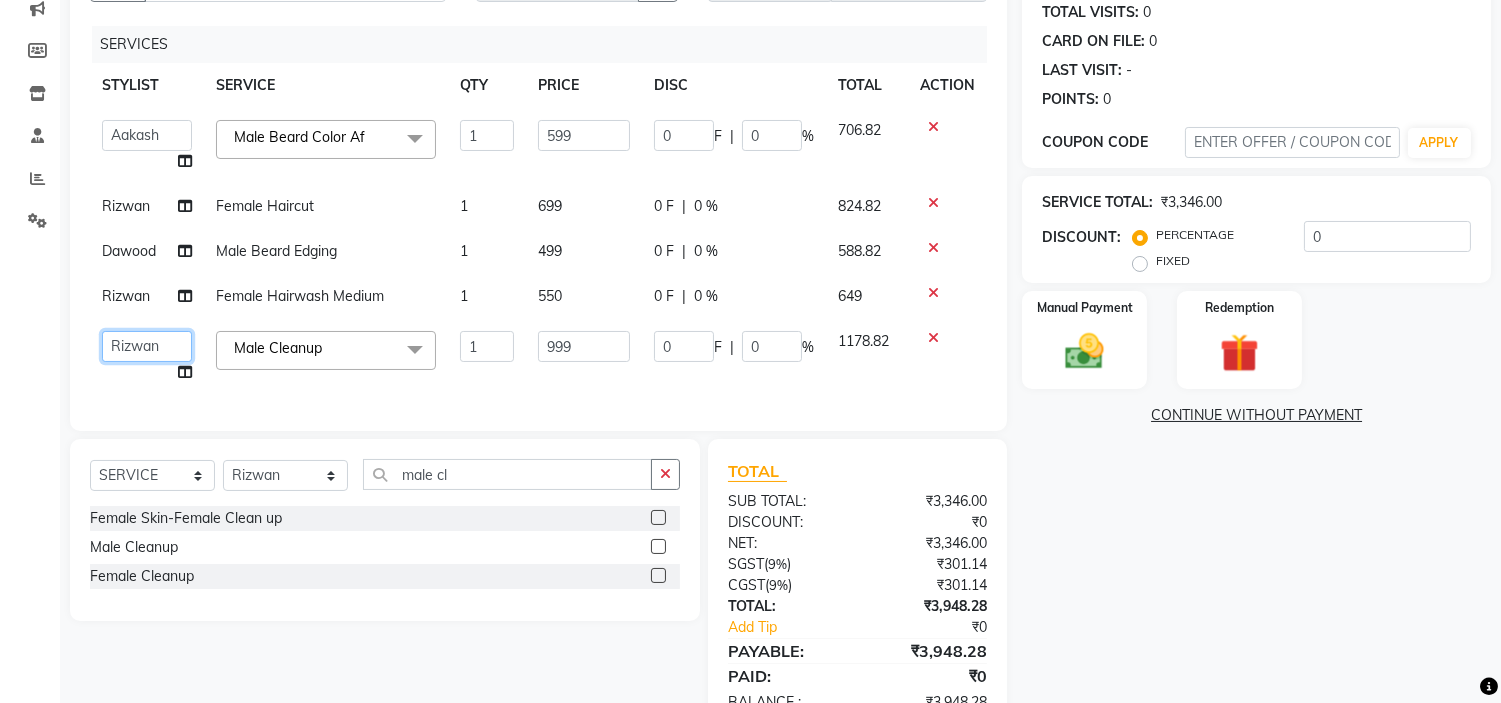 click on "[FIRST]   [LAST]   [LAST]   [LAST]   Front Desk   [LAST] [LAST]   [LAST]   [LAST]   [LAST]   [LAST]   [LAST]   [LAST]   [LAST]   [LAST] [LAST]" 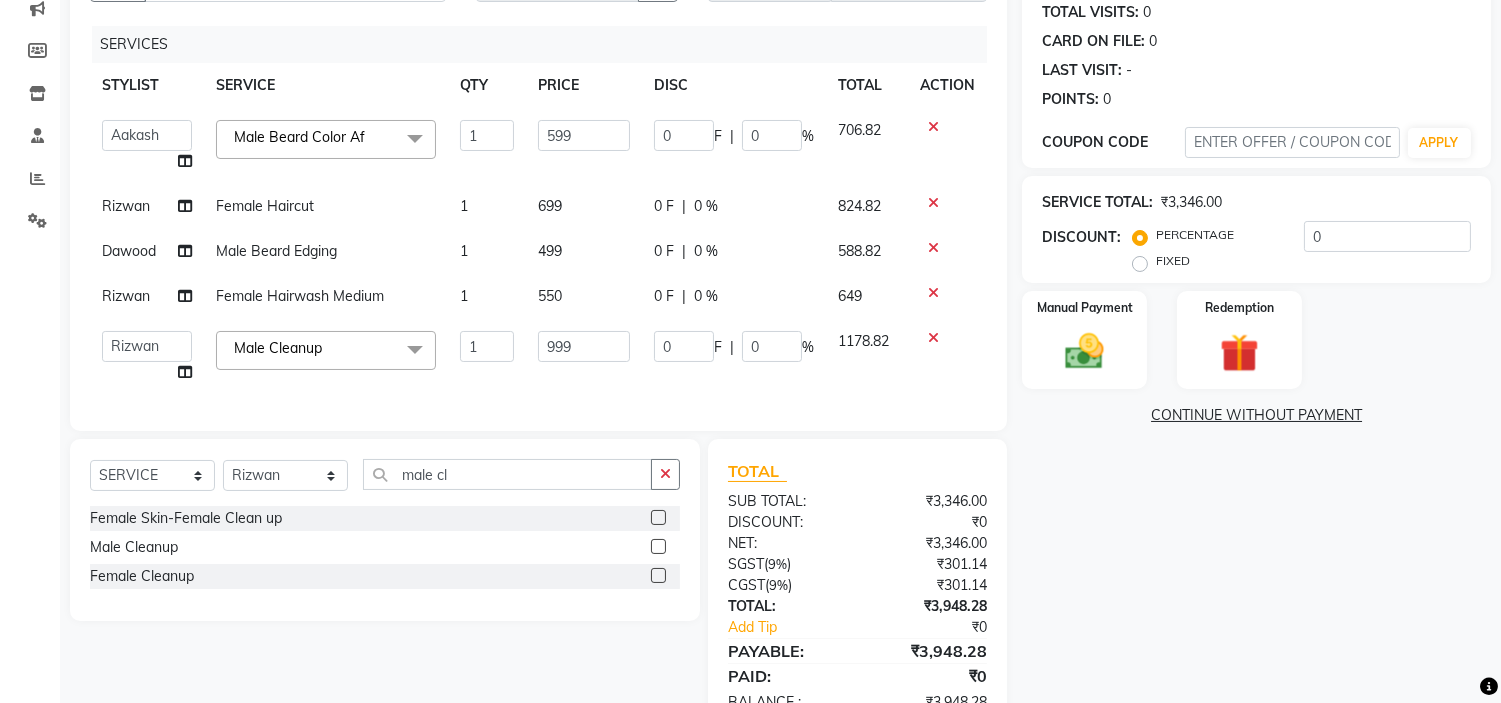 select on "[POSTAL_CODE]" 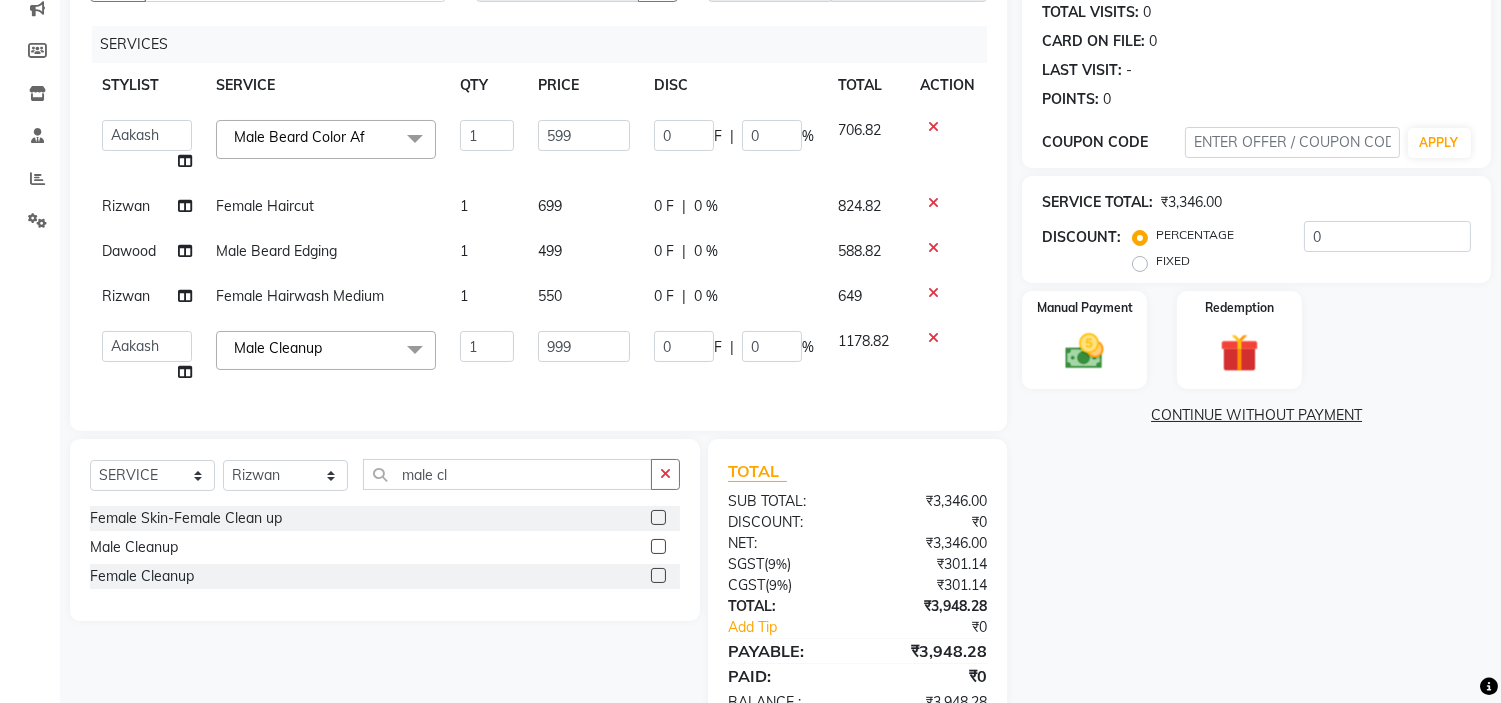click on "NAME: [FIRST] [LAST] MEMBERSHIP:  NO ACTIVE MEMBERSHIP  TOTAL VISITS:  0 CARD ON FILE:  0 LAST VISIT:   - POINTS:   0  COUPON CODE APPLY SERVICE TOTAL:  ₹3,346.00  DISCOUNT:  PERCENTAGE   FIXED  0 Manual Payment Redemption  CONTINUE WITHOUT PAYMENT" 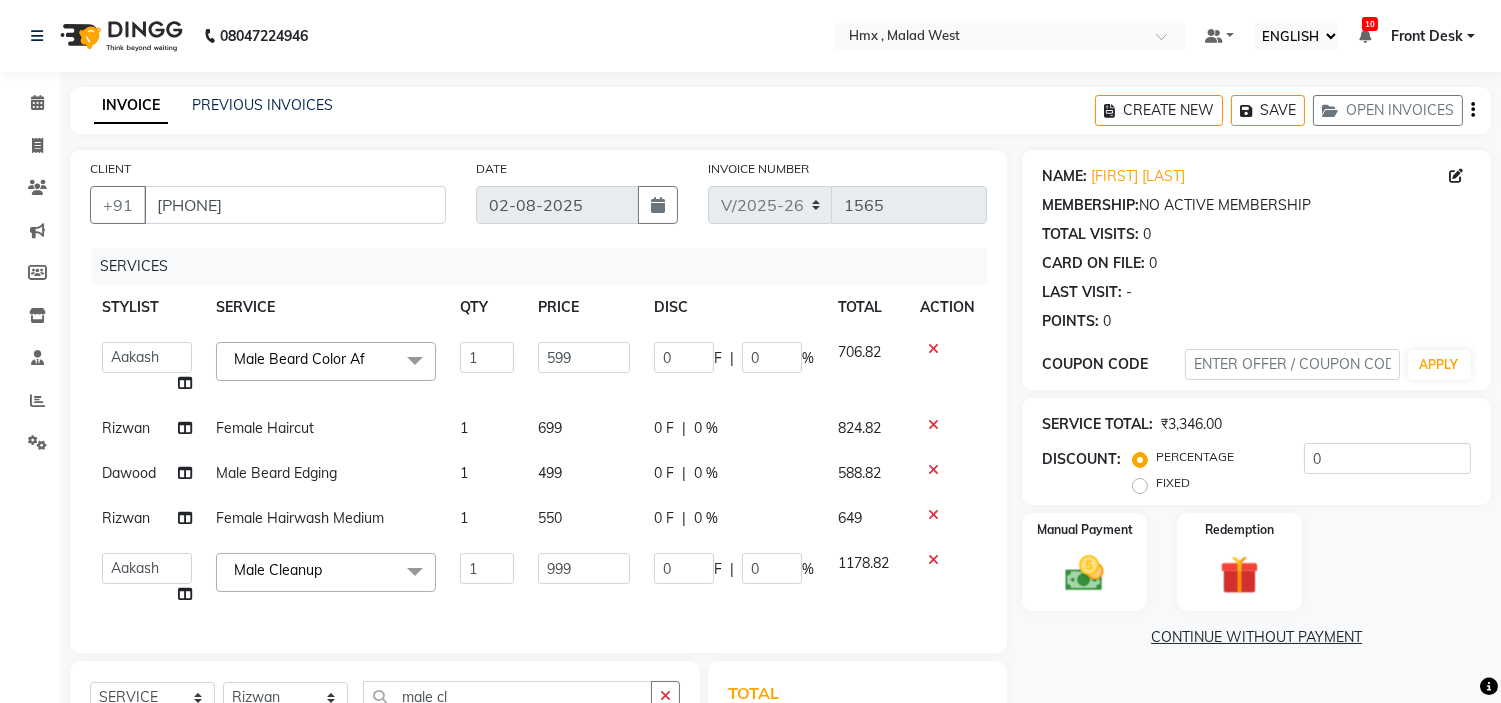 scroll, scrollTop: 111, scrollLeft: 0, axis: vertical 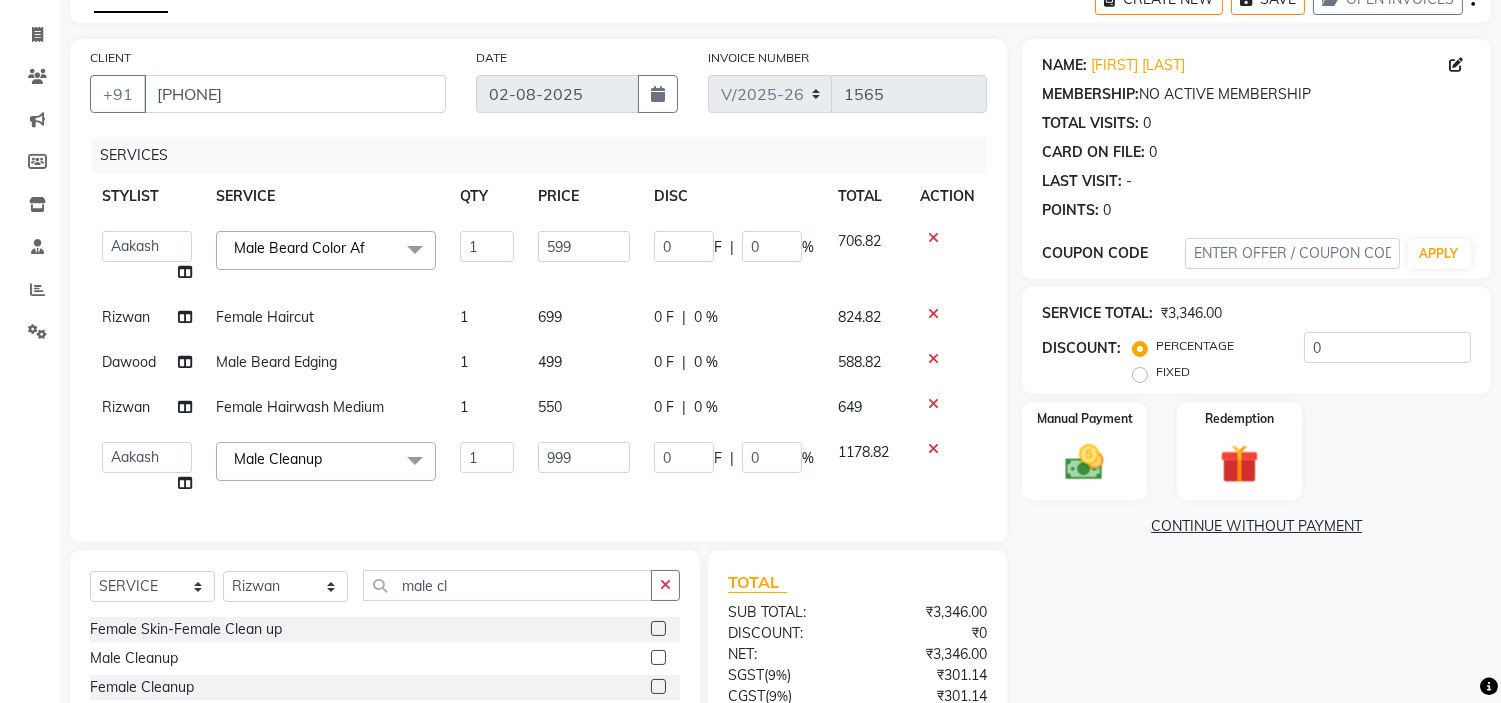 click on "NAME: [FIRST] [LAST] MEMBERSHIP:  NO ACTIVE MEMBERSHIP  TOTAL VISITS:  0 CARD ON FILE:  0 LAST VISIT:   - POINTS:   0  COUPON CODE APPLY SERVICE TOTAL:  ₹3,346.00  DISCOUNT:  PERCENTAGE   FIXED  0 Manual Payment Redemption  CONTINUE WITHOUT PAYMENT" 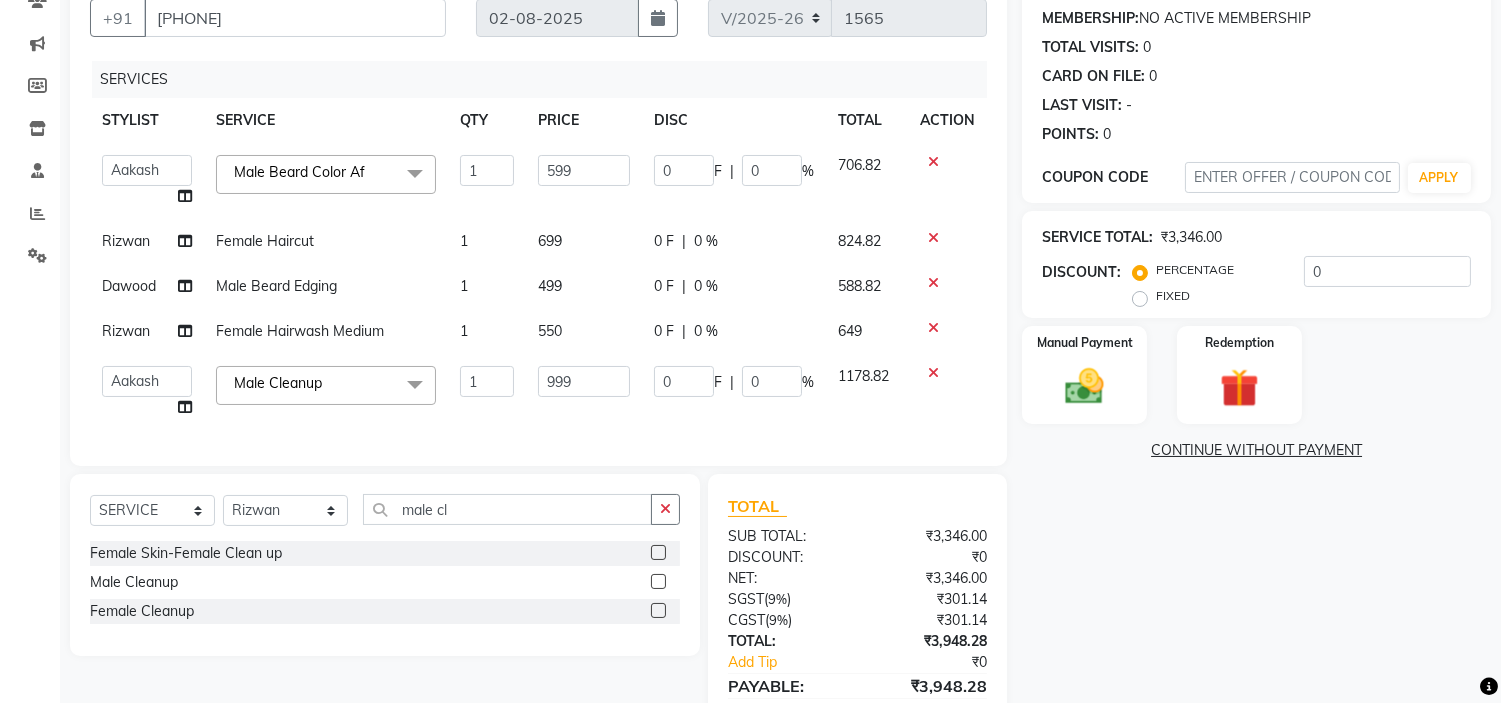 scroll, scrollTop: 298, scrollLeft: 0, axis: vertical 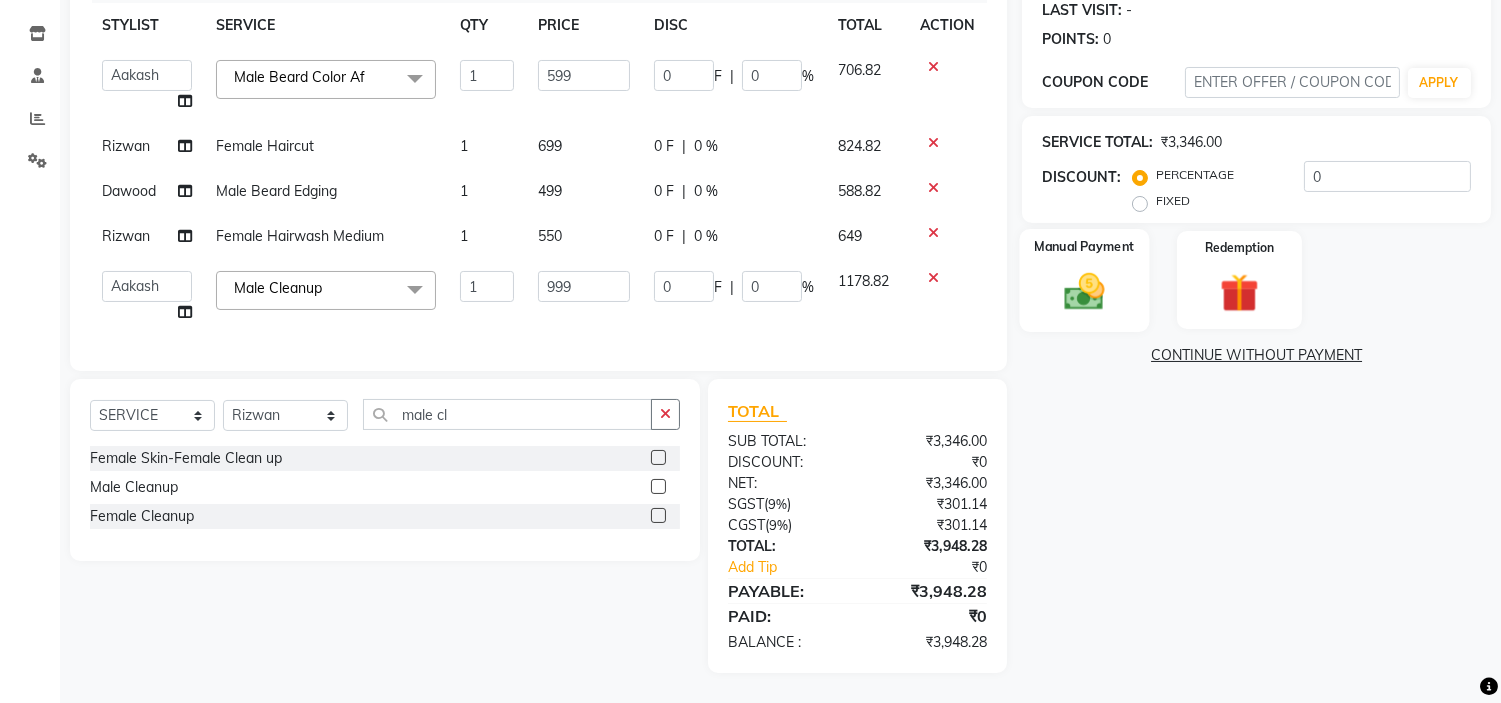 click 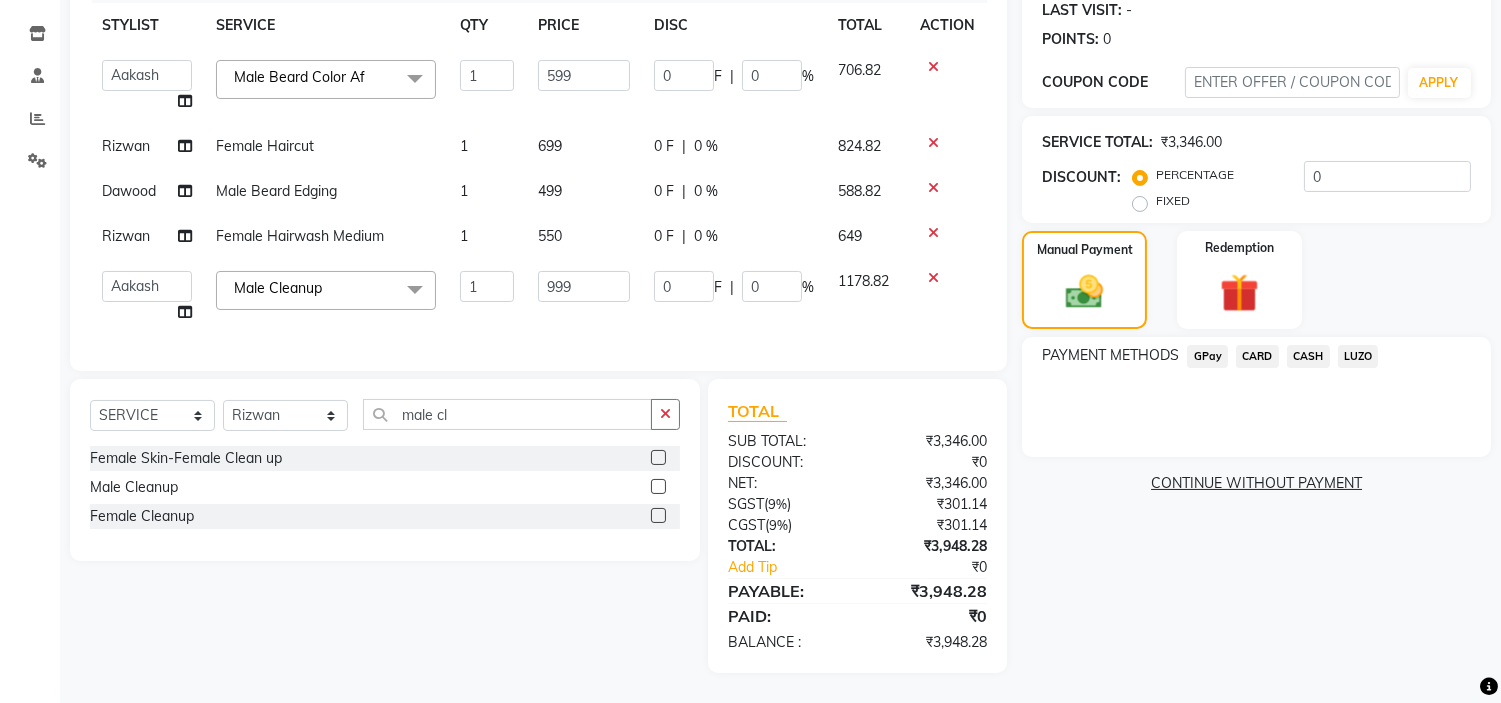 click on "CARD" 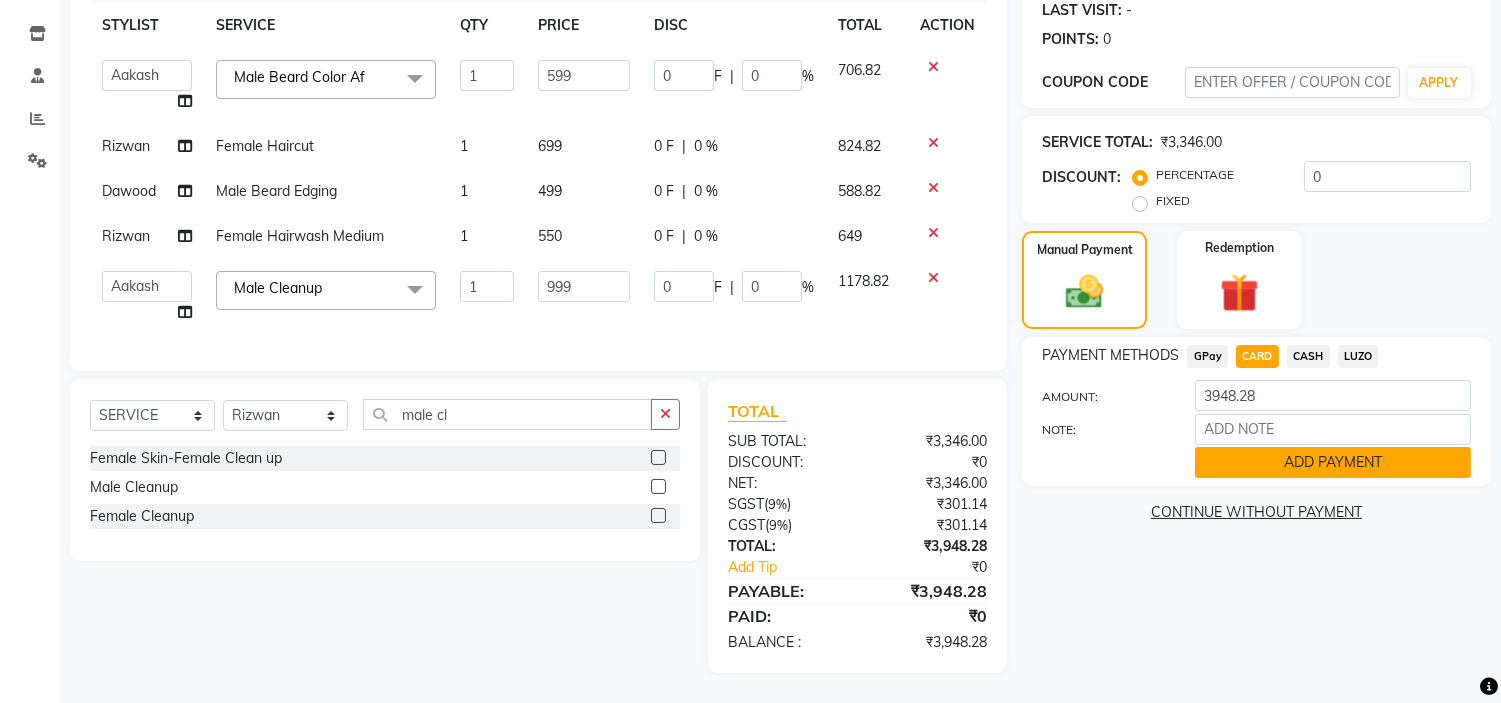 click on "ADD PAYMENT" 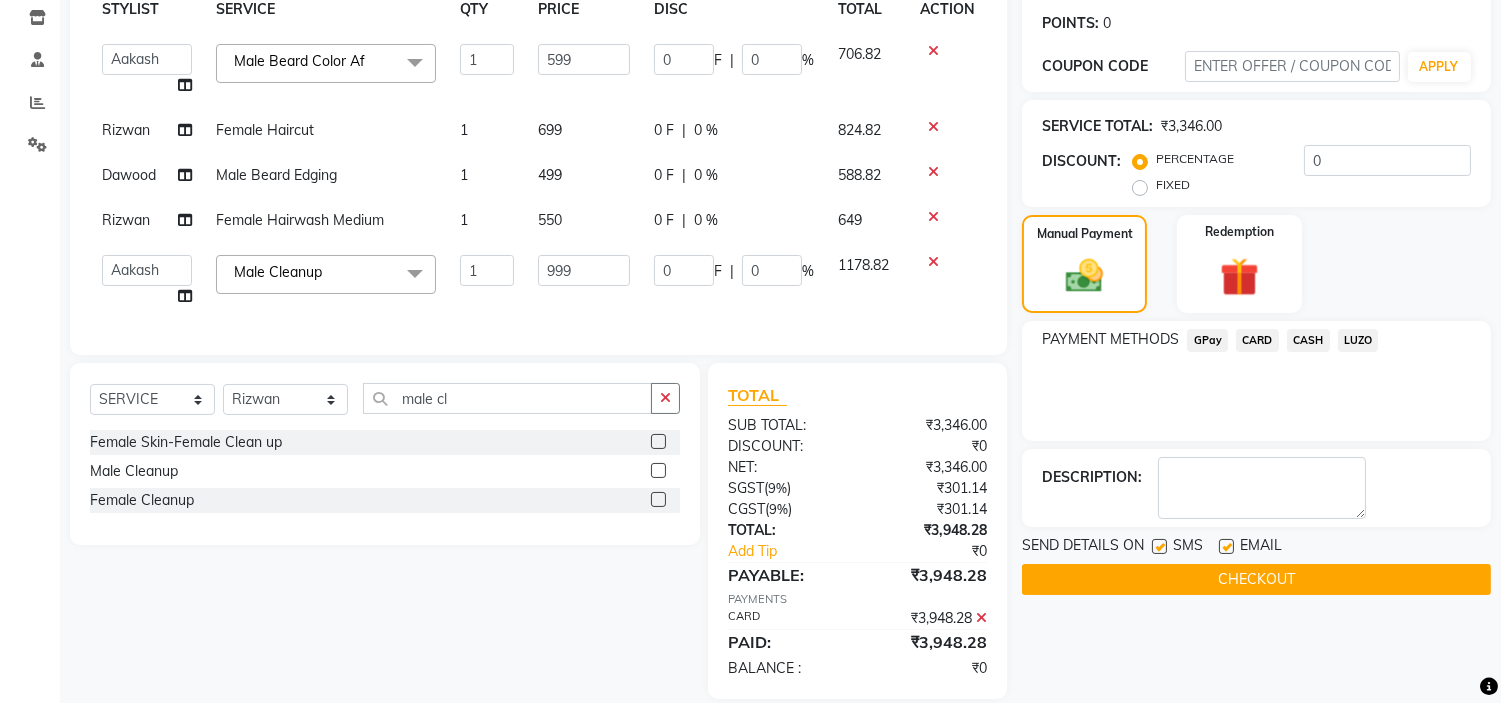 scroll, scrollTop: 340, scrollLeft: 0, axis: vertical 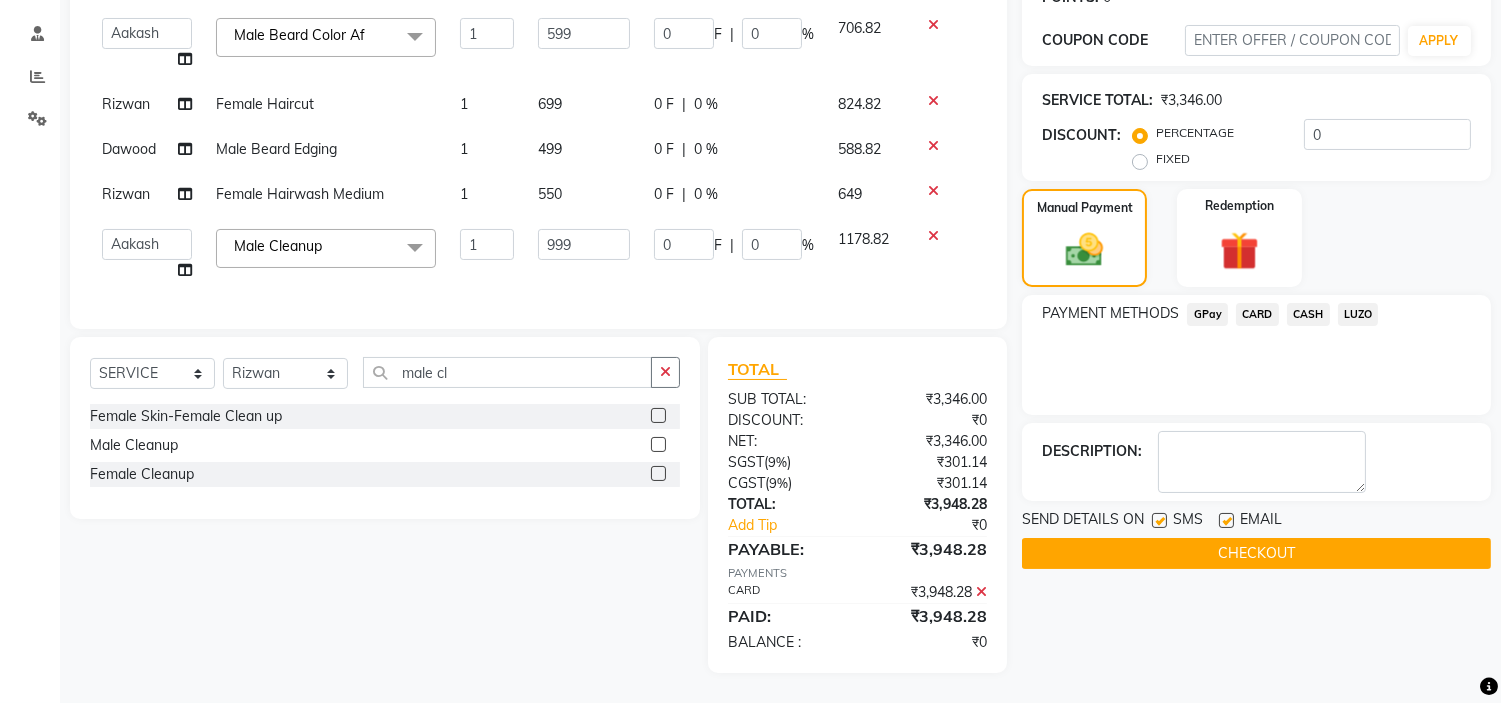 click on "CHECKOUT" 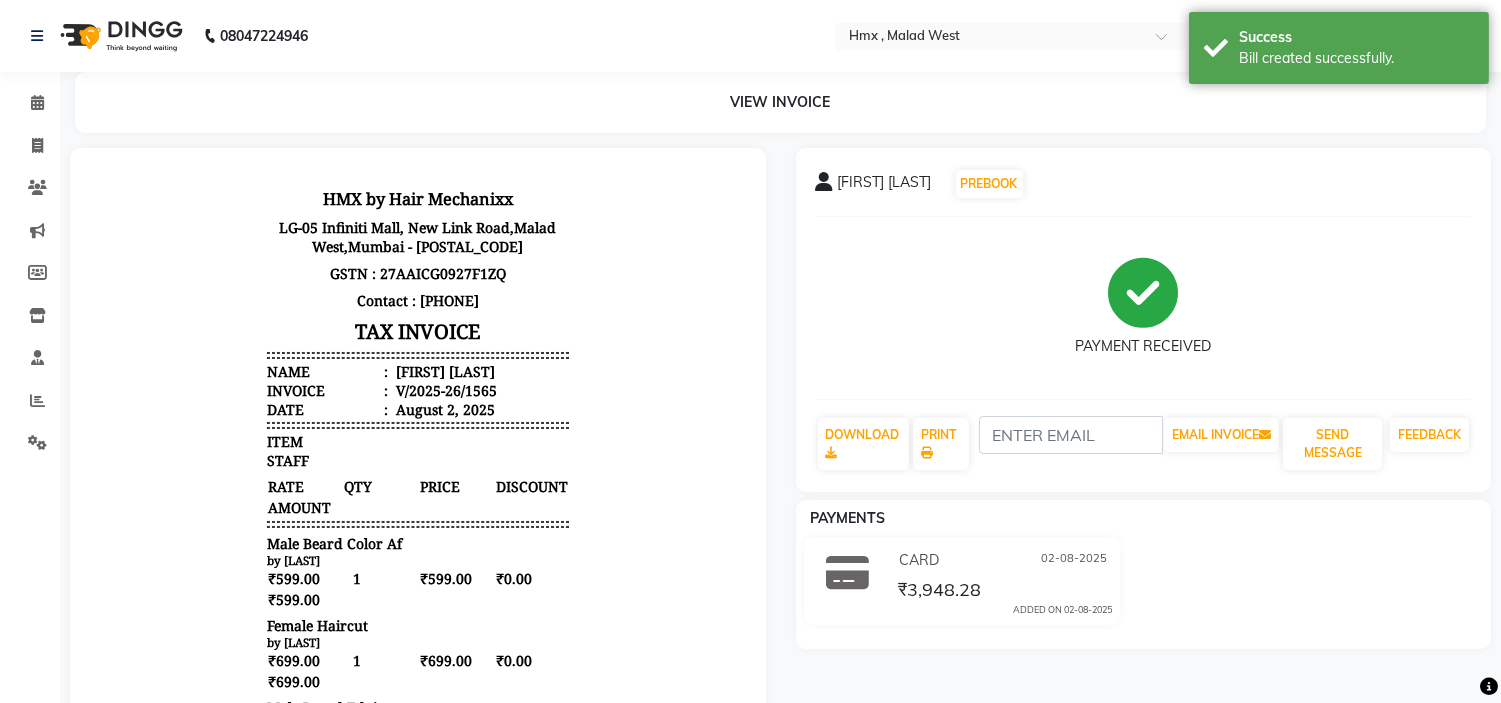 scroll, scrollTop: 0, scrollLeft: 0, axis: both 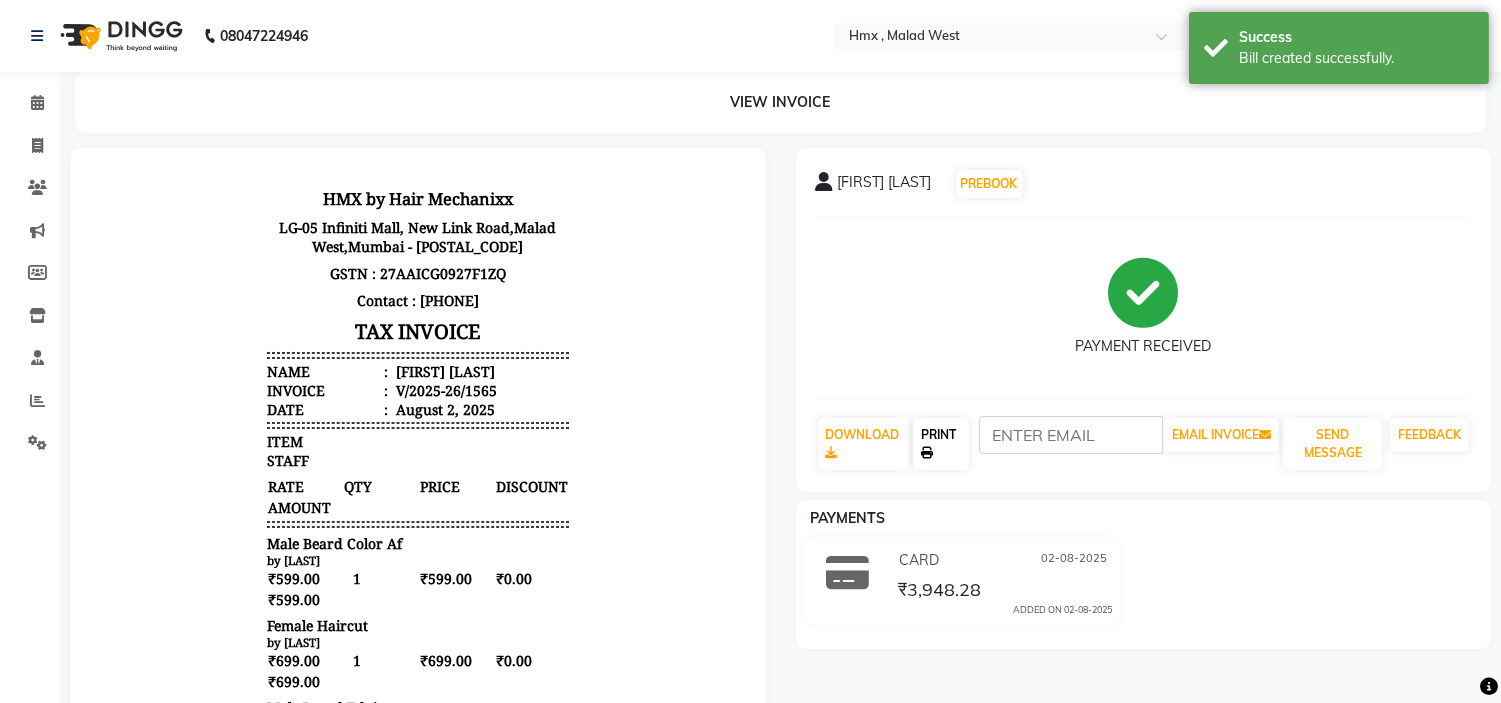 click 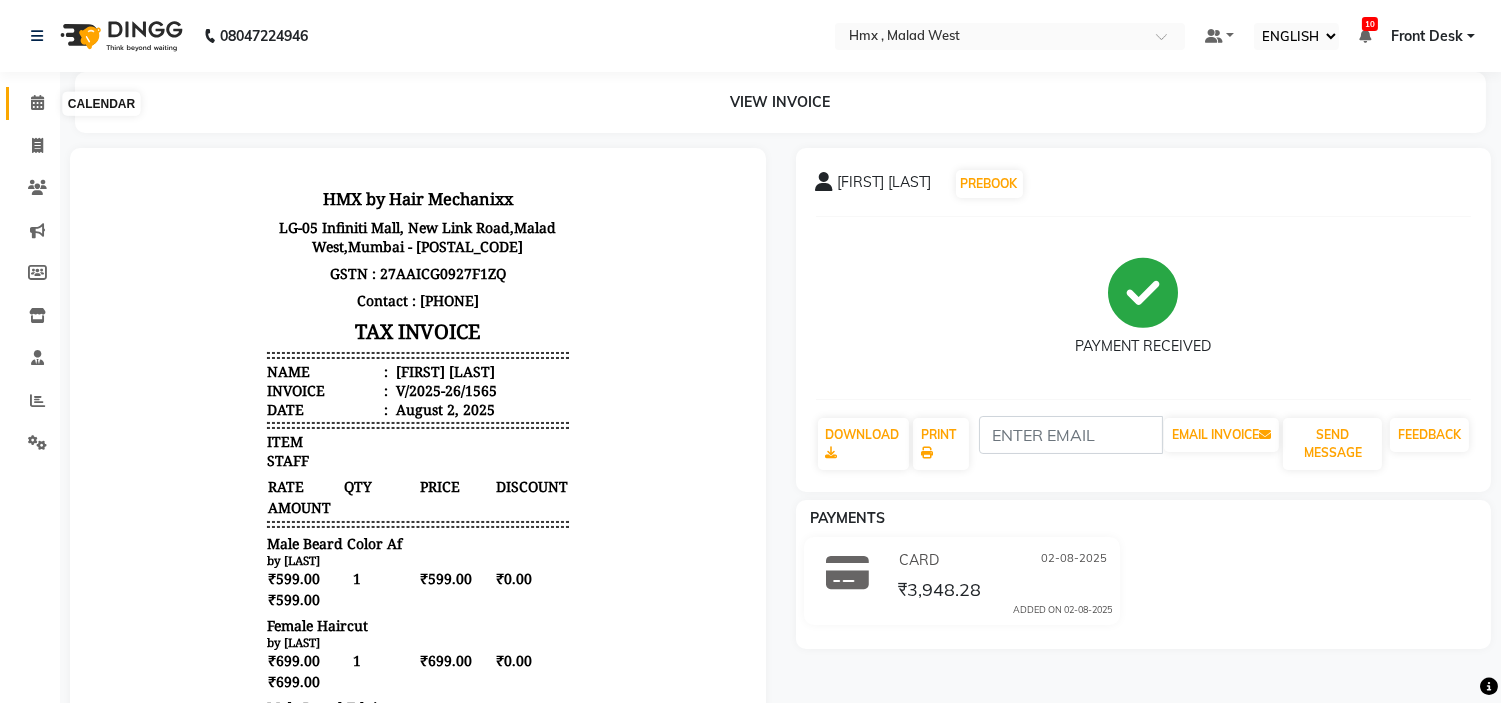 click 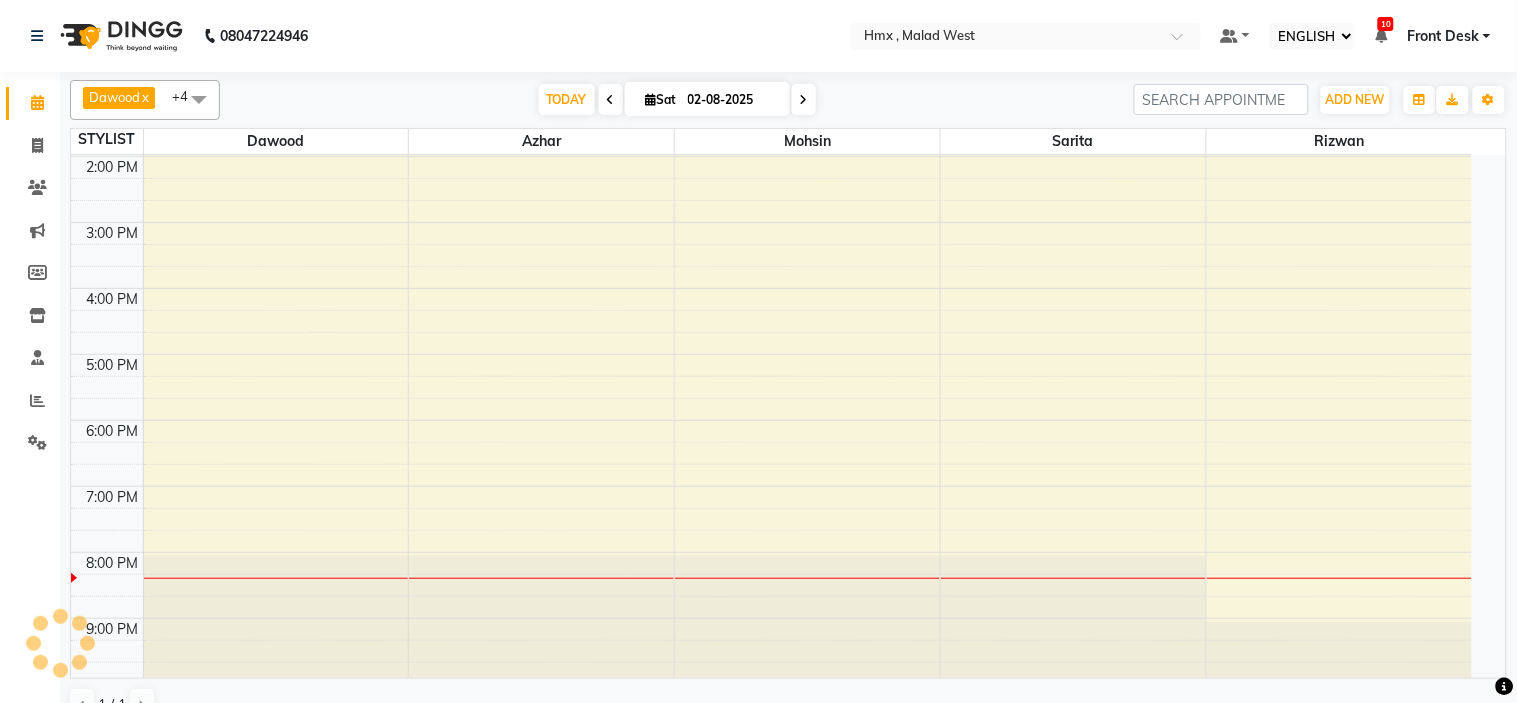 scroll, scrollTop: 0, scrollLeft: 0, axis: both 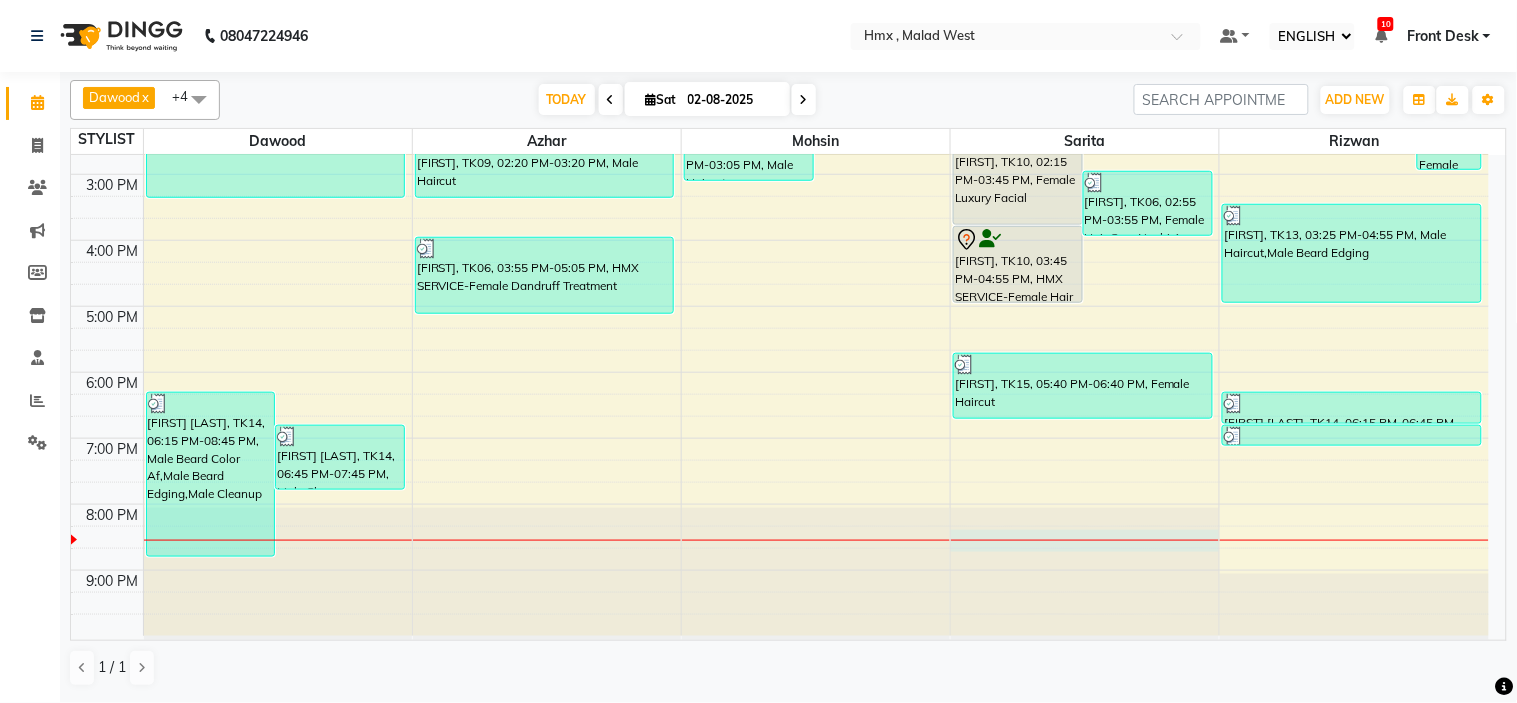 click at bounding box center [1085, -287] 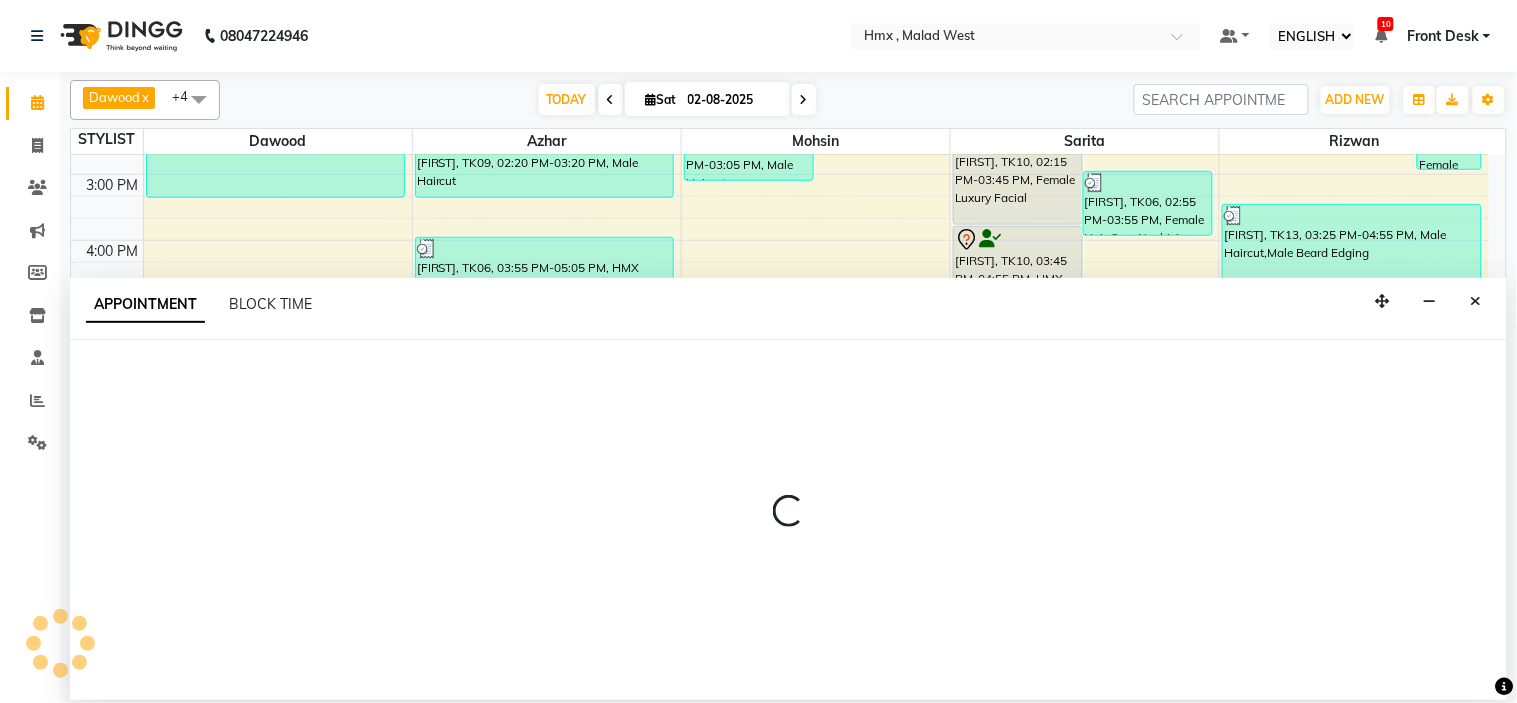 select on "39112" 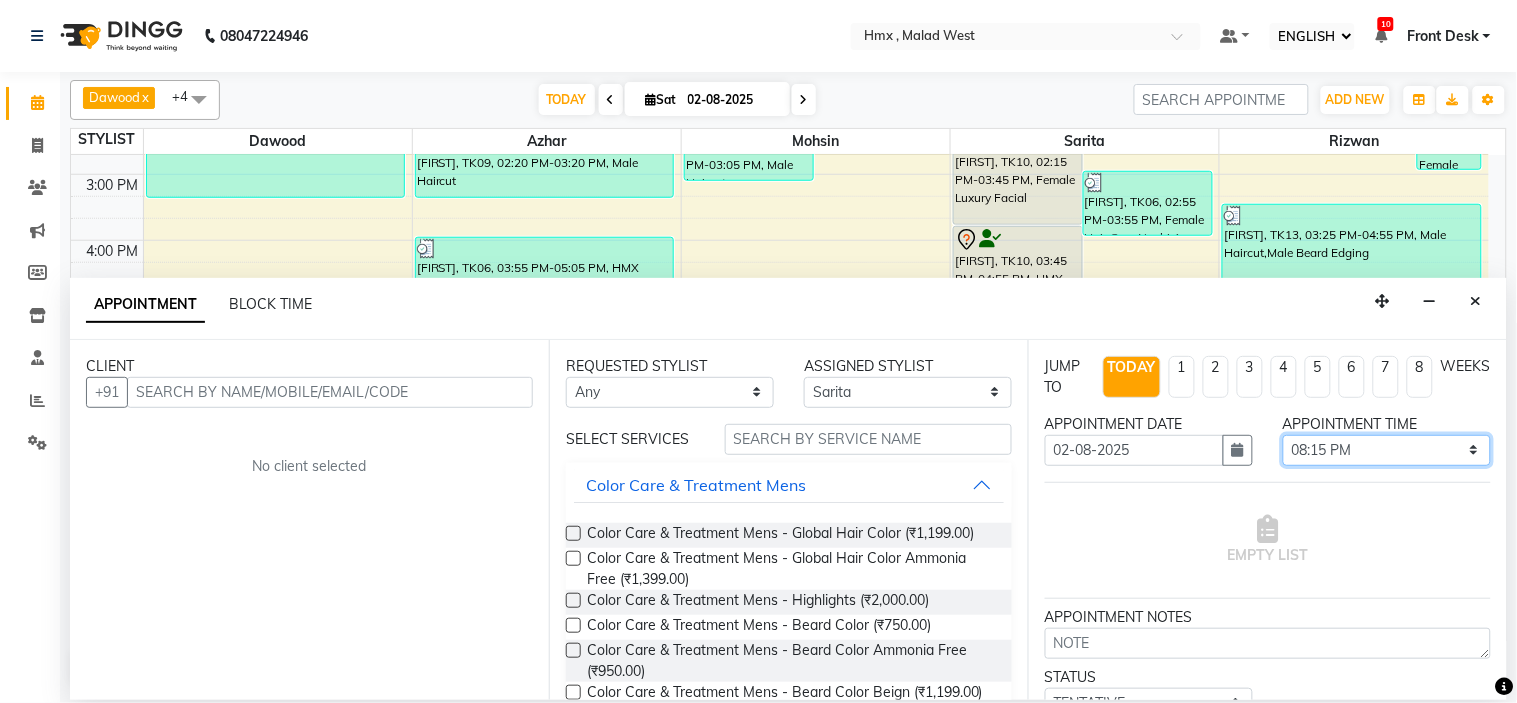 click on "SELECT 09:00 AM 09:15 AM 09:30 AM 09:45 AM 10:00 AM 10:15 AM 10:30 AM 10:45 AM 11:00 AM 11:15 AM 11:30 AM 11:45 AM 12:00 PM 12:15 PM 12:30 PM 12:45 PM 01:00 PM 01:15 PM 01:30 PM 01:45 PM 02:00 PM 02:15 PM 02:30 PM 02:45 PM 03:00 PM 03:15 PM 03:30 PM 03:45 PM 04:00 PM 04:15 PM 04:30 PM 04:45 PM 05:00 PM 05:15 PM 05:30 PM 05:45 PM 06:00 PM 06:15 PM 06:30 PM 06:45 PM 07:00 PM 07:15 PM 07:30 PM 07:45 PM 08:00 PM 08:15 PM 08:30 PM 08:45 PM 09:00 PM" at bounding box center [1387, 450] 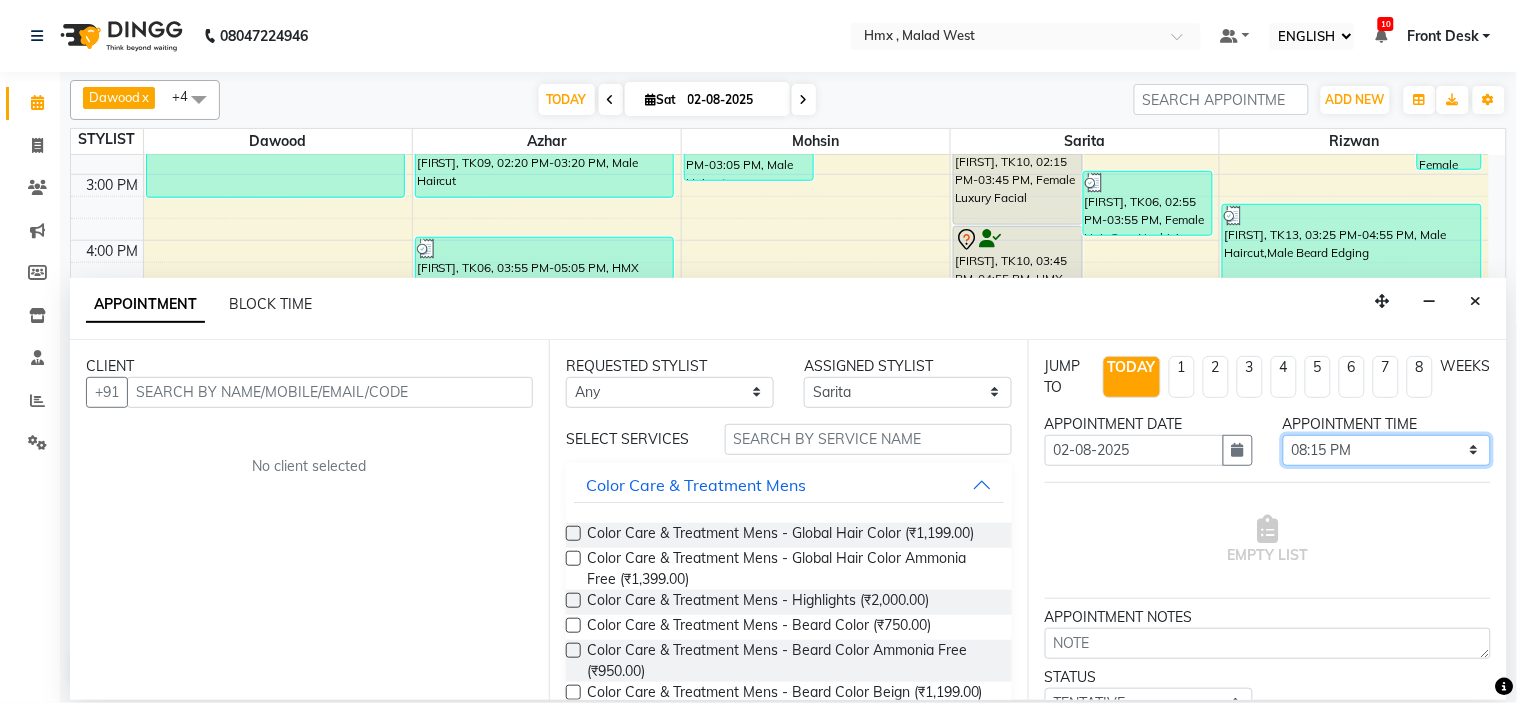 select on "1230" 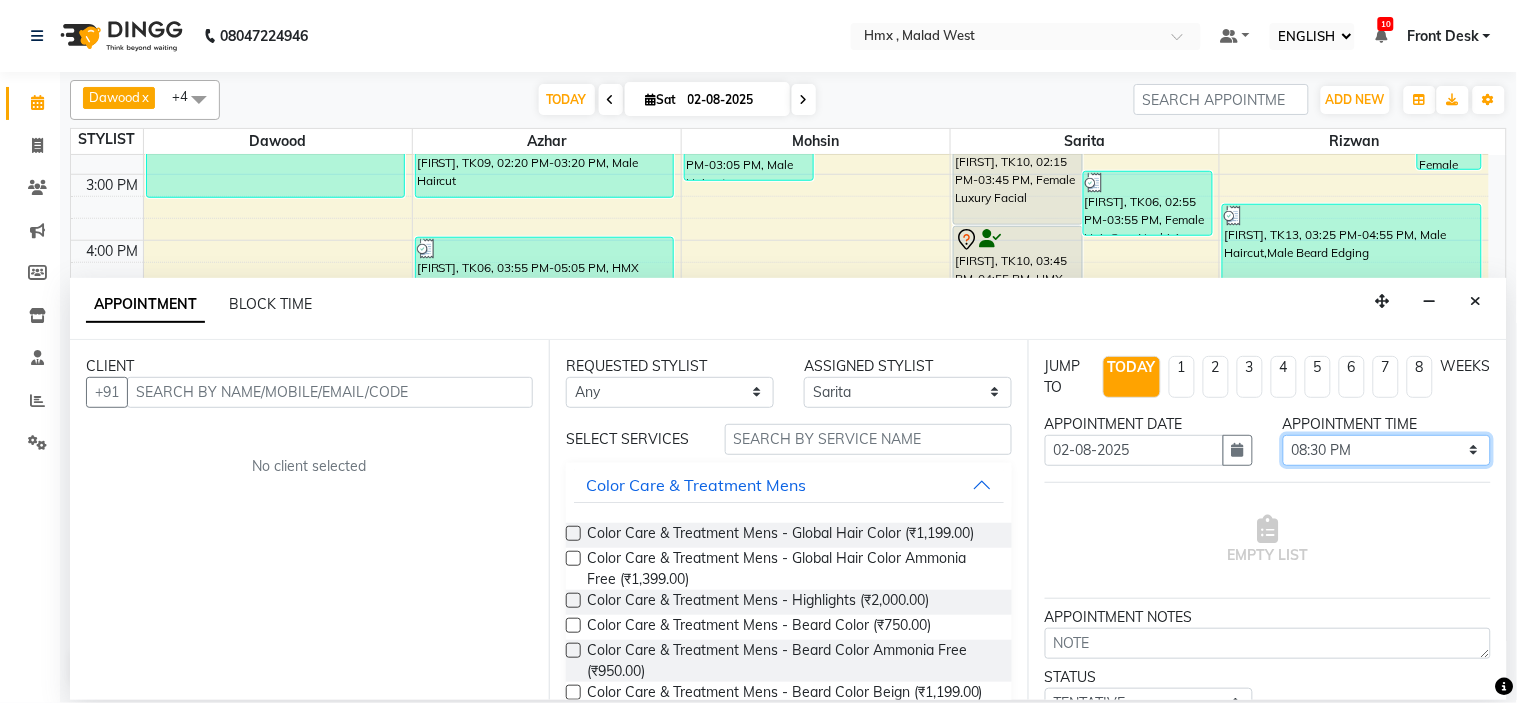 click on "SELECT 09:00 AM 09:15 AM 09:30 AM 09:45 AM 10:00 AM 10:15 AM 10:30 AM 10:45 AM 11:00 AM 11:15 AM 11:30 AM 11:45 AM 12:00 PM 12:15 PM 12:30 PM 12:45 PM 01:00 PM 01:15 PM 01:30 PM 01:45 PM 02:00 PM 02:15 PM 02:30 PM 02:45 PM 03:00 PM 03:15 PM 03:30 PM 03:45 PM 04:00 PM 04:15 PM 04:30 PM 04:45 PM 05:00 PM 05:15 PM 05:30 PM 05:45 PM 06:00 PM 06:15 PM 06:30 PM 06:45 PM 07:00 PM 07:15 PM 07:30 PM 07:45 PM 08:00 PM 08:15 PM 08:30 PM 08:45 PM 09:00 PM" at bounding box center (1387, 450) 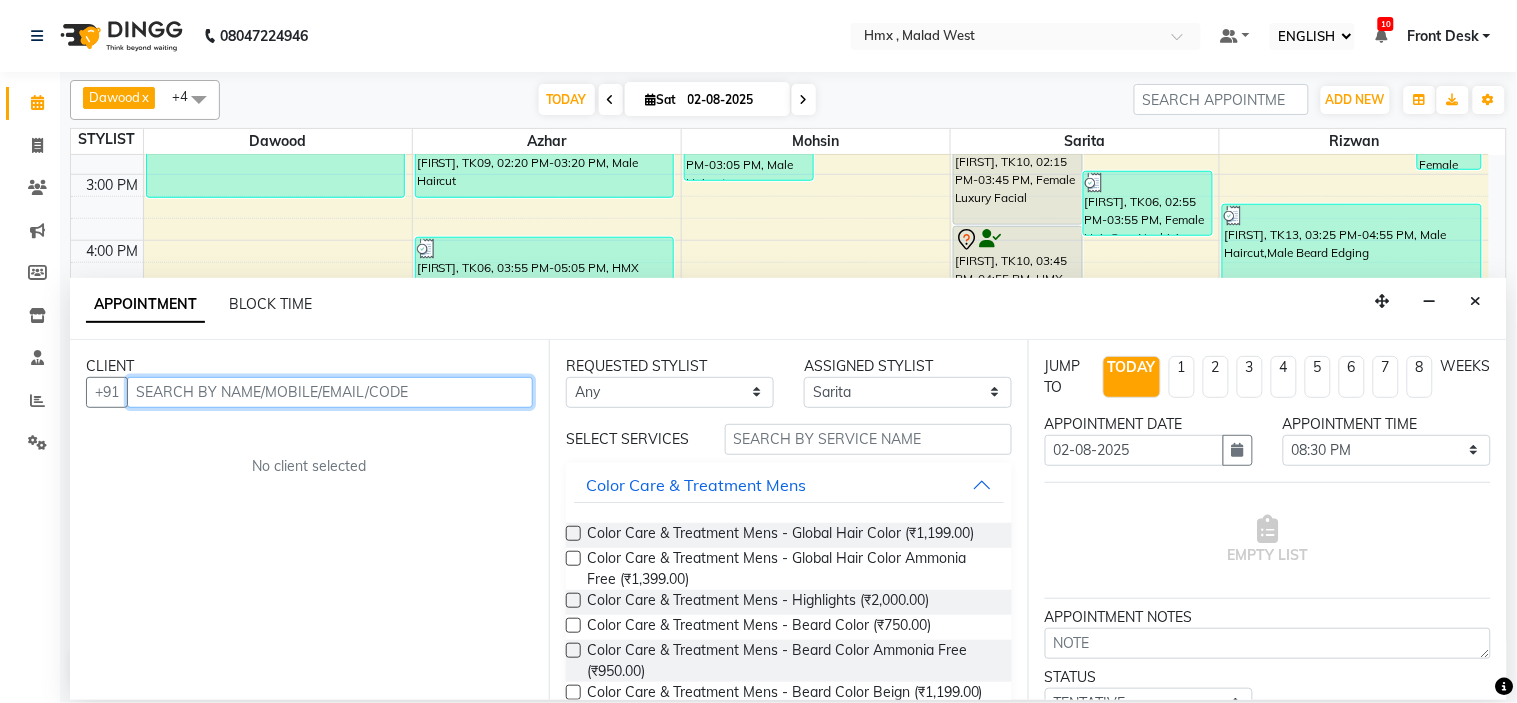 click at bounding box center (330, 392) 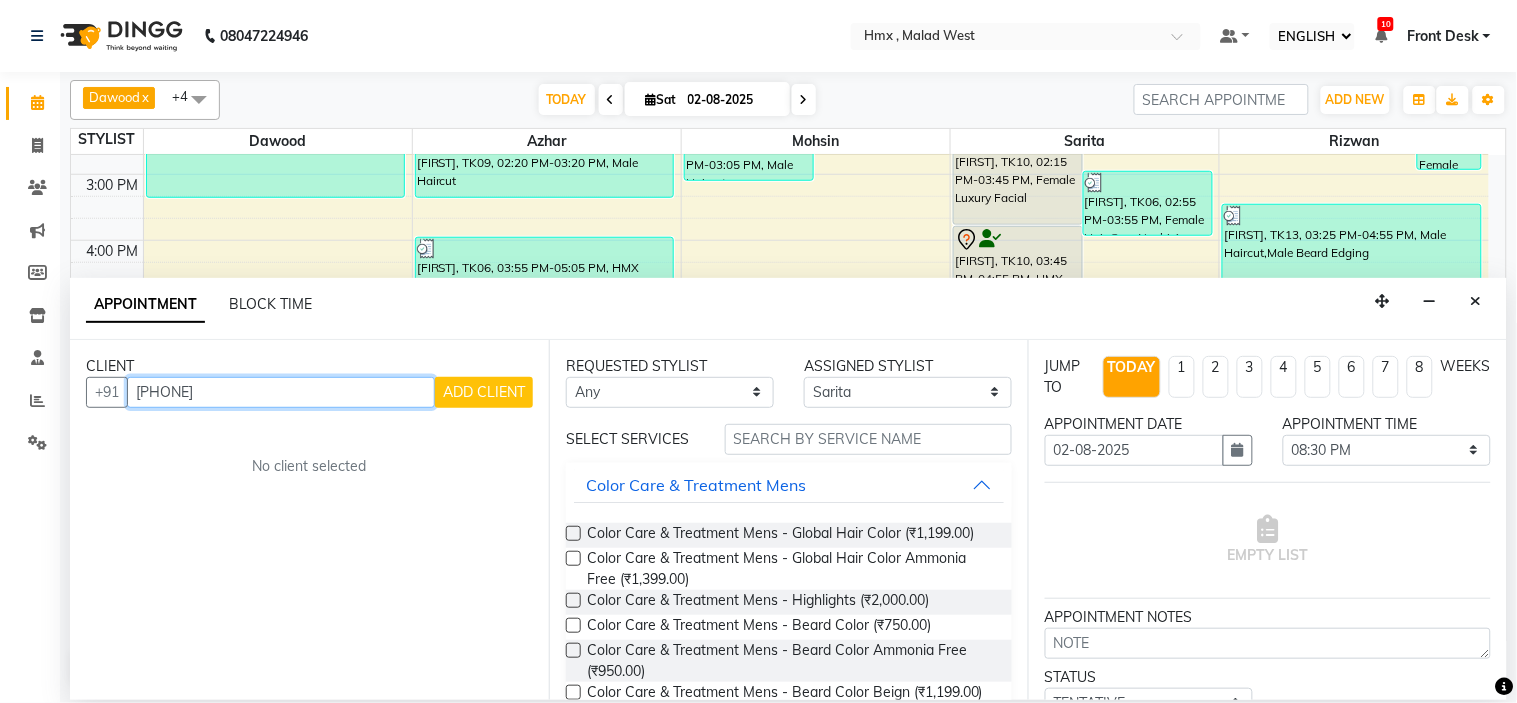 type on "[PHONE]" 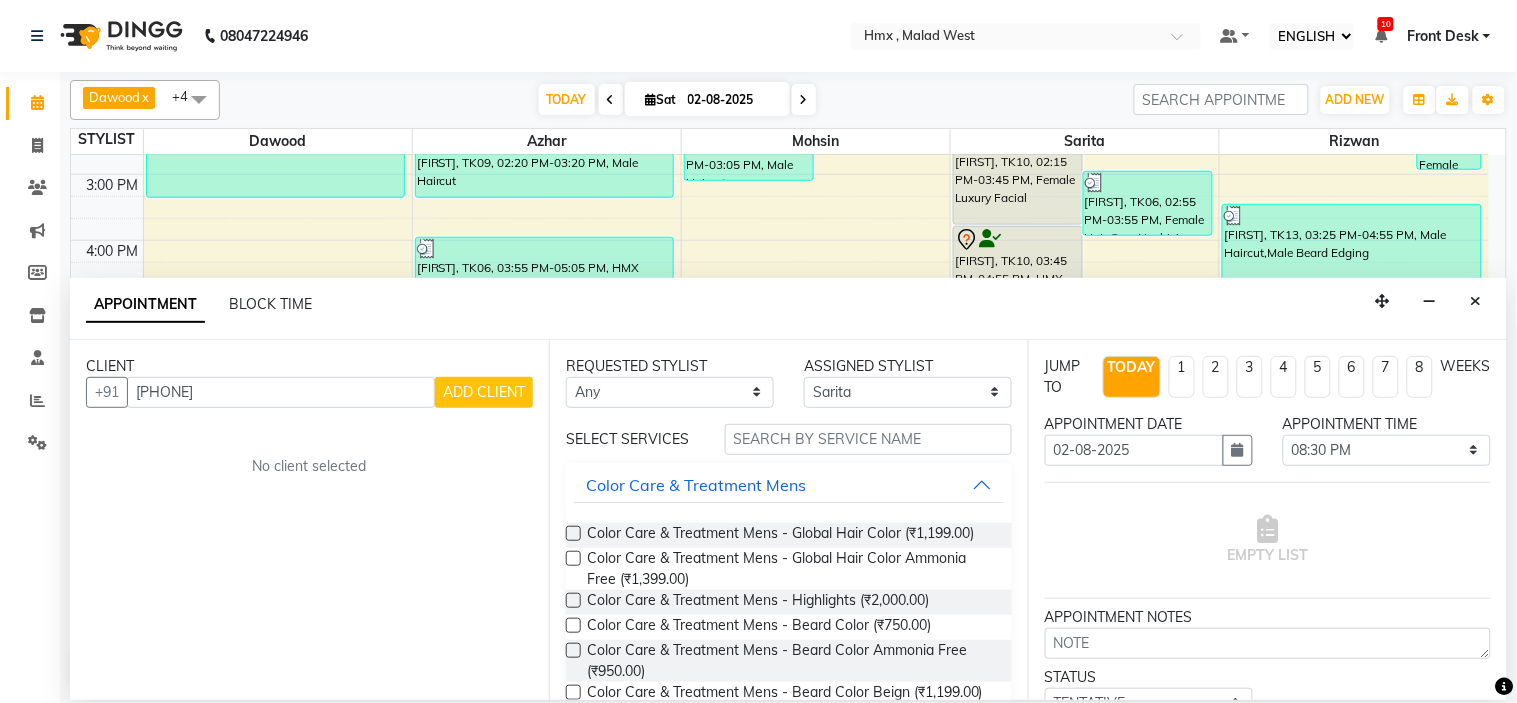 click on "ADD CLIENT" at bounding box center (484, 392) 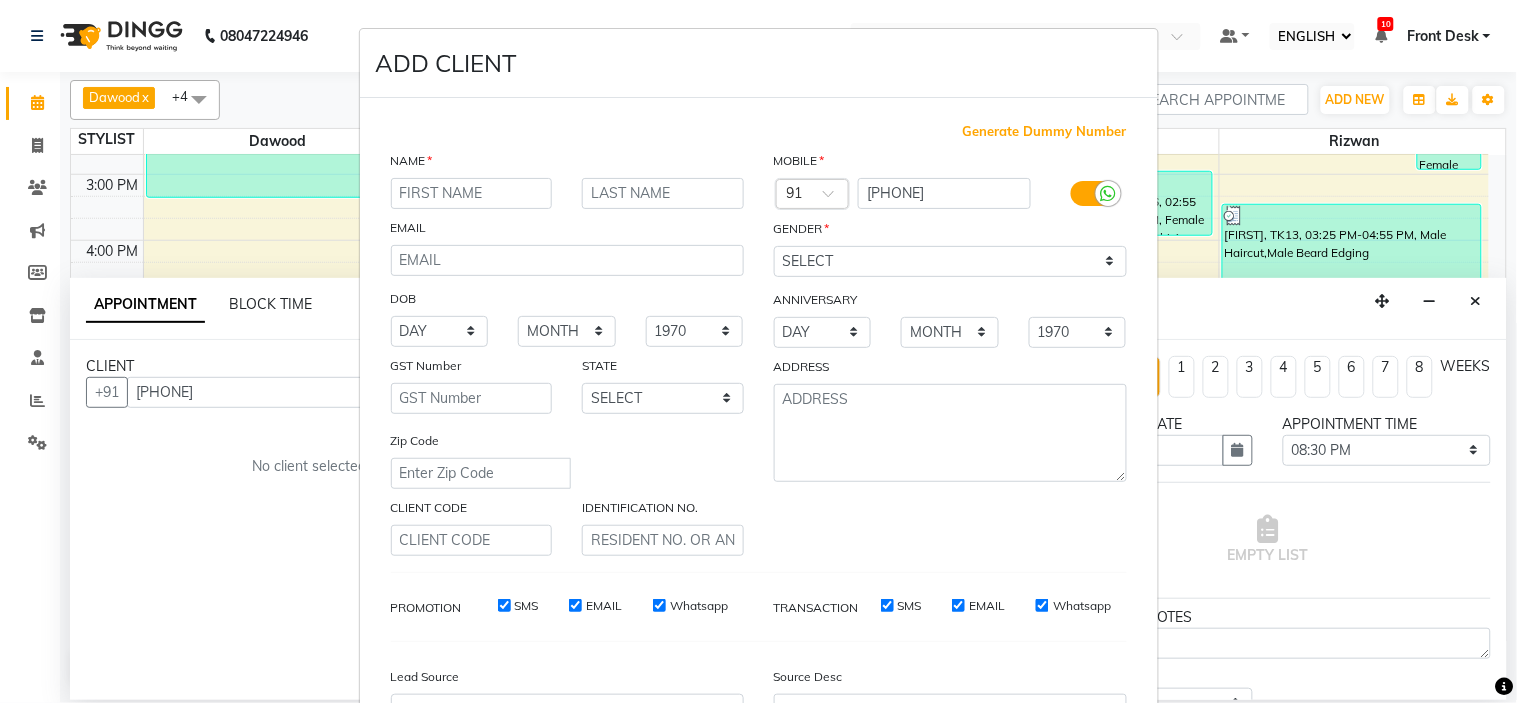 click at bounding box center [472, 193] 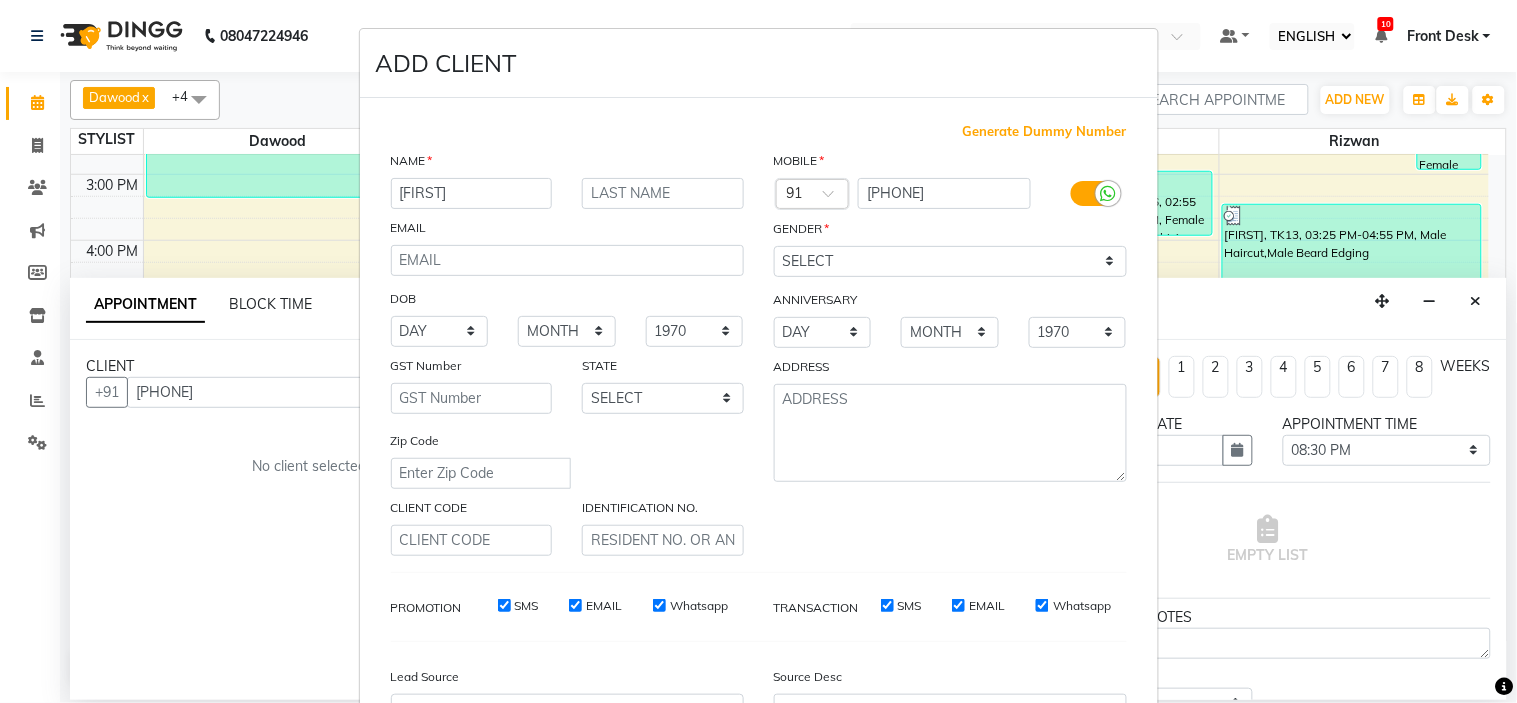 type on "[FIRST]" 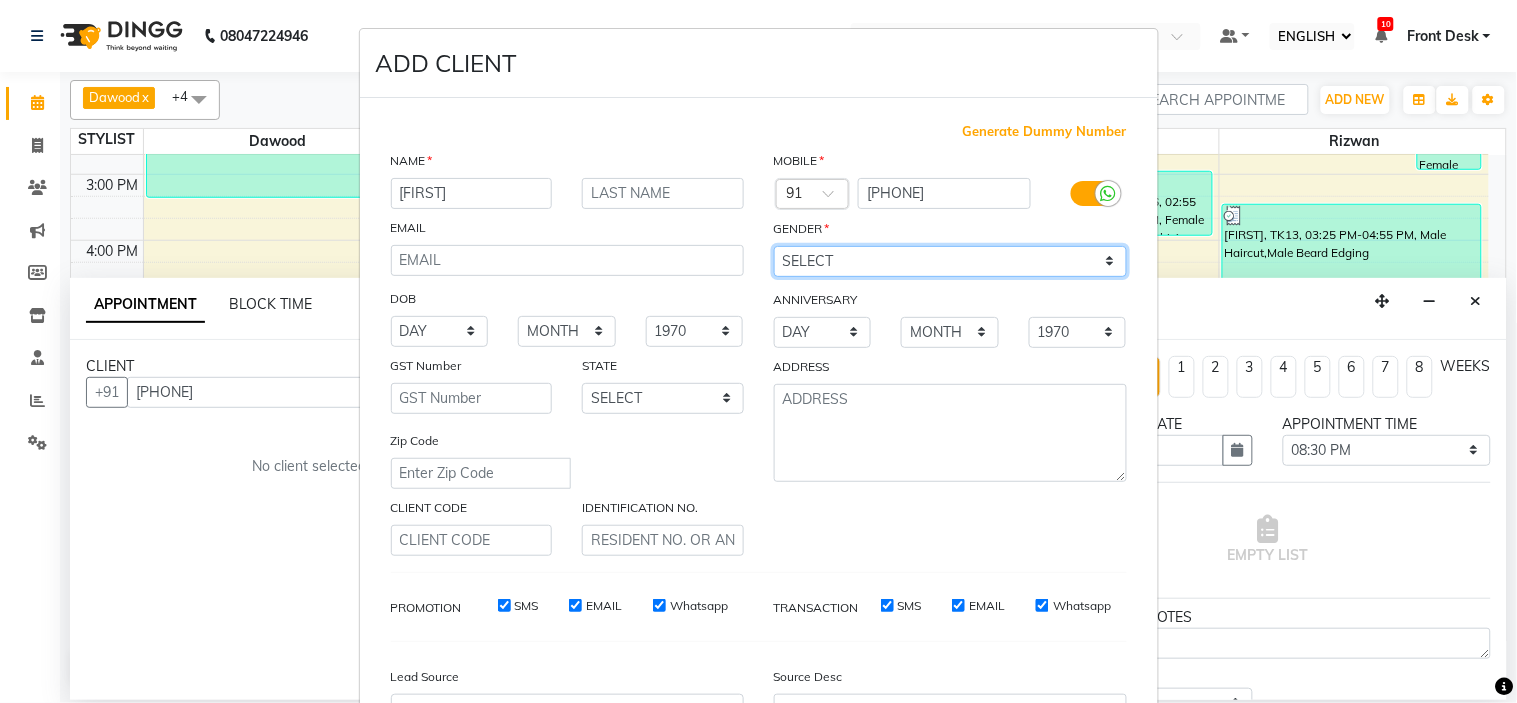 click on "SELECT MALE FEMALE OTHER PREFER NOT TO SAY" at bounding box center (950, 261) 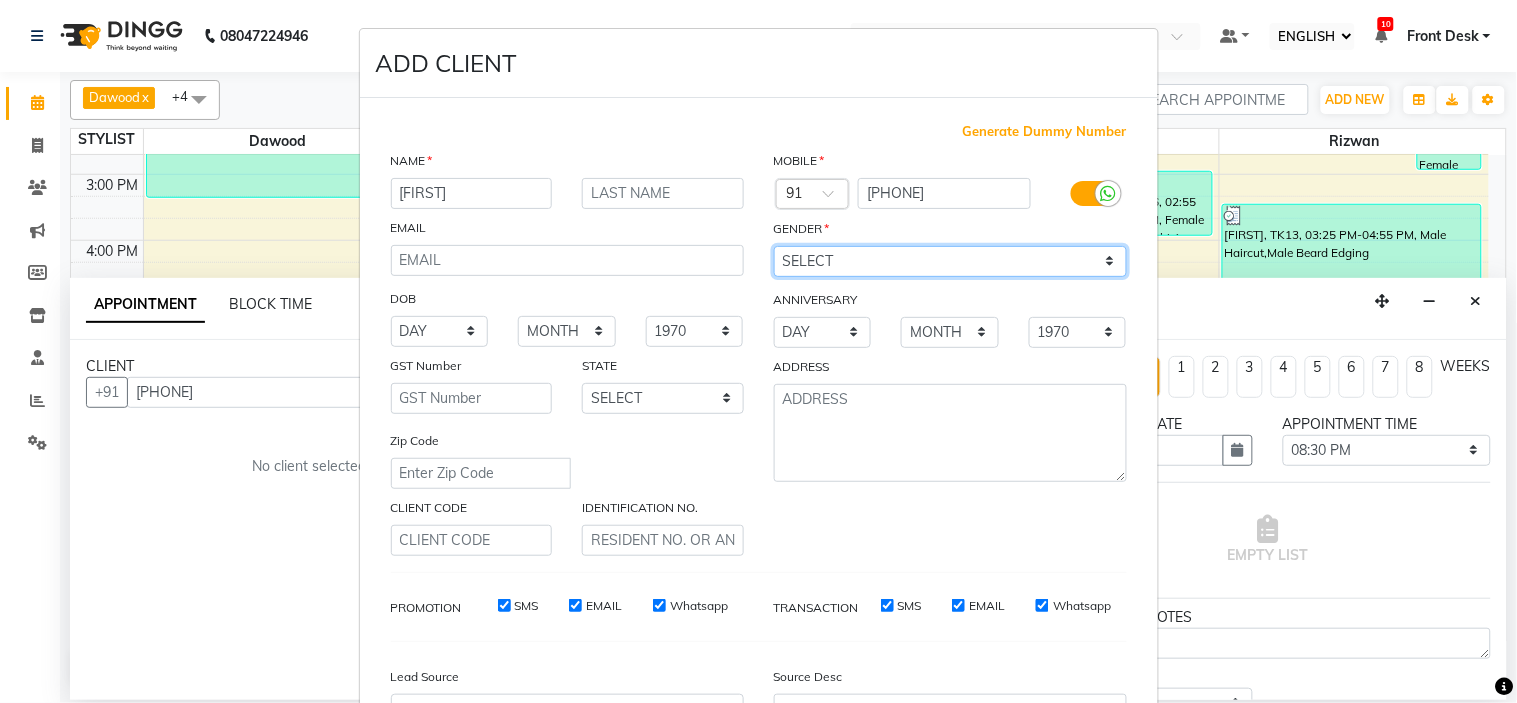 select on "female" 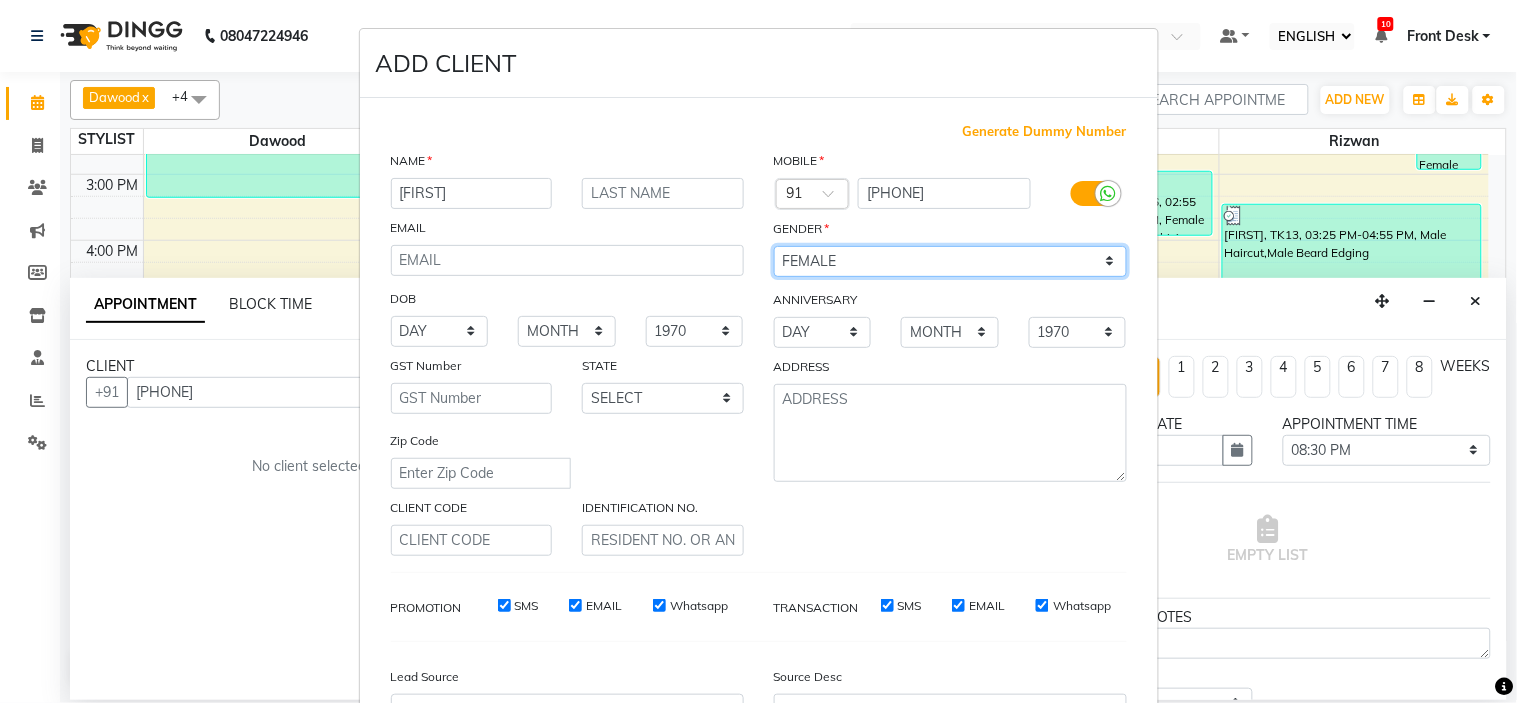click on "SELECT MALE FEMALE OTHER PREFER NOT TO SAY" at bounding box center [950, 261] 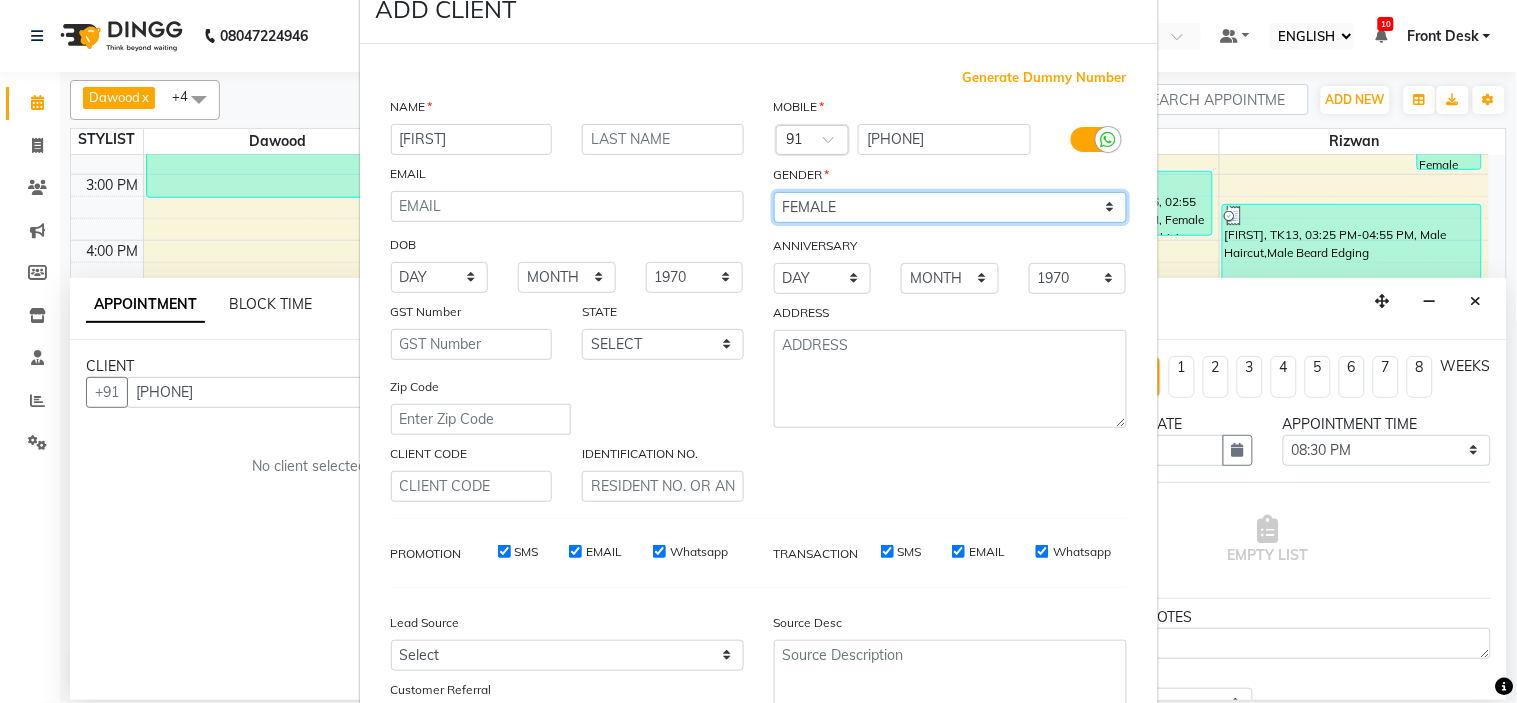 scroll, scrollTop: 0, scrollLeft: 0, axis: both 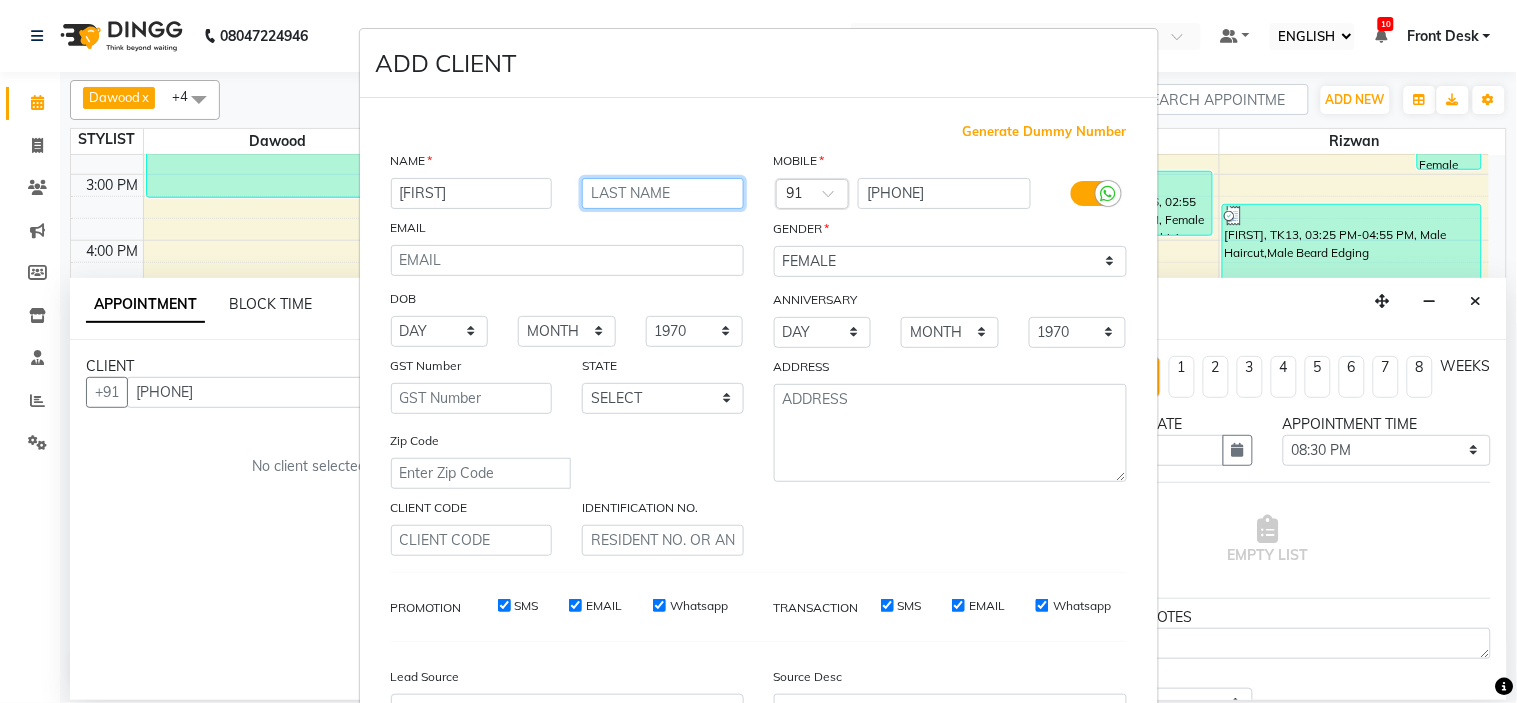 click at bounding box center (663, 193) 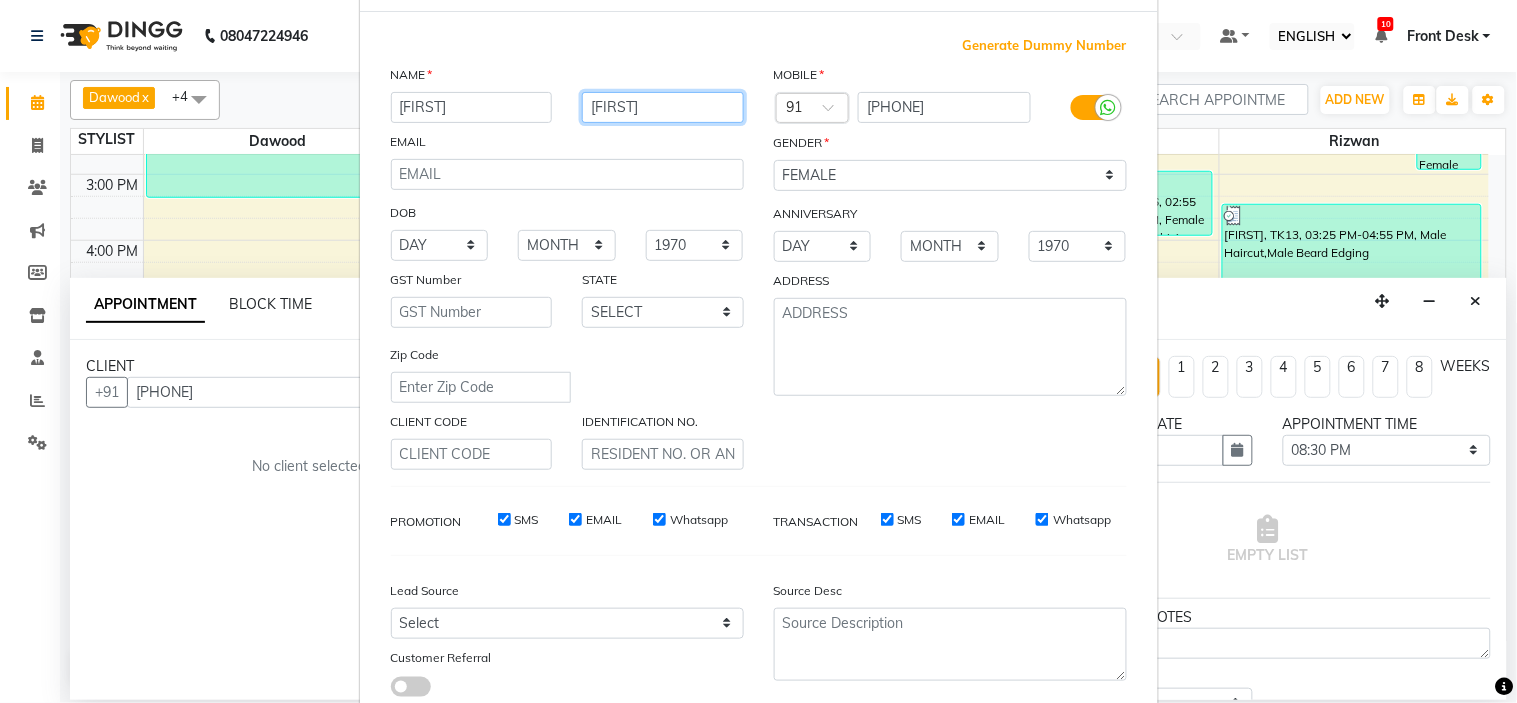 scroll, scrollTop: 221, scrollLeft: 0, axis: vertical 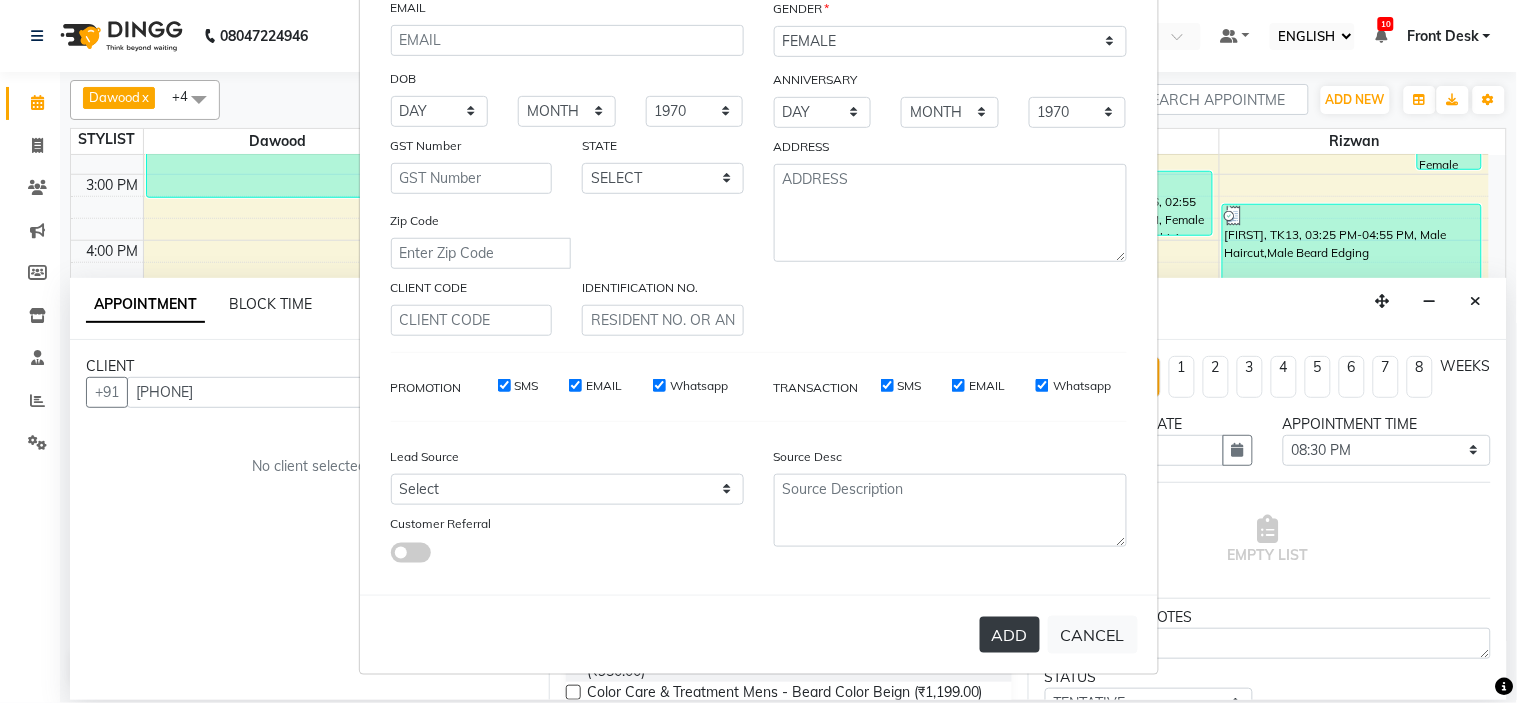 type on "[FIRST]" 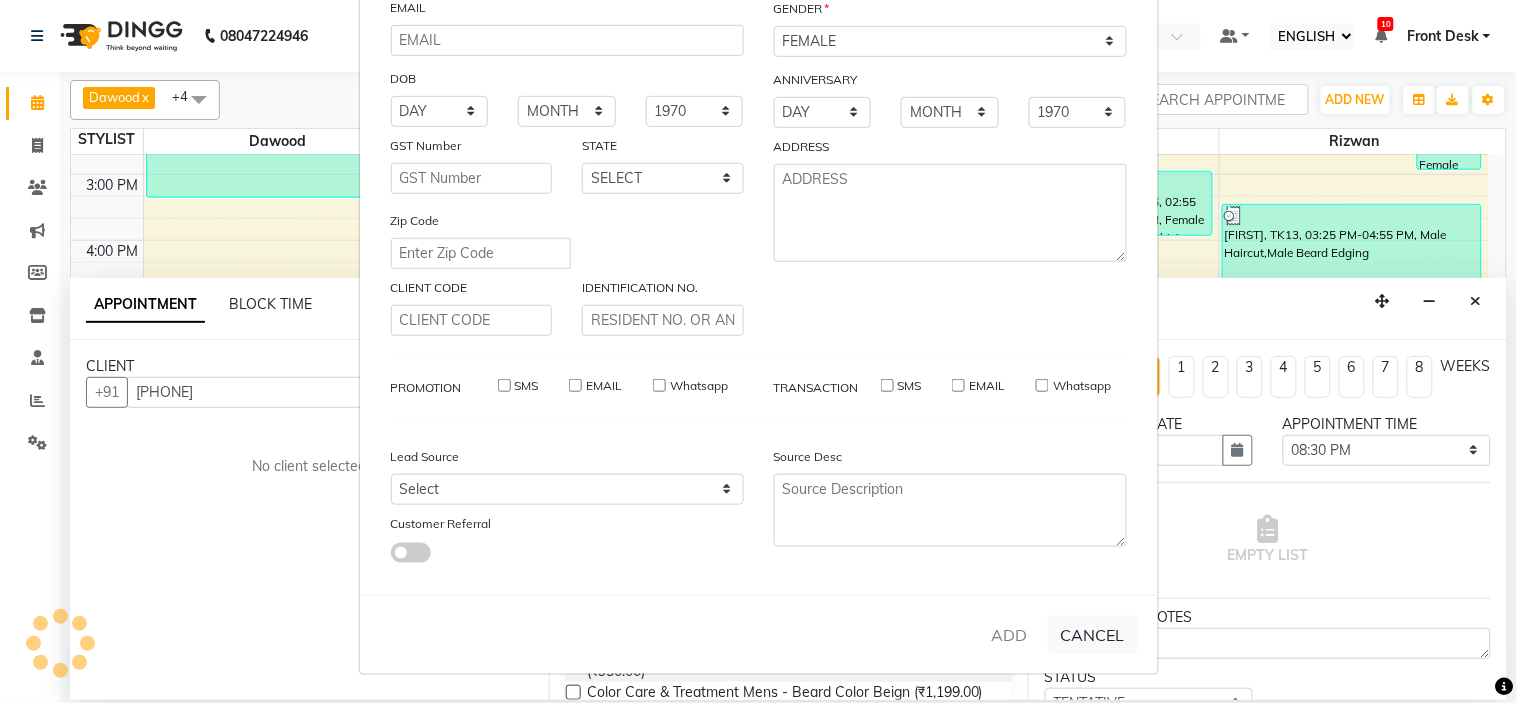 type 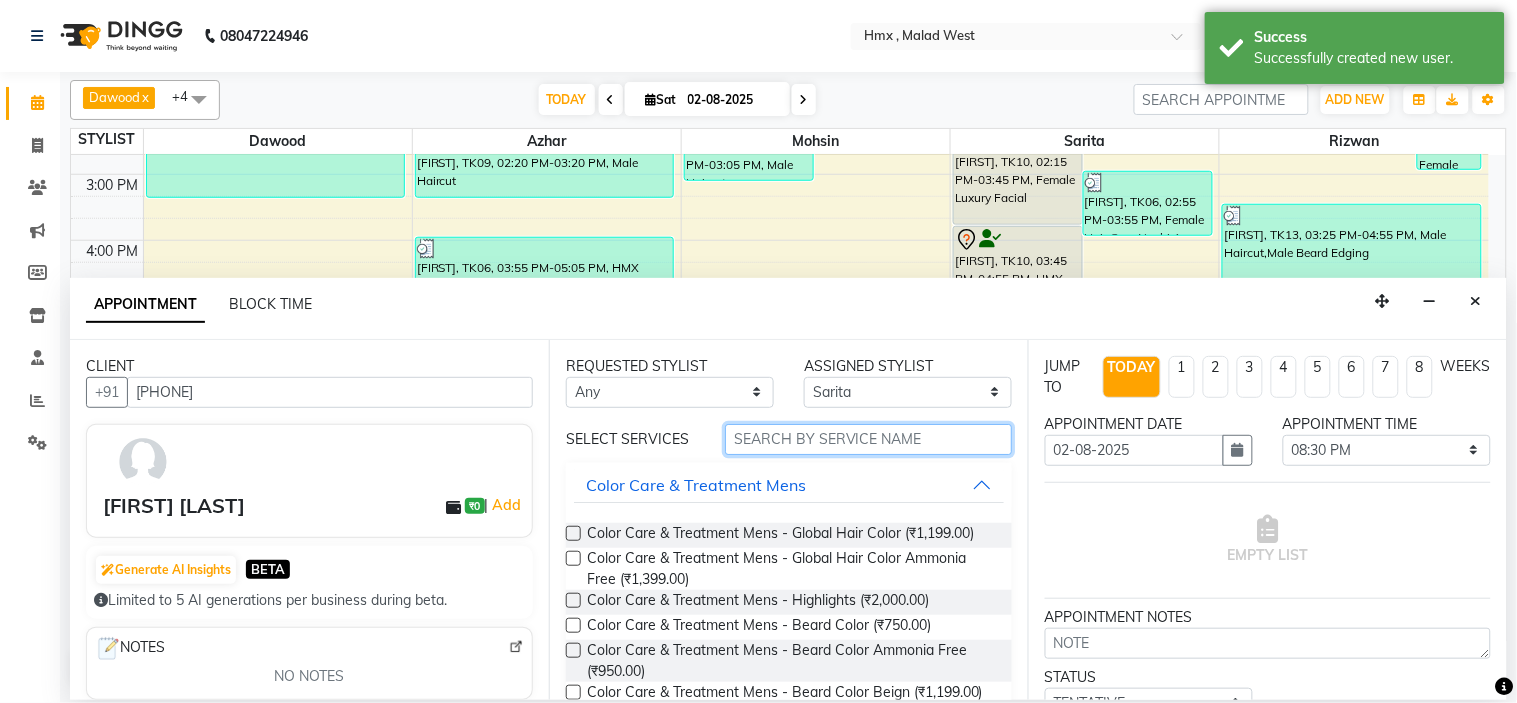 click at bounding box center [868, 439] 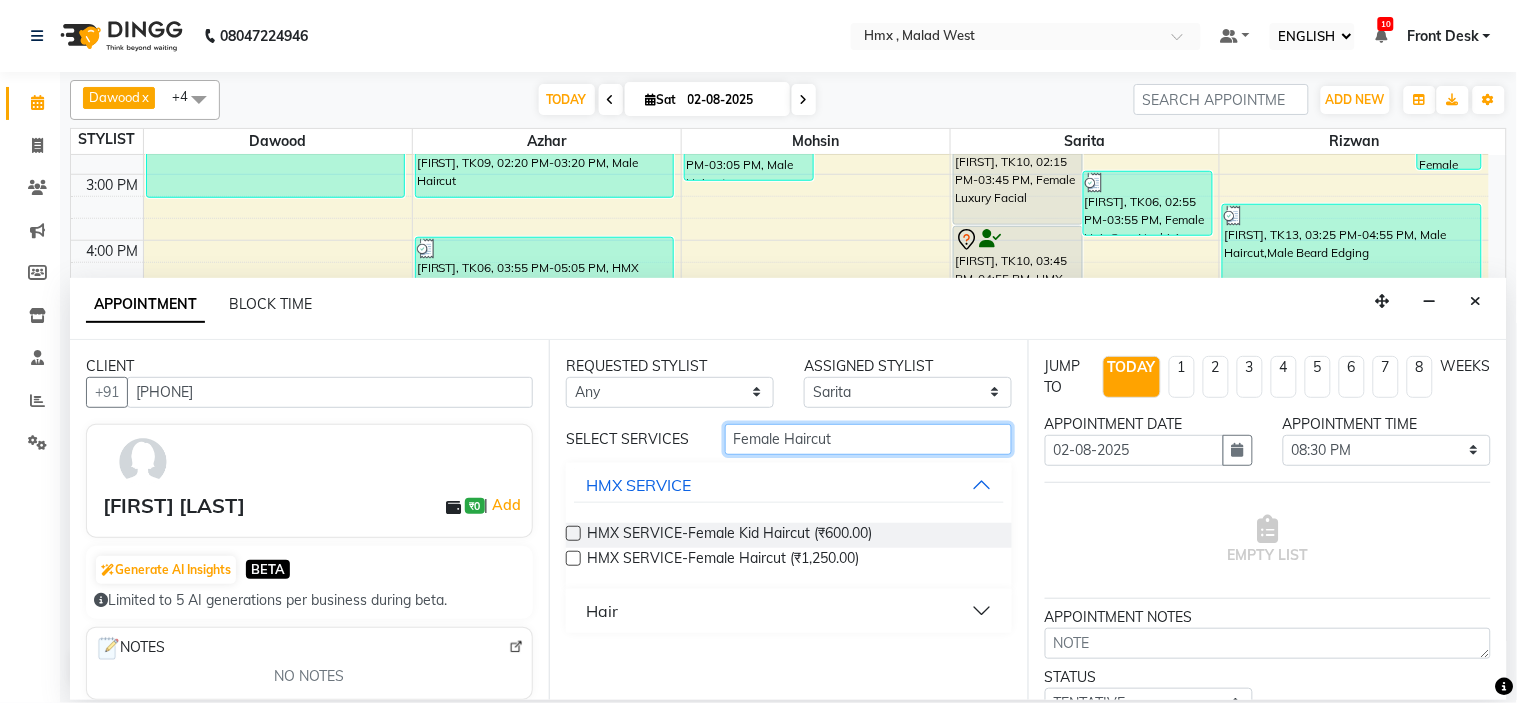 type on "Female Haircut" 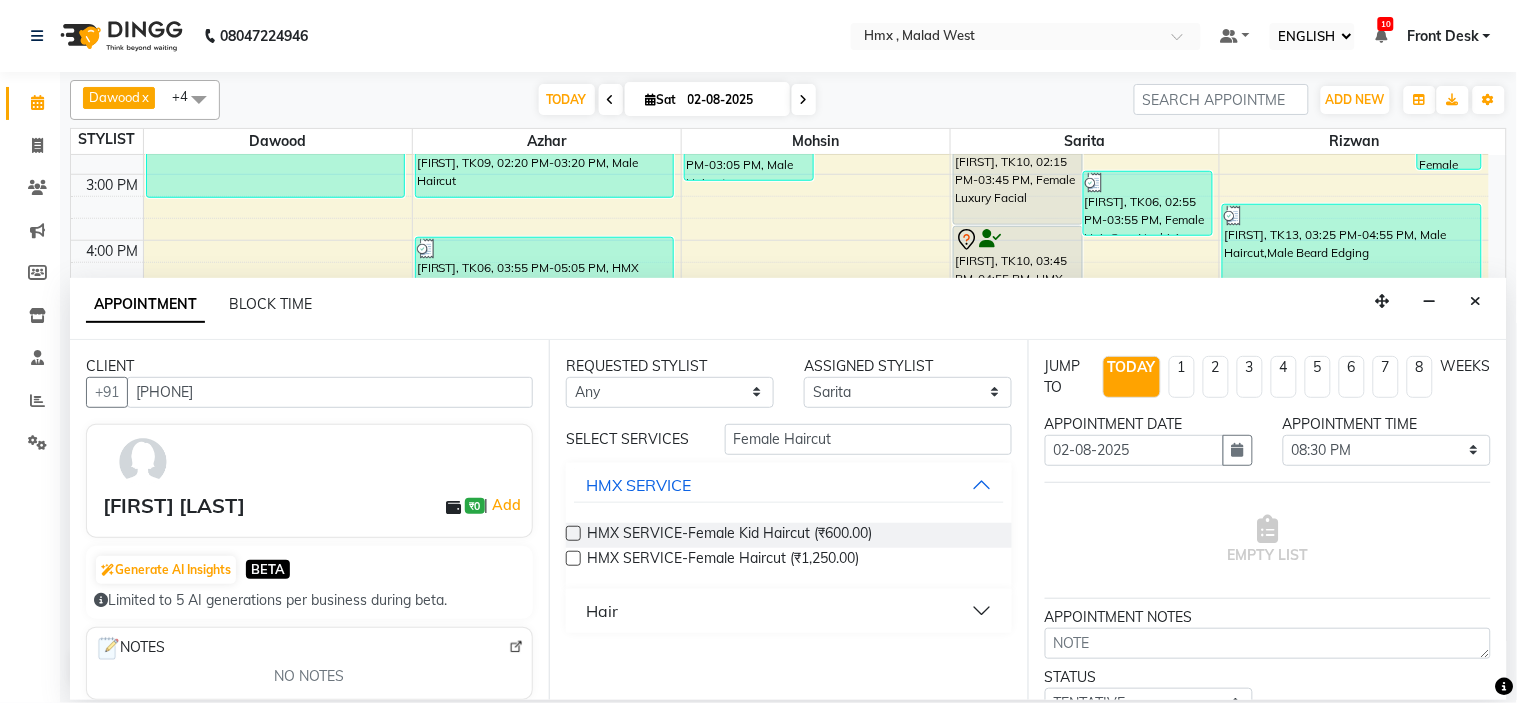 click on "Hair" at bounding box center (789, 611) 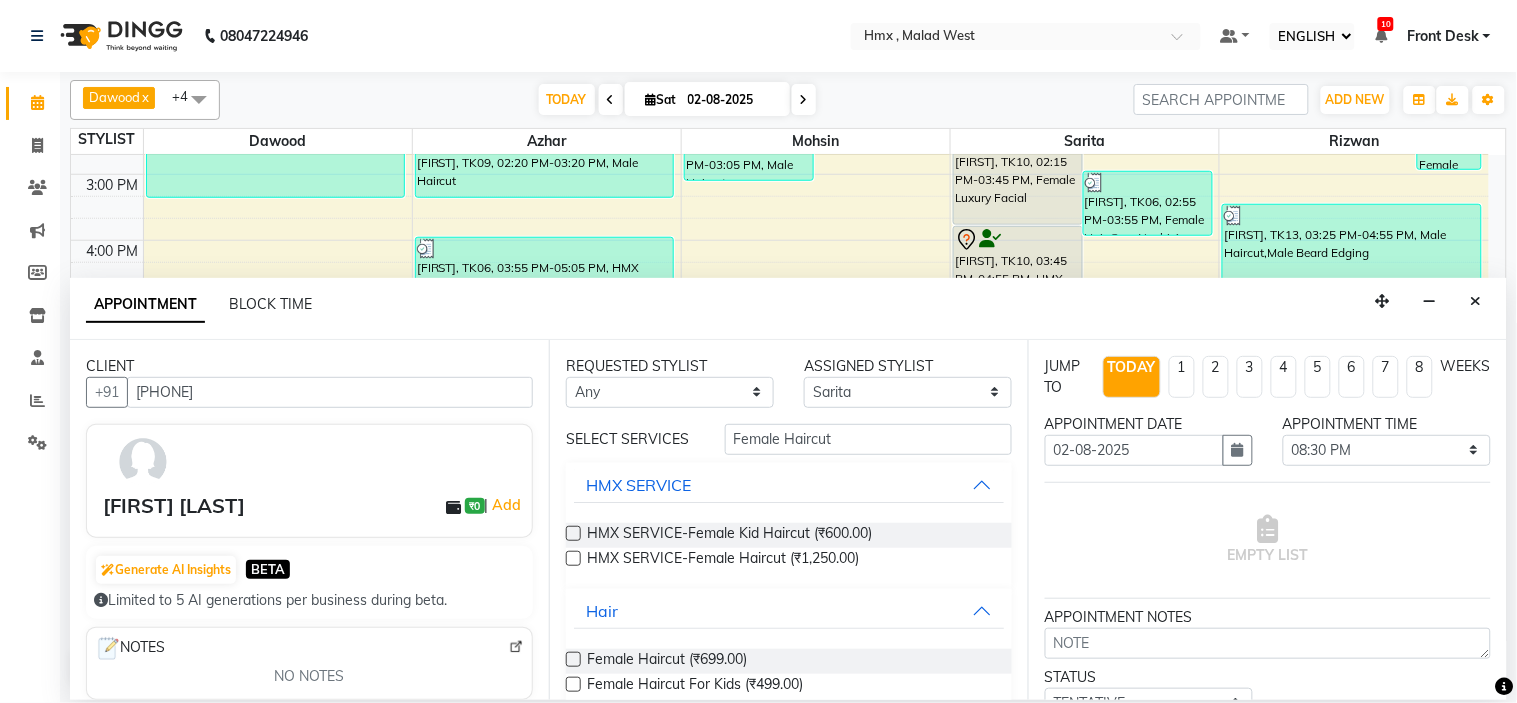 click at bounding box center [573, 659] 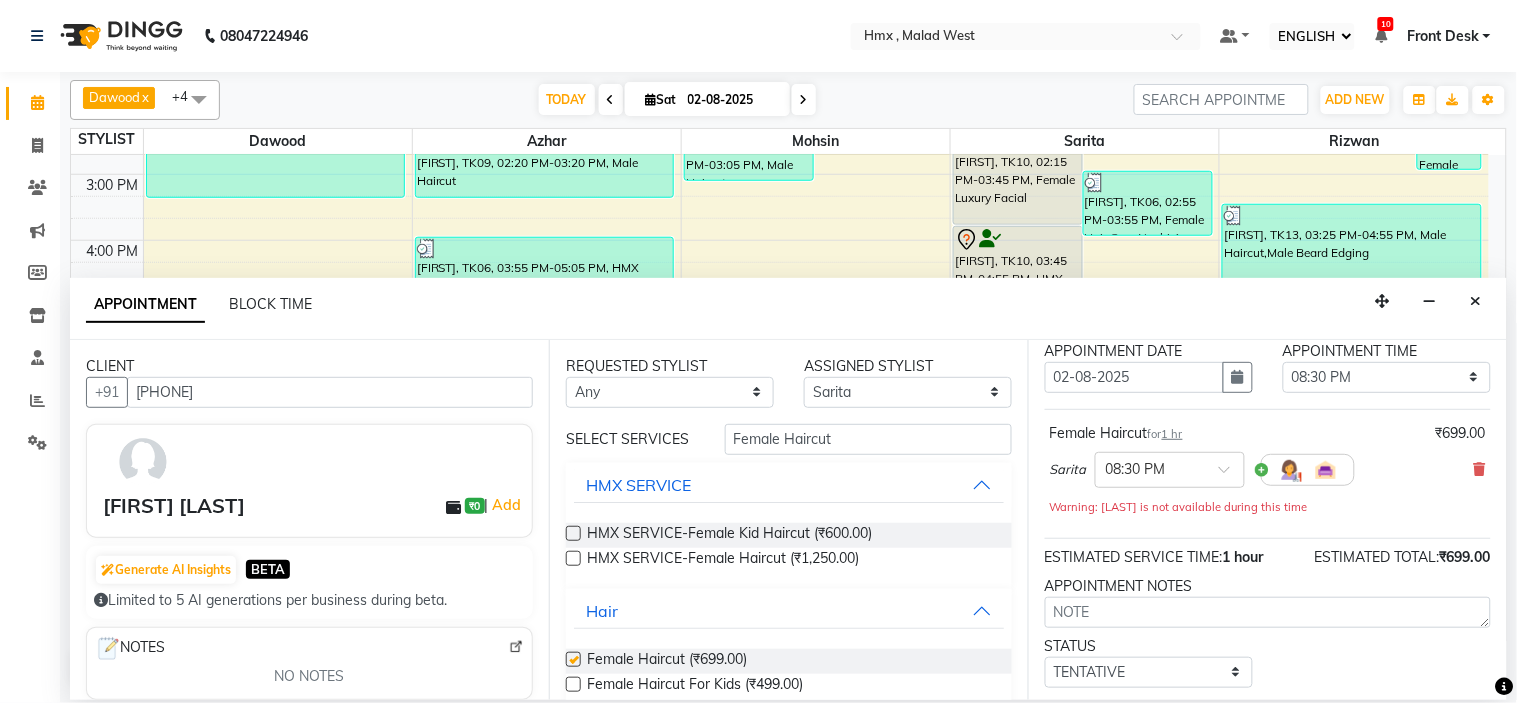 checkbox on "false" 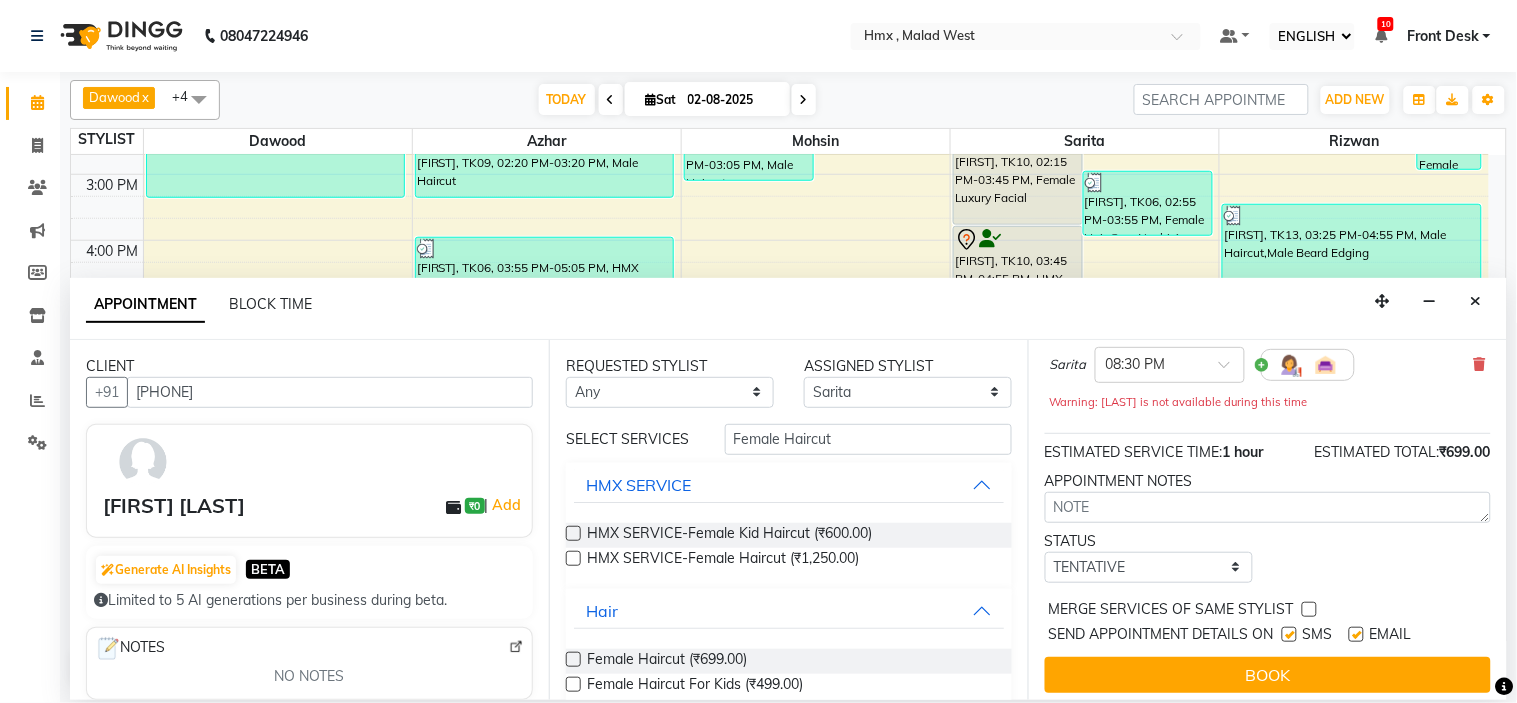 scroll, scrollTop: 187, scrollLeft: 0, axis: vertical 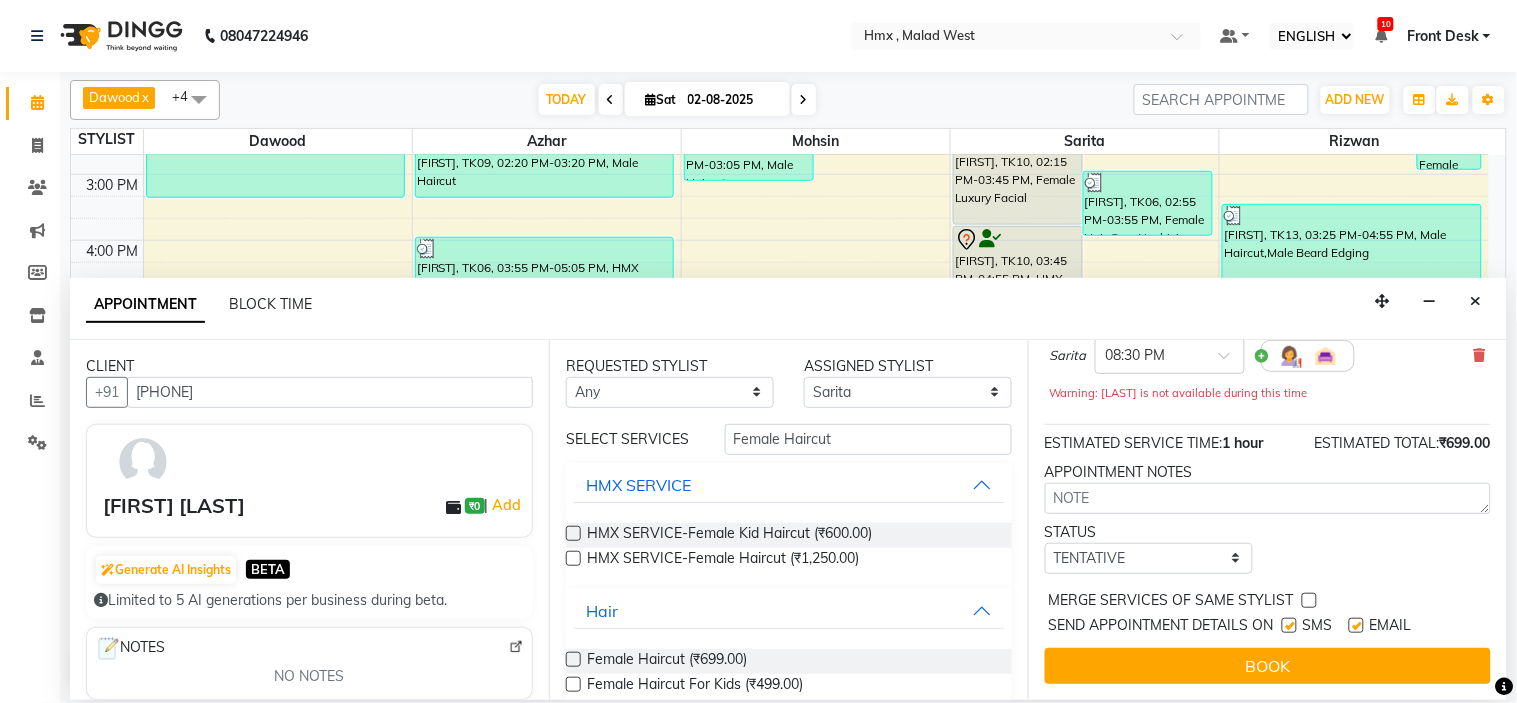 click at bounding box center (1289, 625) 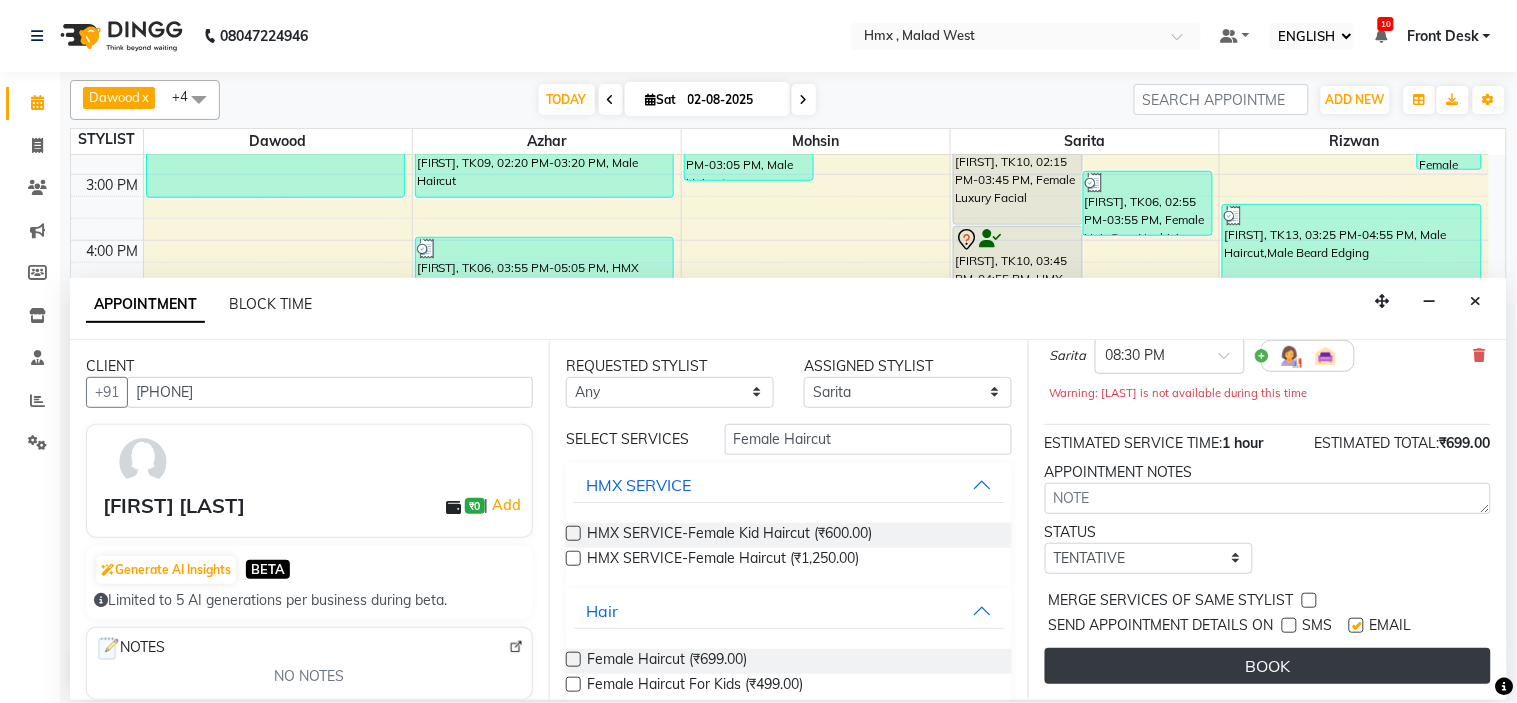 click on "BOOK" at bounding box center (1268, 666) 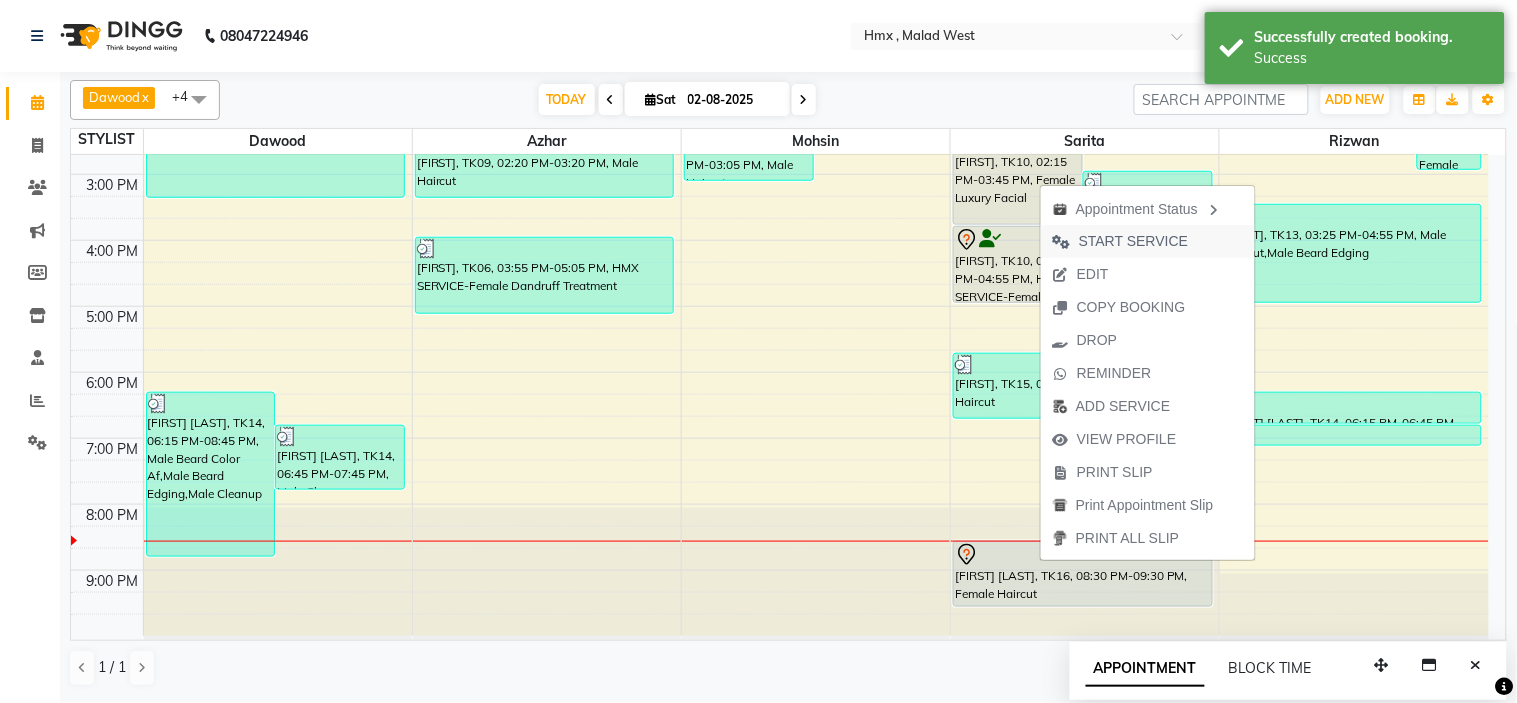 click on "START SERVICE" at bounding box center (1133, 241) 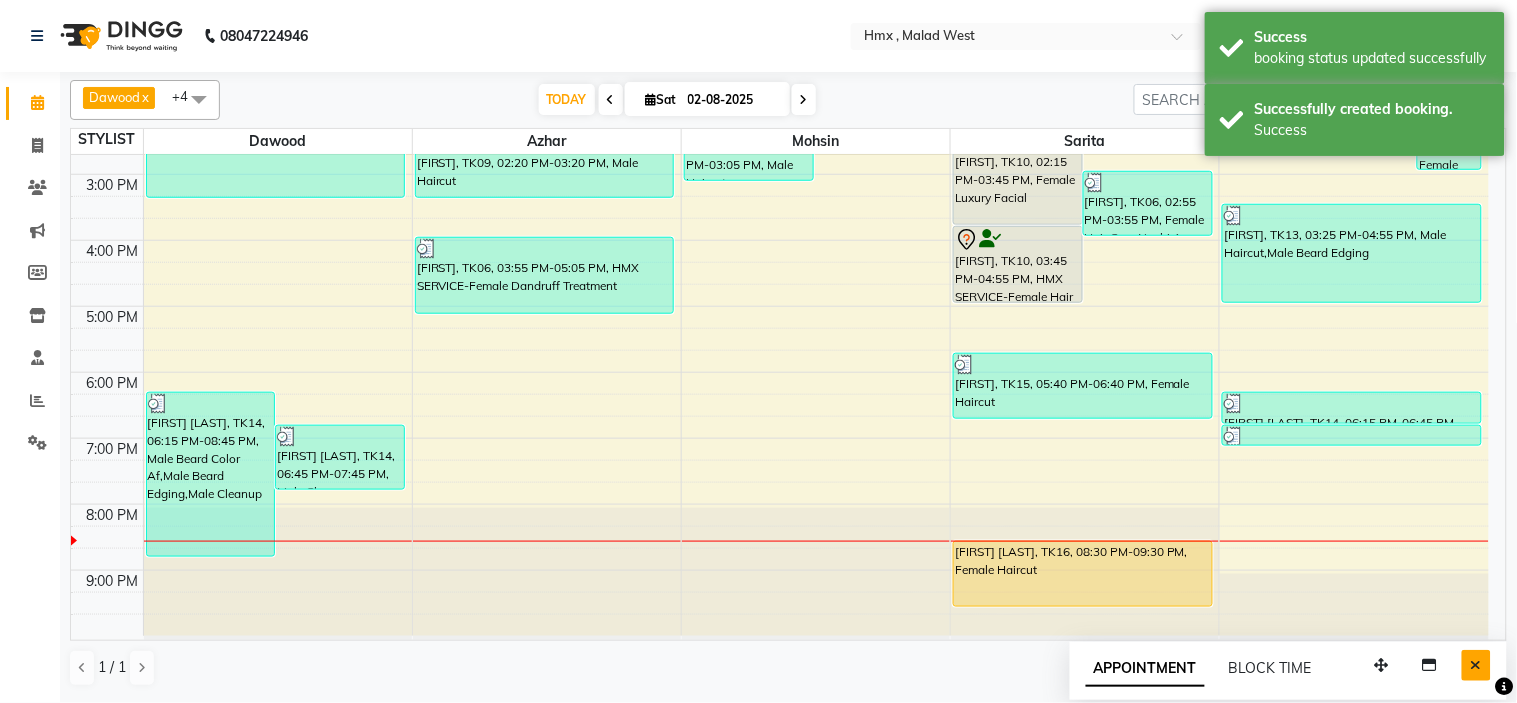 click at bounding box center [1476, 665] 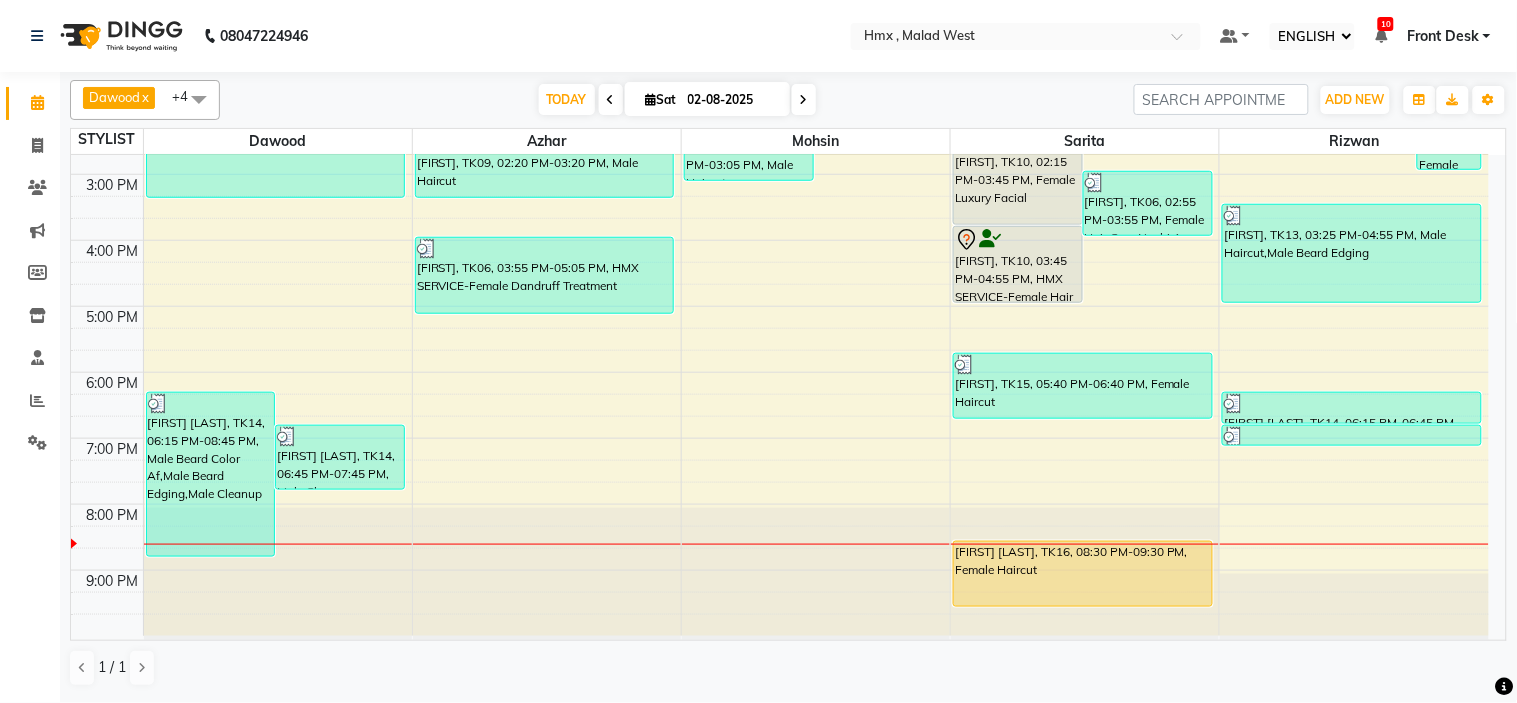 click at bounding box center [804, 100] 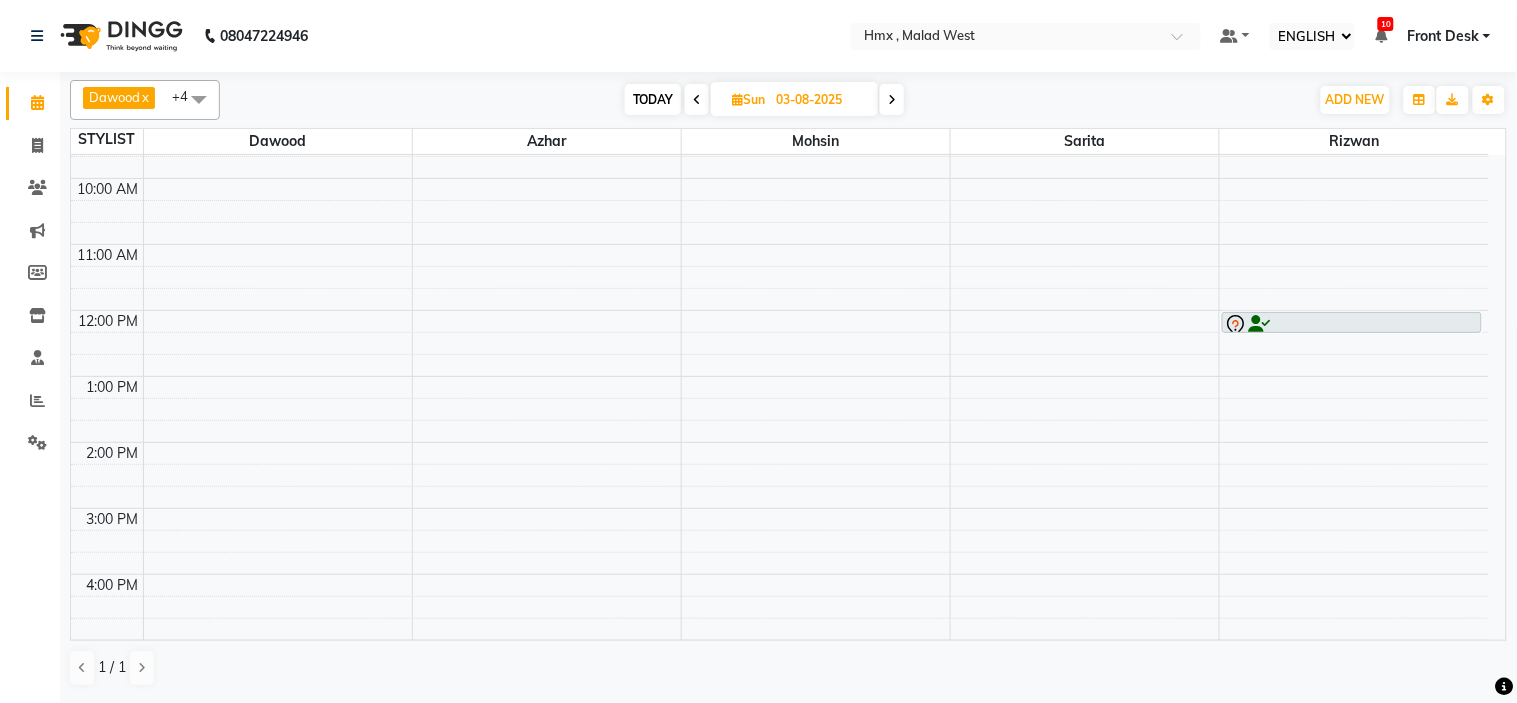 scroll, scrollTop: 0, scrollLeft: 0, axis: both 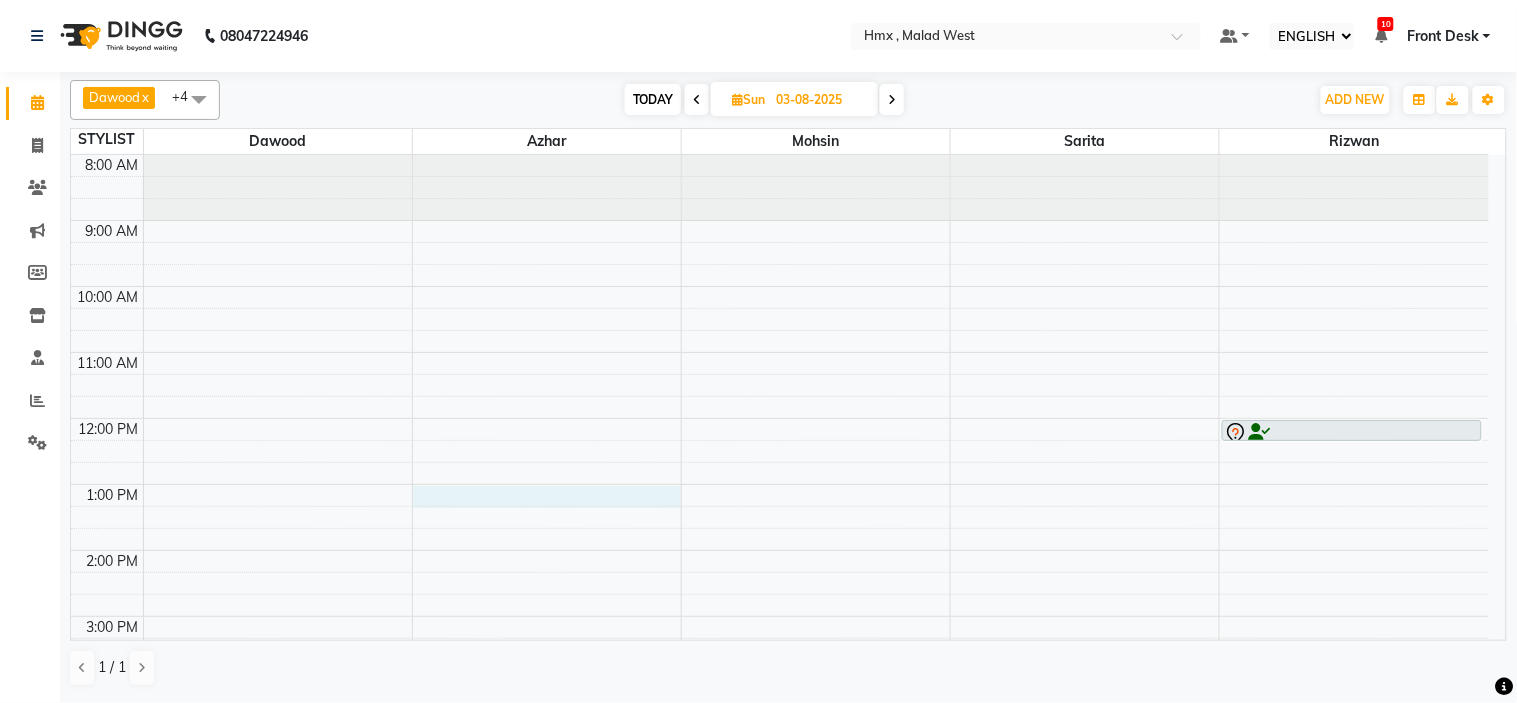 click on "8:00 AM 9:00 AM 10:00 AM 11:00 AM 12:00 PM 1:00 PM 2:00 PM 3:00 PM 4:00 PM 5:00 PM 6:00 PM 7:00 PM 8:00 PM 9:00 PM             [FIRST], 12:00 PM-12:20 PM, HMX SERVICE-Beard trim + line up" at bounding box center (780, 616) 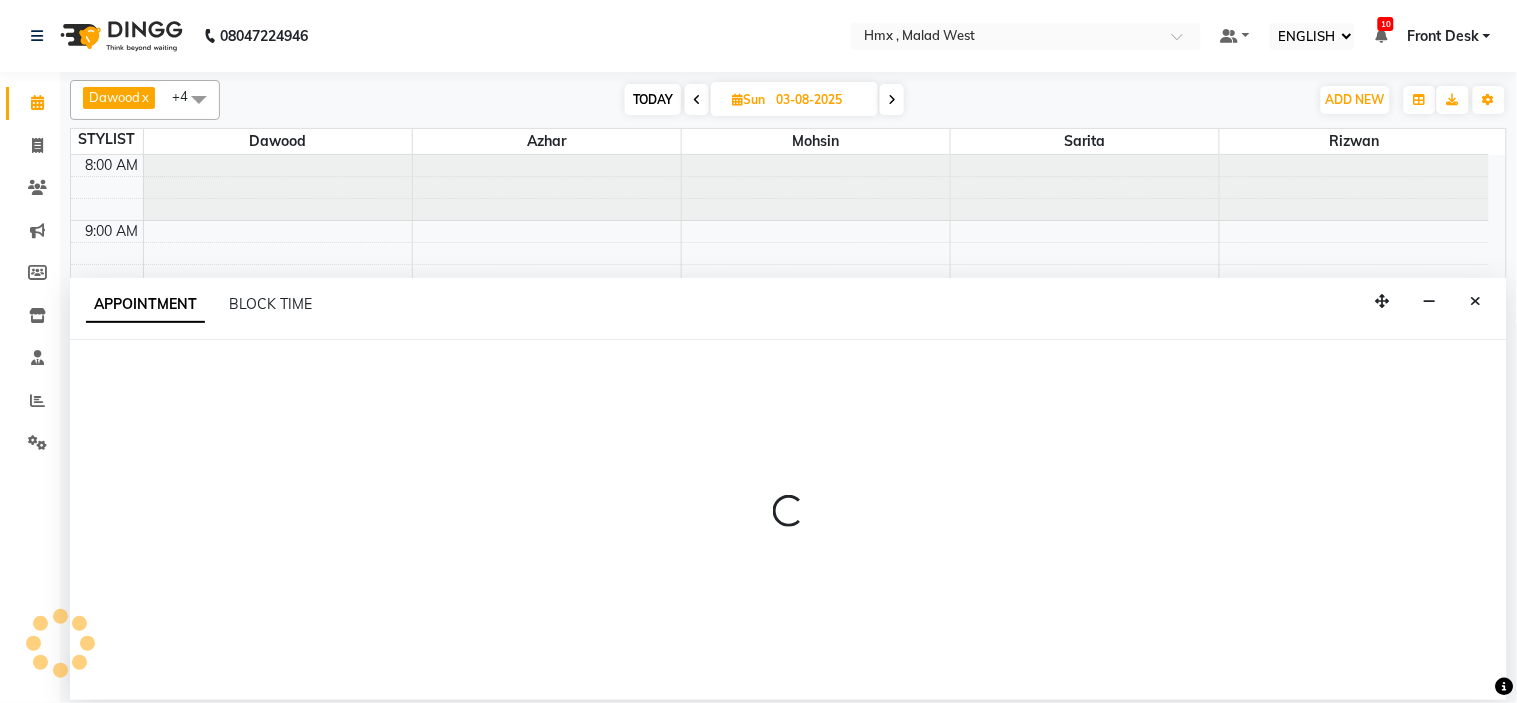 select on "39098" 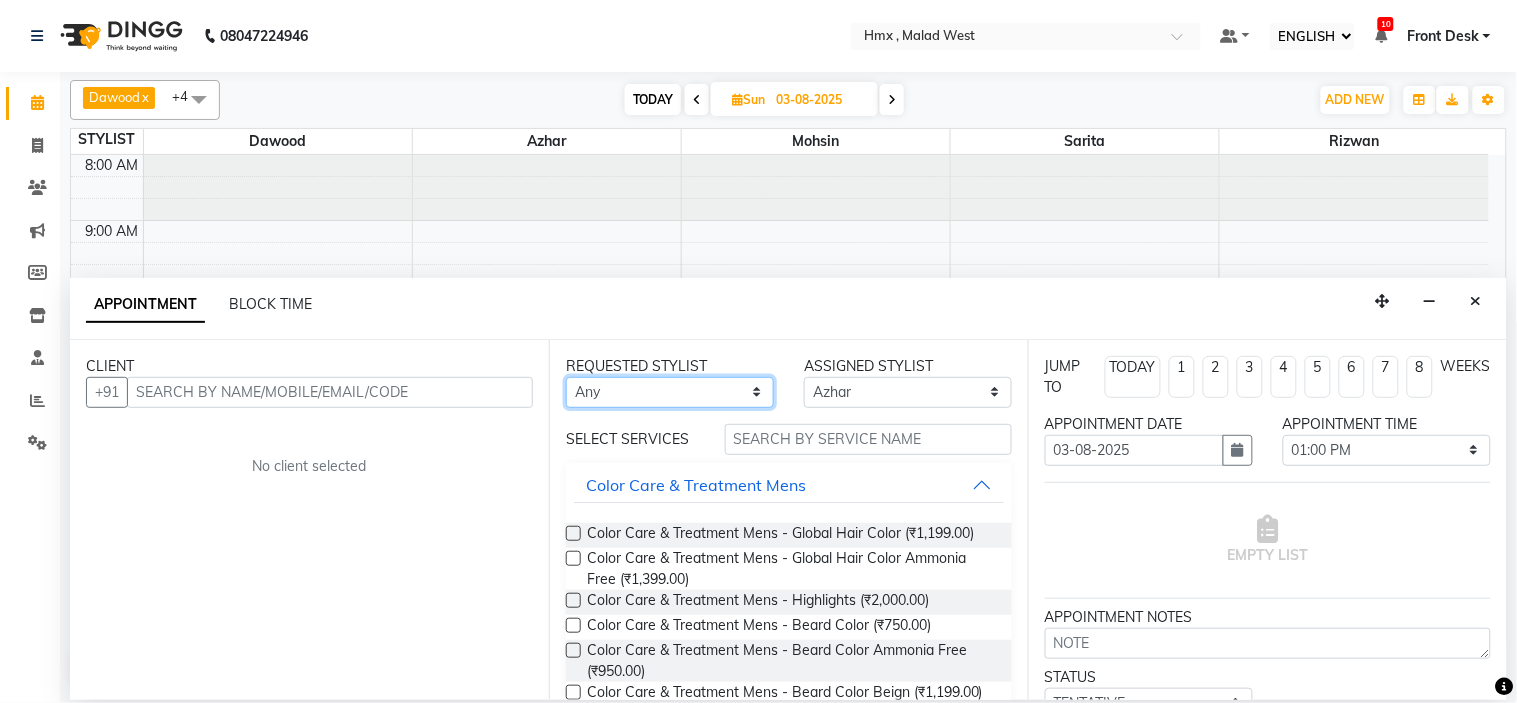 click on "[FIRST] [LAST] [LAST] [LAST] [LAST] [LAST] [LAST] [LAST] [LAST] [LAST] [LAST] [LAST] [LAST] [LAST] [LAST]" at bounding box center (670, 392) 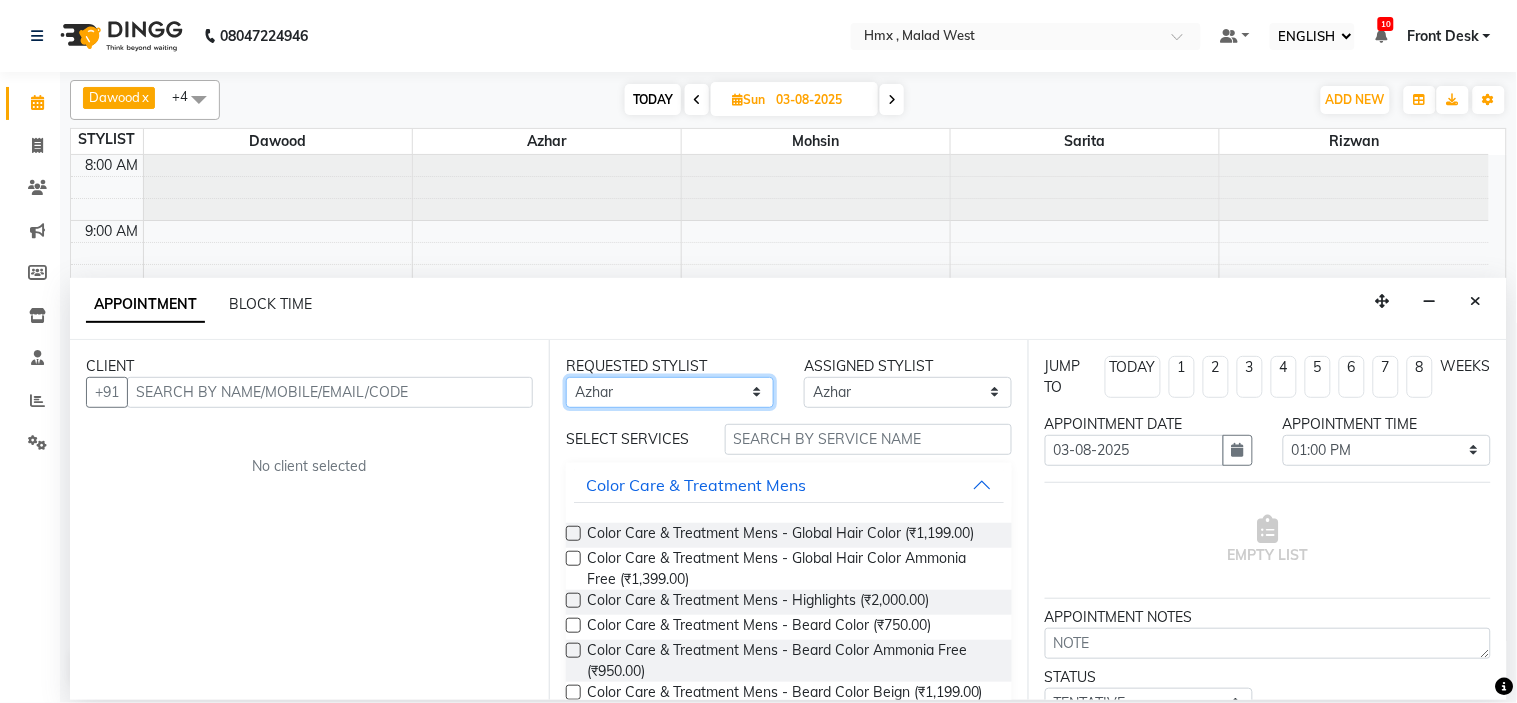 click on "[FIRST] [LAST] [LAST] [LAST] [LAST] [LAST] [LAST] [LAST] [LAST] [LAST] [LAST] [LAST] [LAST] [LAST] [LAST]" at bounding box center (670, 392) 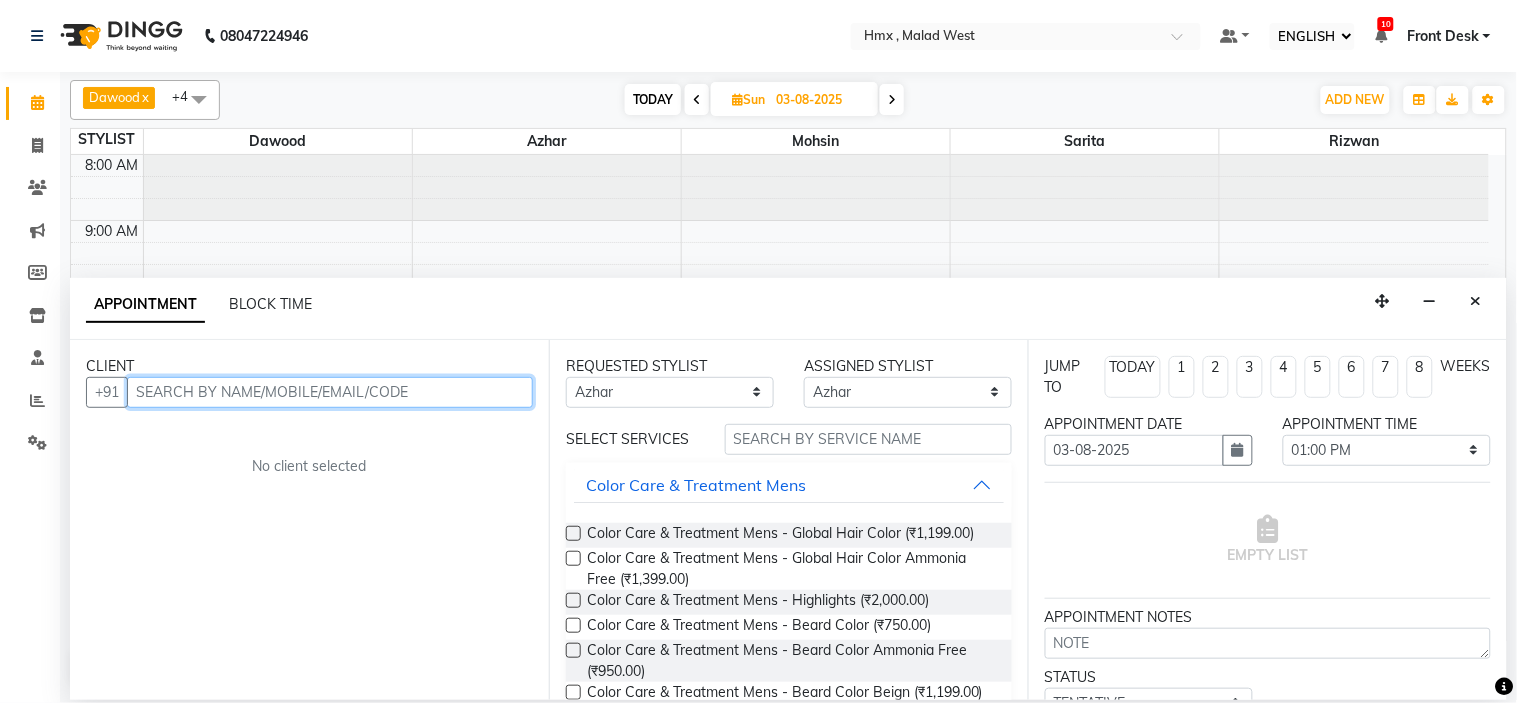 click at bounding box center (330, 392) 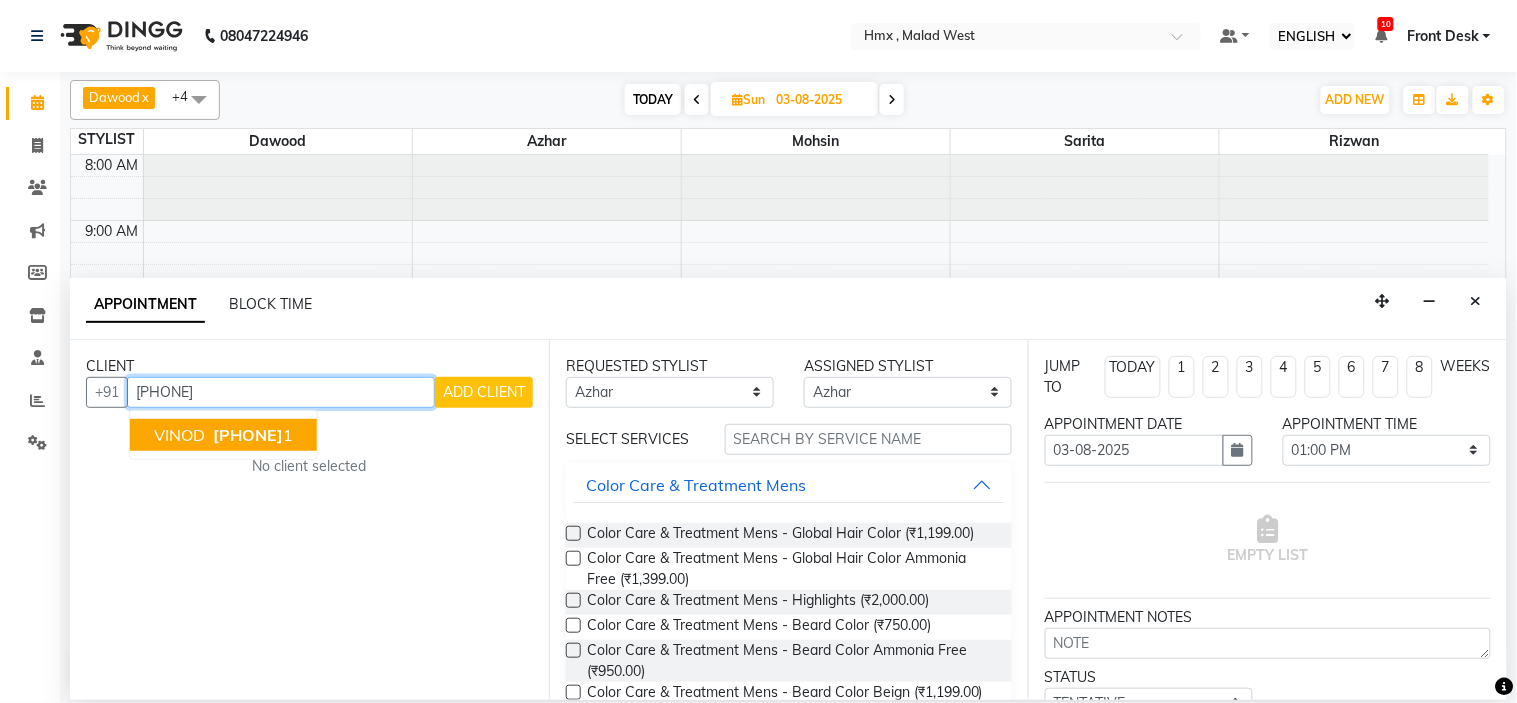 drag, startPoint x: 184, startPoint y: 425, endPoint x: 801, endPoint y: 501, distance: 621.6631 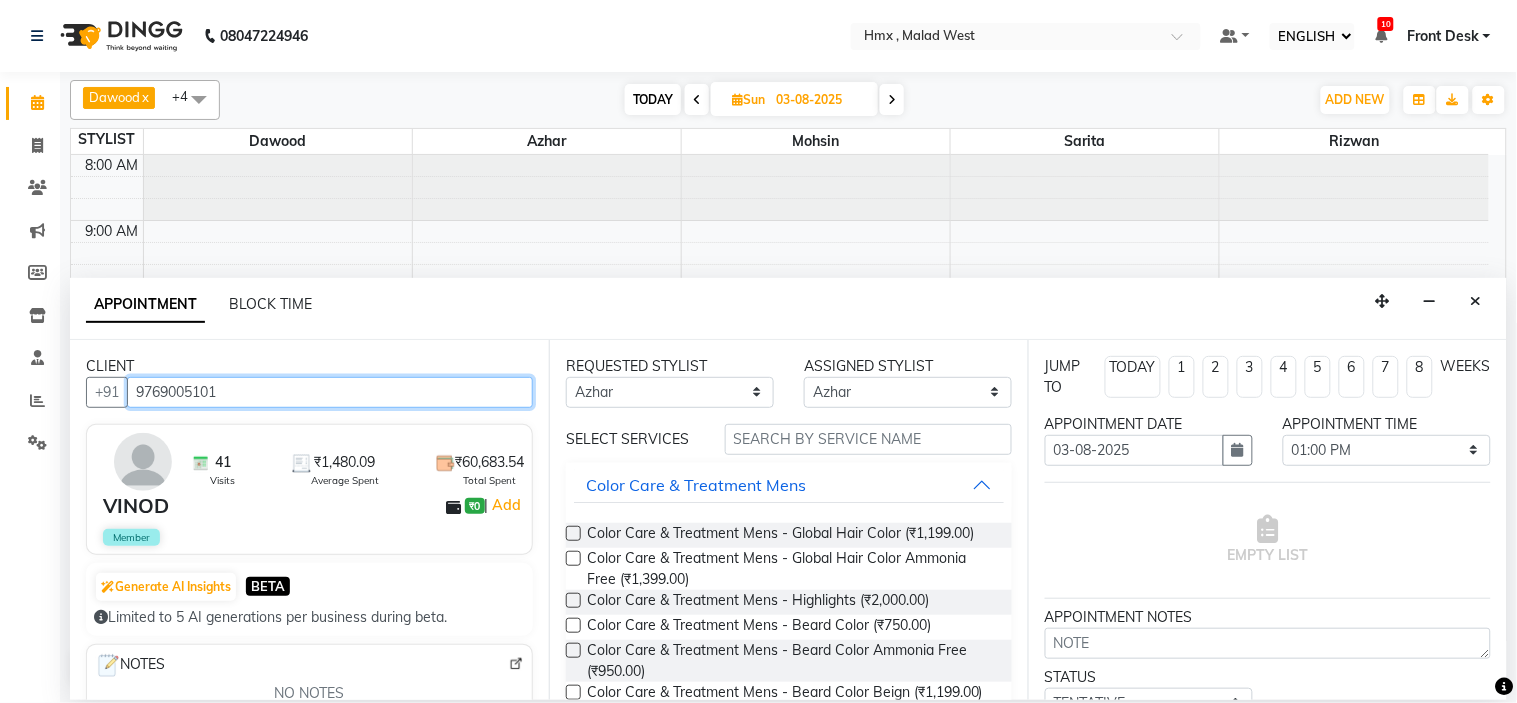 type on "9769005101" 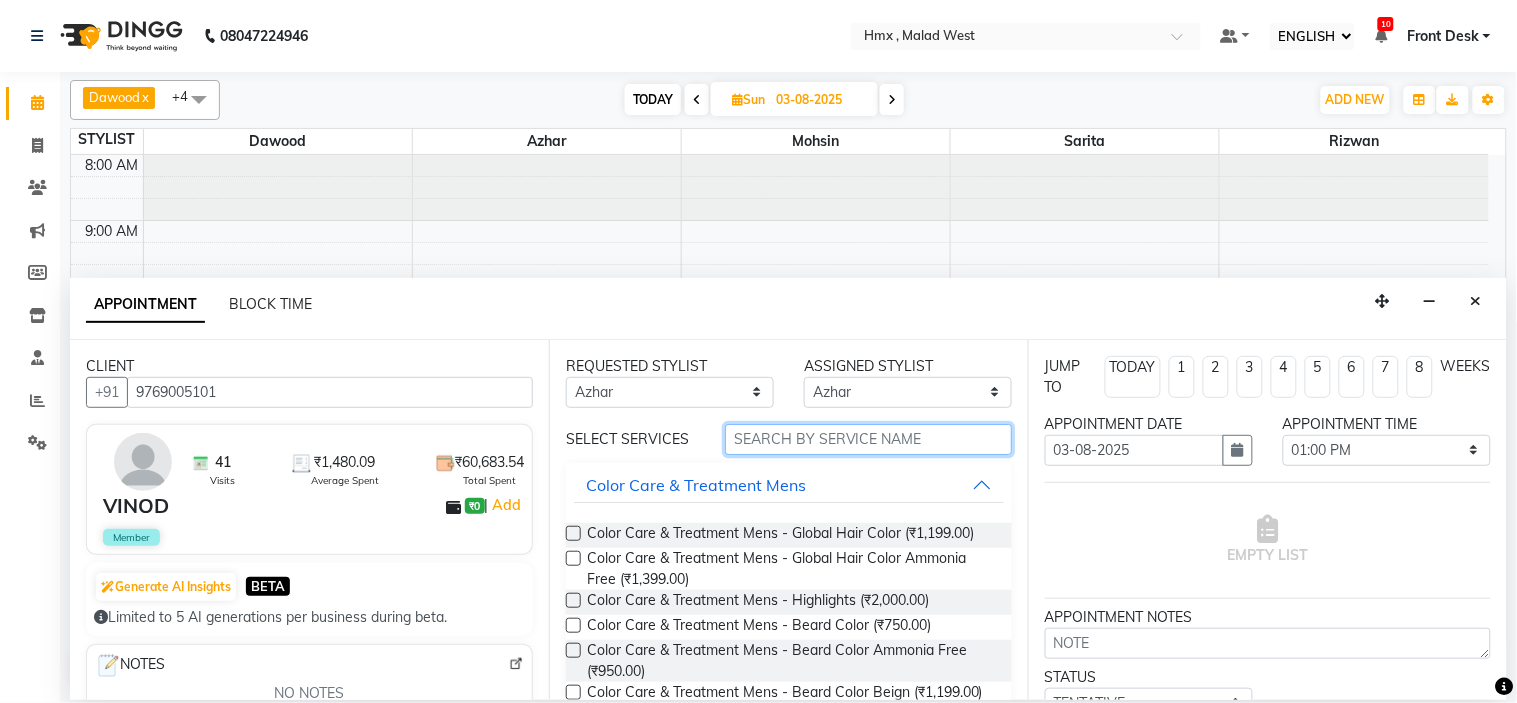 click at bounding box center (868, 439) 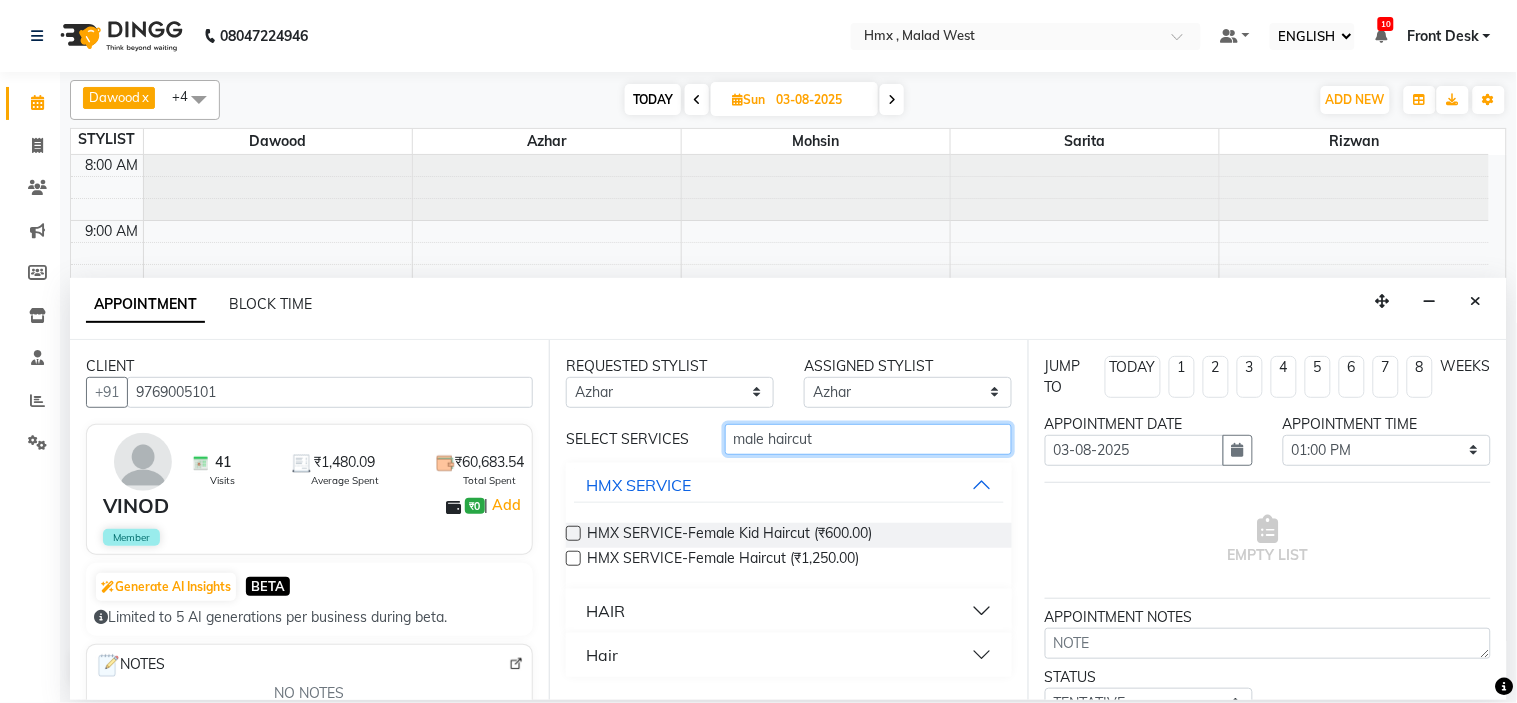 type on "male haircut" 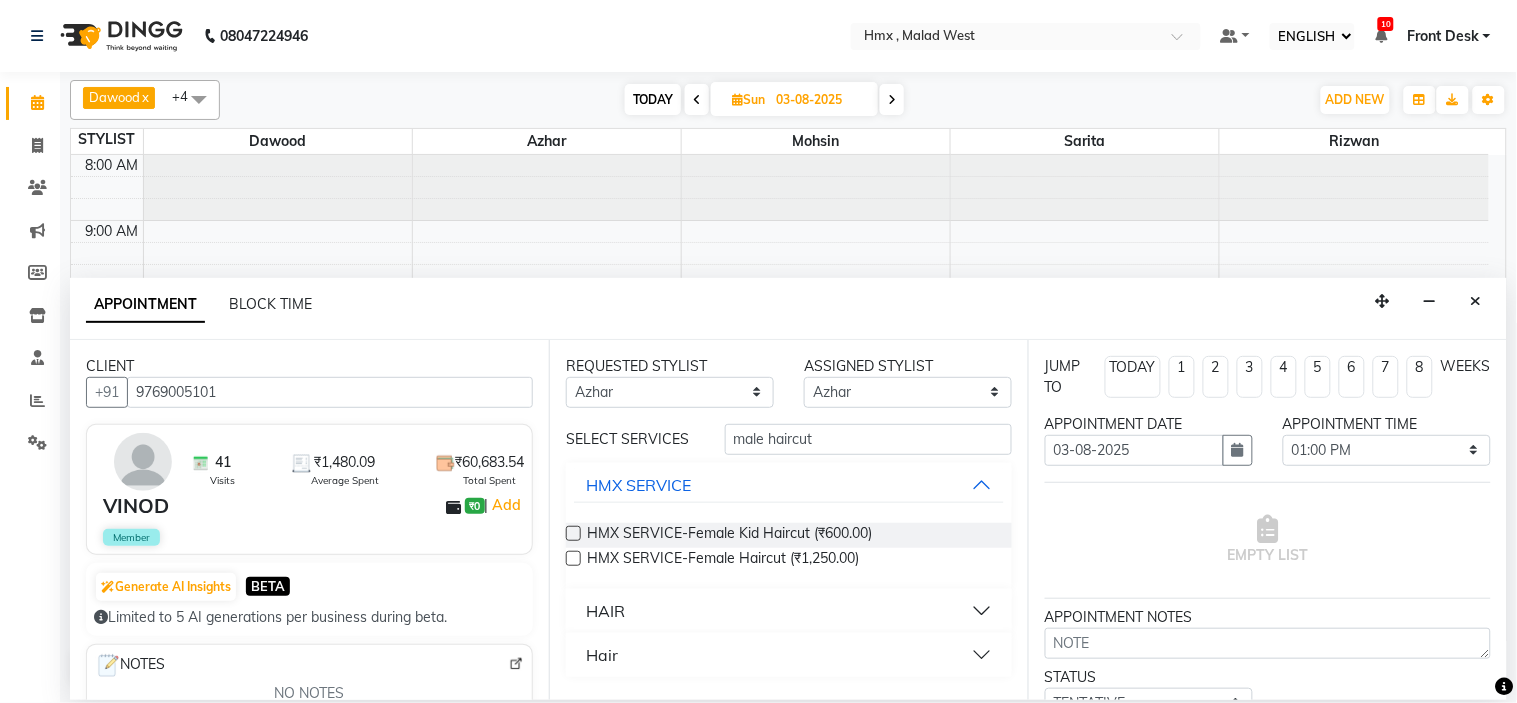 click on "HAIR" at bounding box center [789, 611] 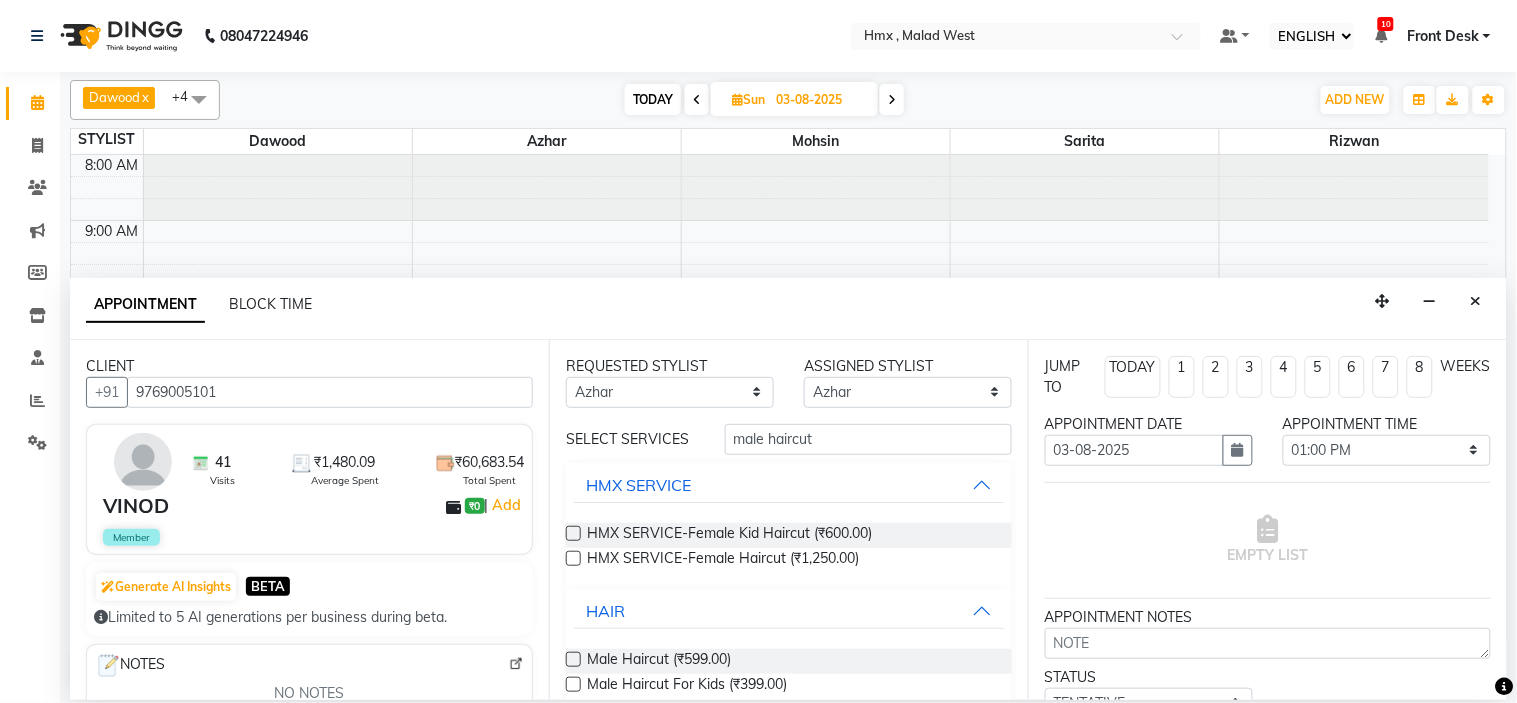 click at bounding box center (573, 659) 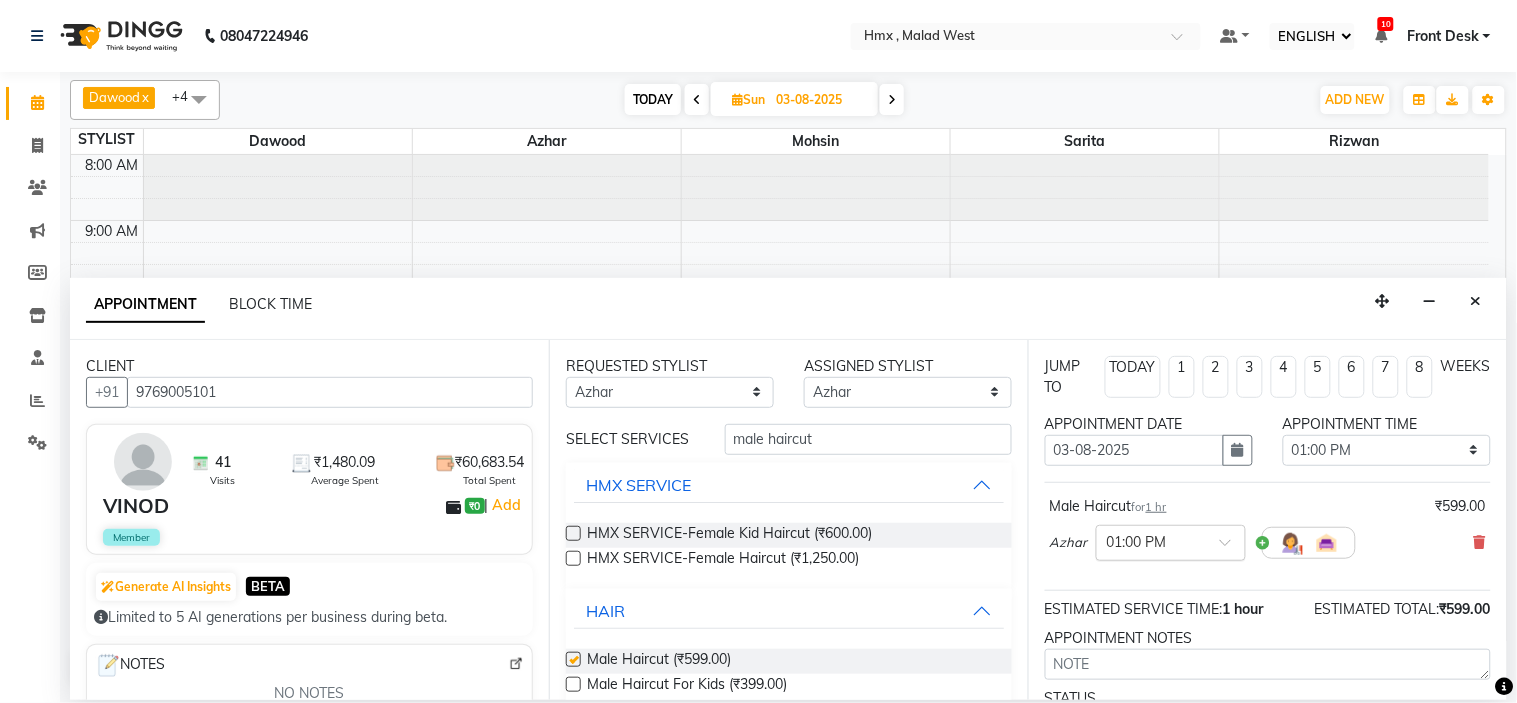 checkbox on "false" 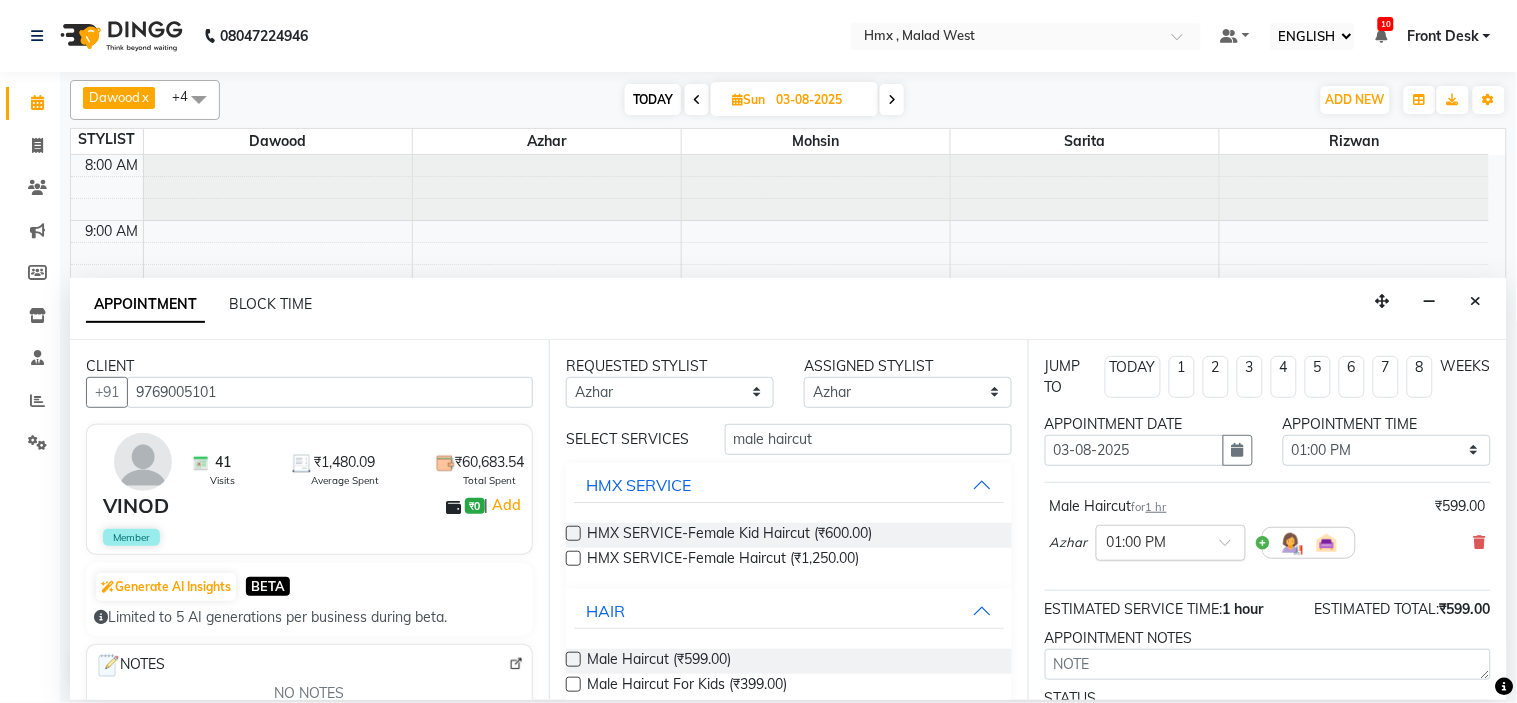 scroll, scrollTop: 111, scrollLeft: 0, axis: vertical 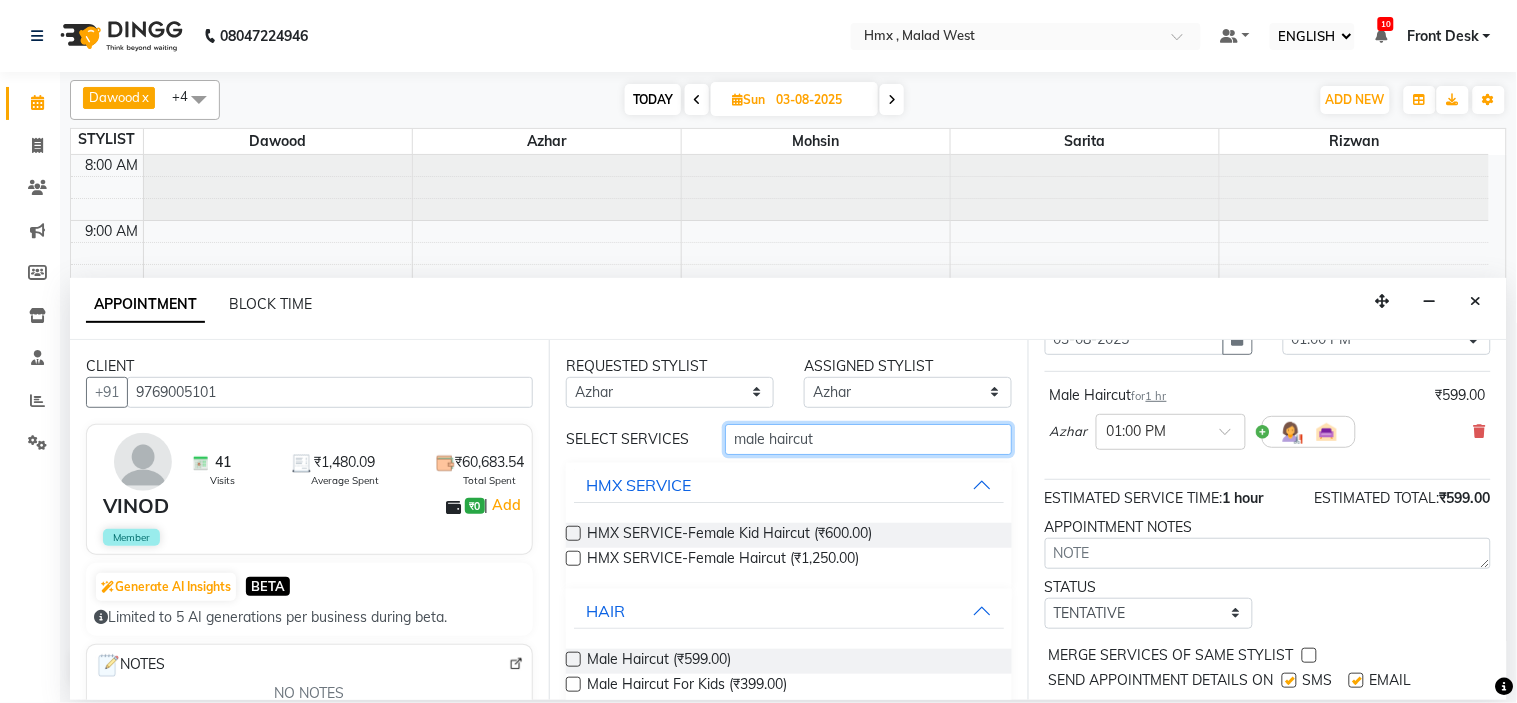 drag, startPoint x: 822, startPoint y: 448, endPoint x: 694, endPoint y: 457, distance: 128.31601 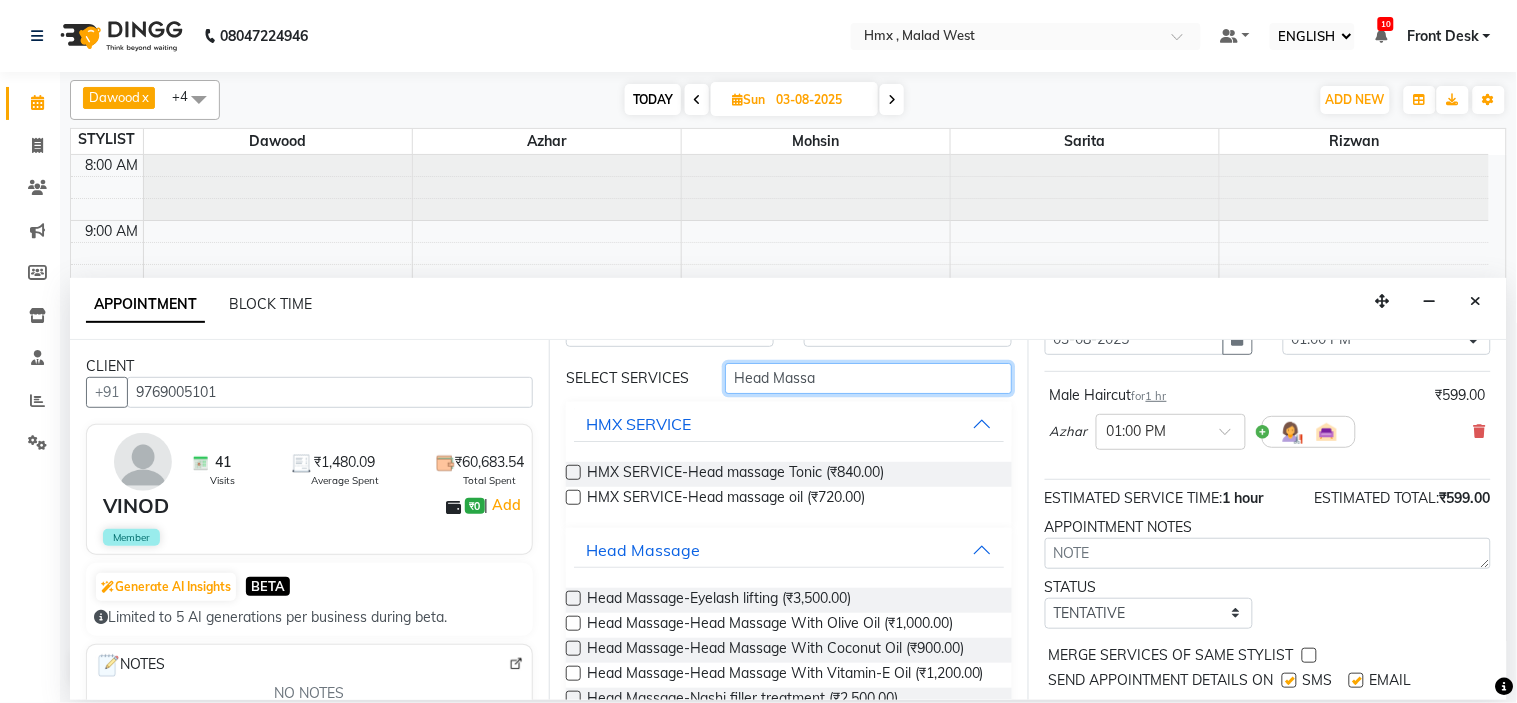 scroll, scrollTop: 111, scrollLeft: 0, axis: vertical 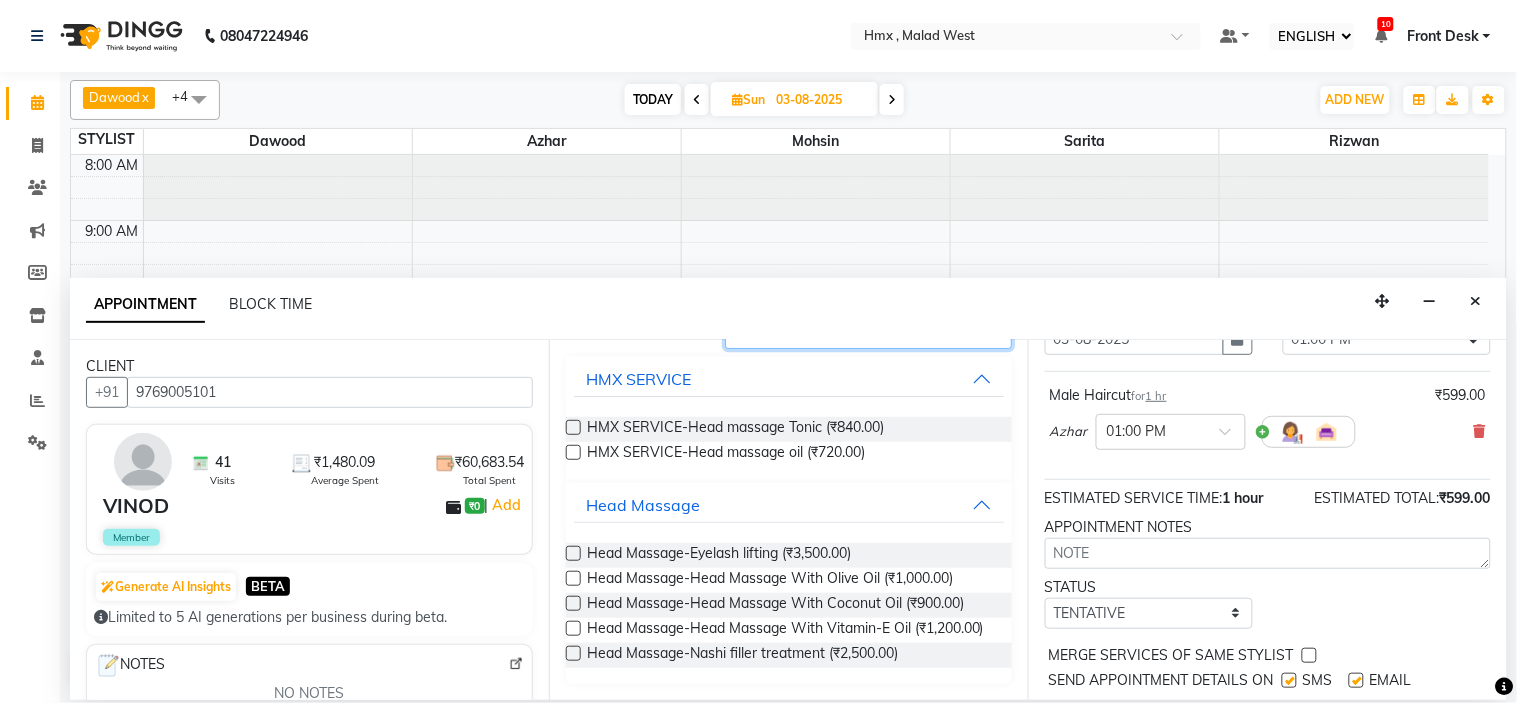 type on "Head Massa" 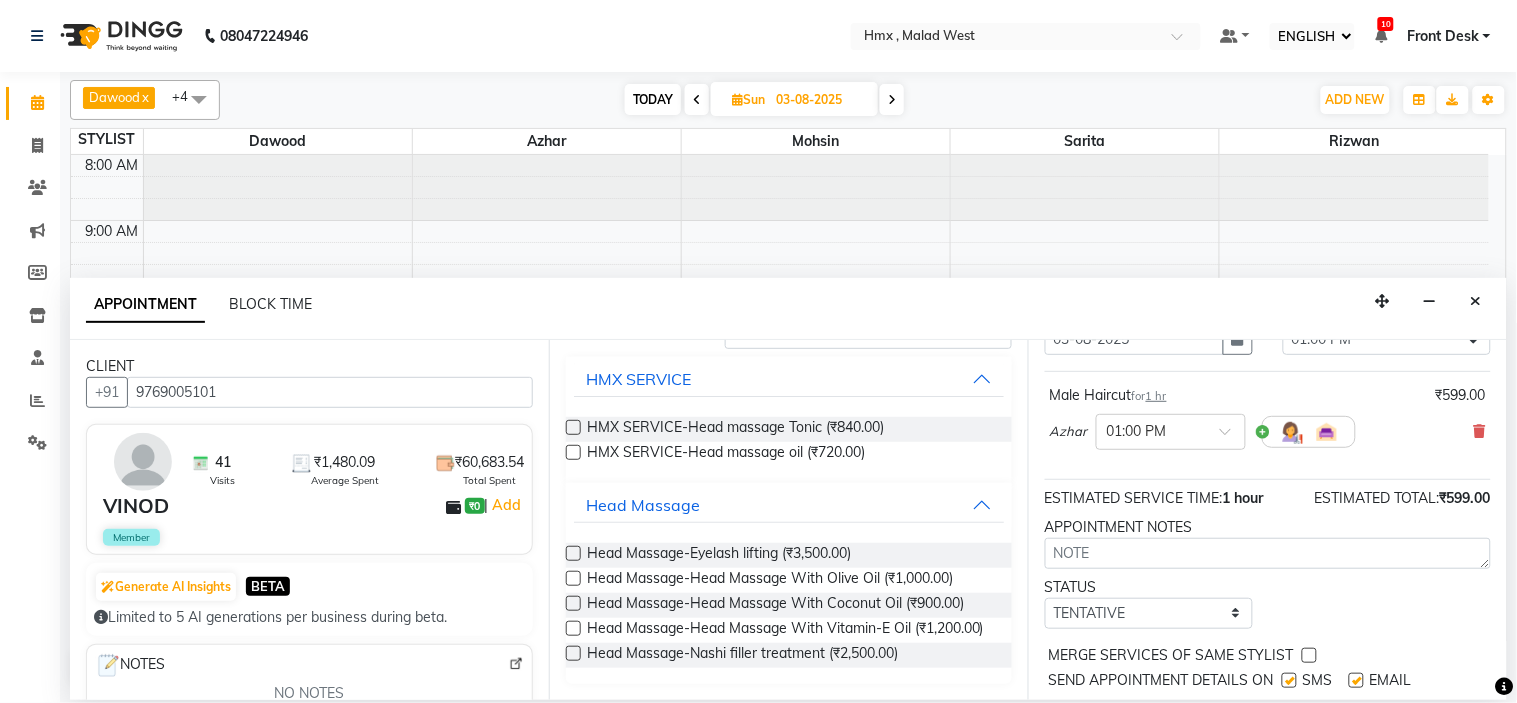 click at bounding box center (573, 603) 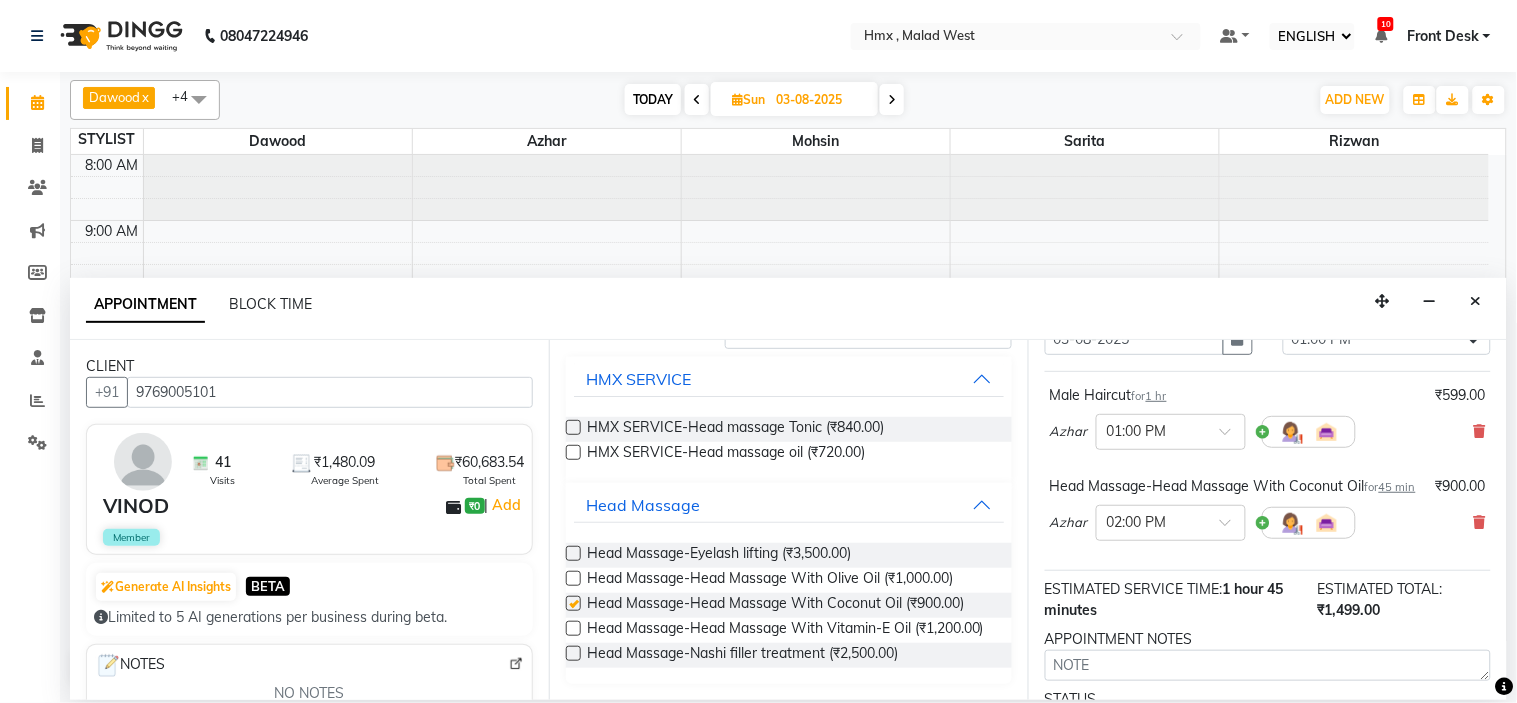 checkbox on "false" 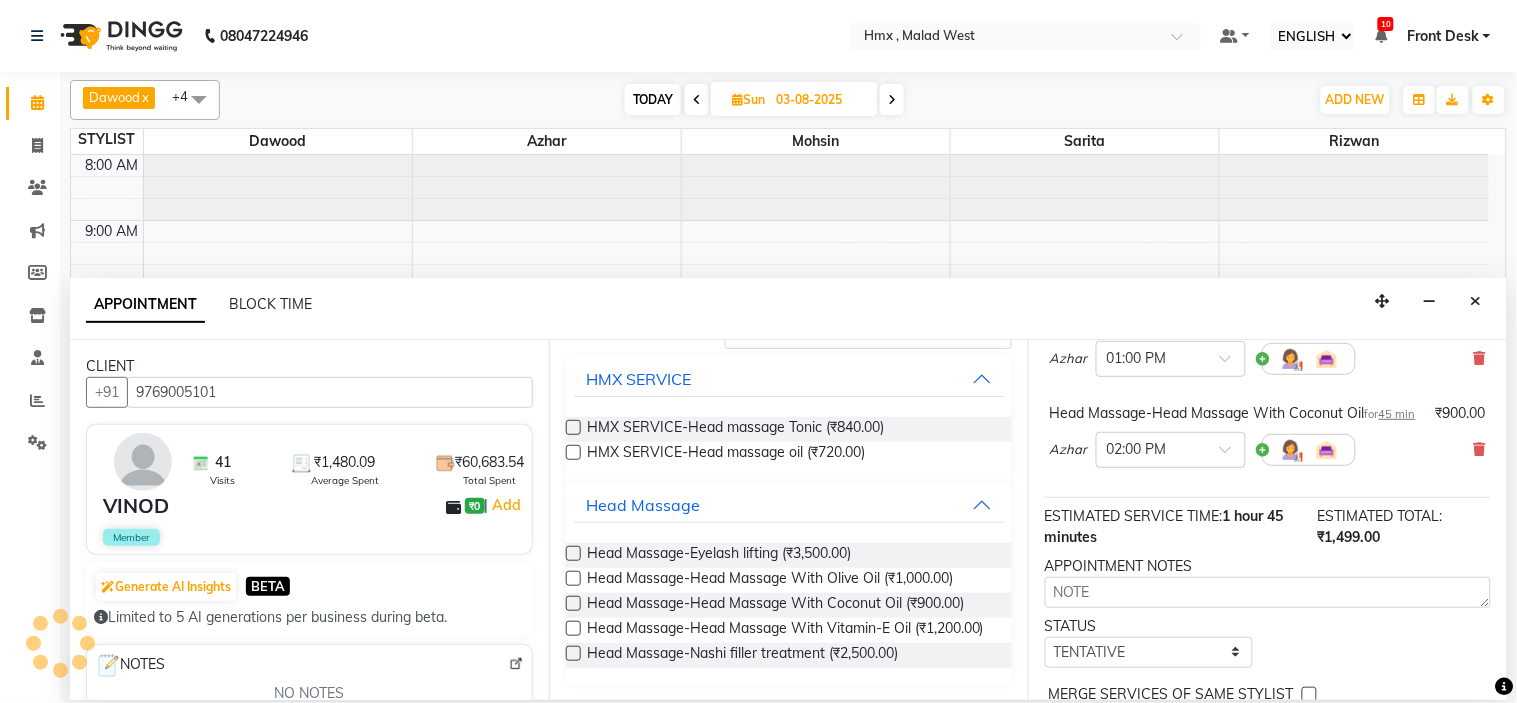 scroll, scrollTop: 298, scrollLeft: 0, axis: vertical 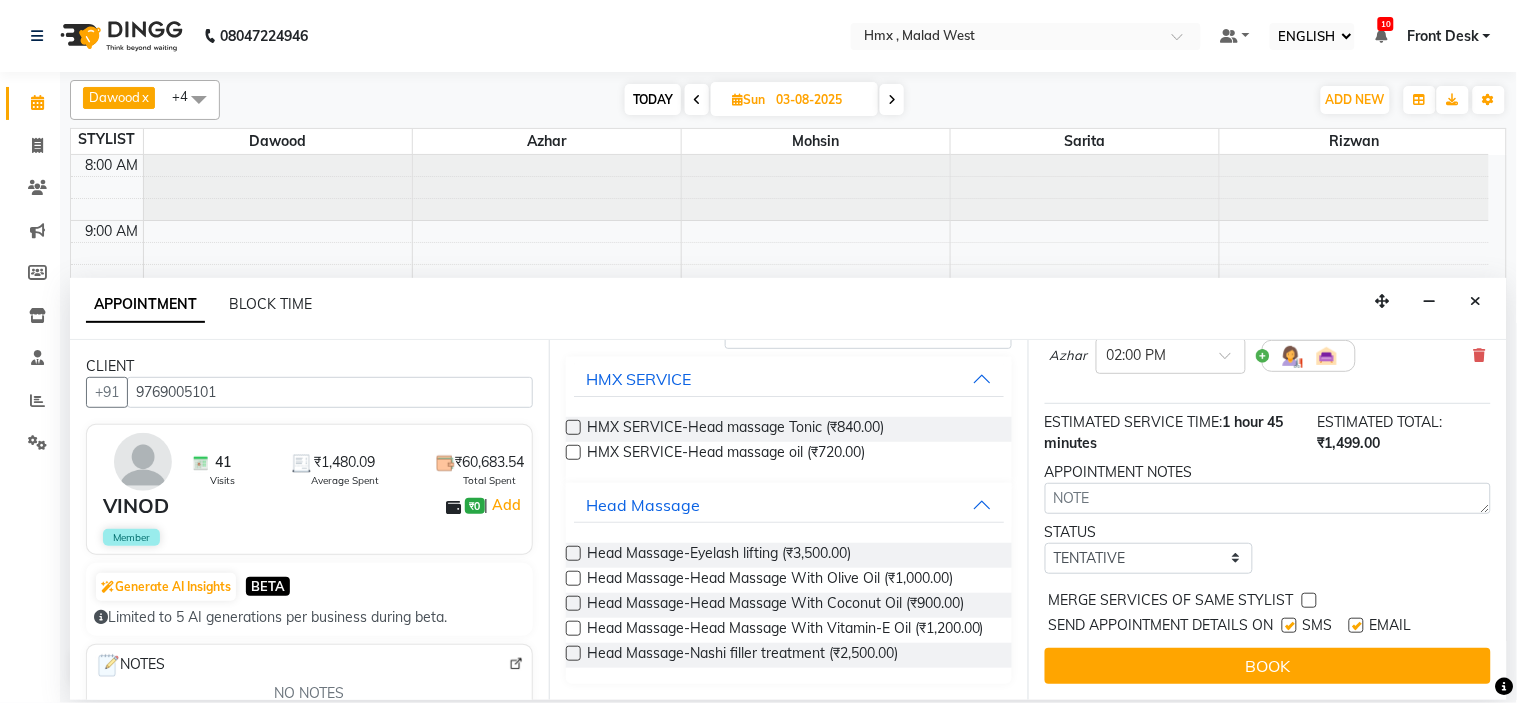 click on "BOOK" at bounding box center [1268, 666] 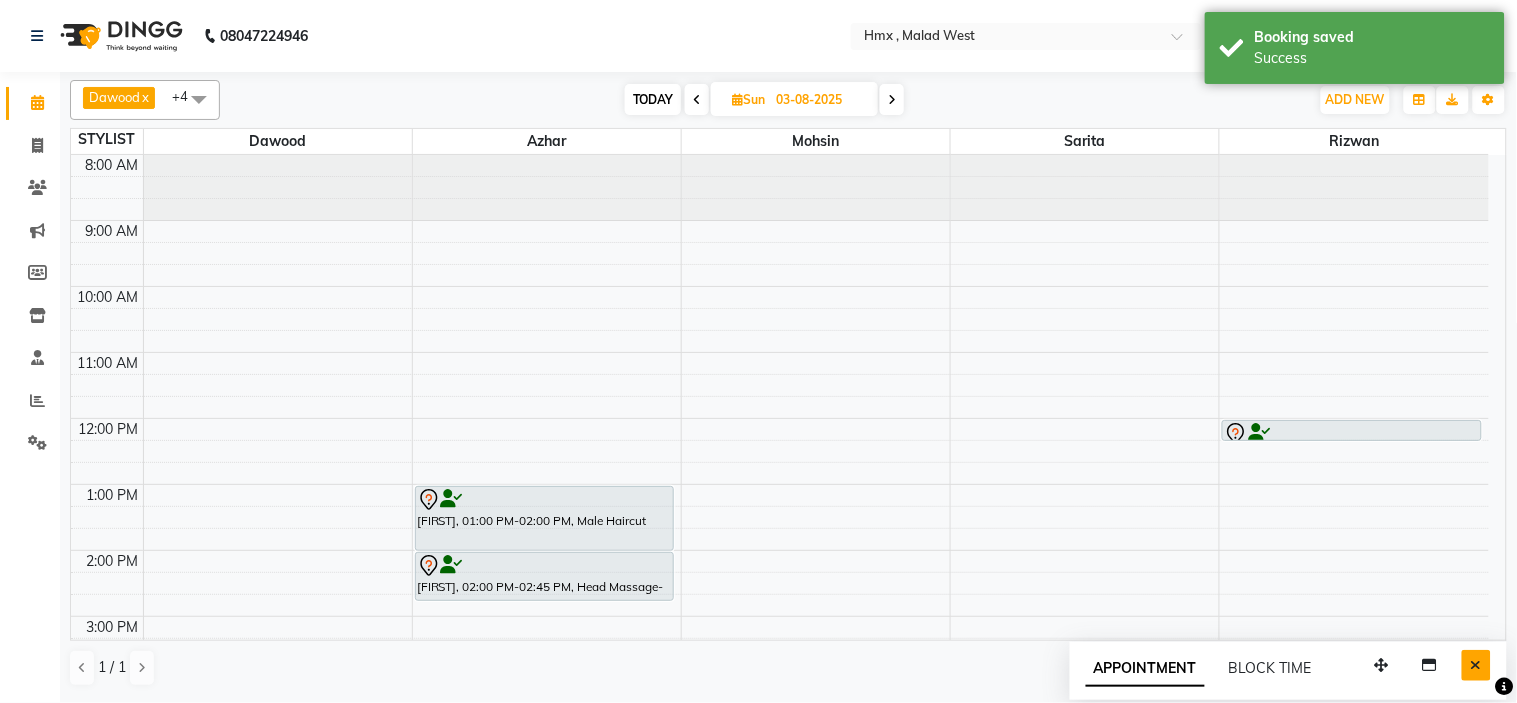 click at bounding box center [1476, 665] 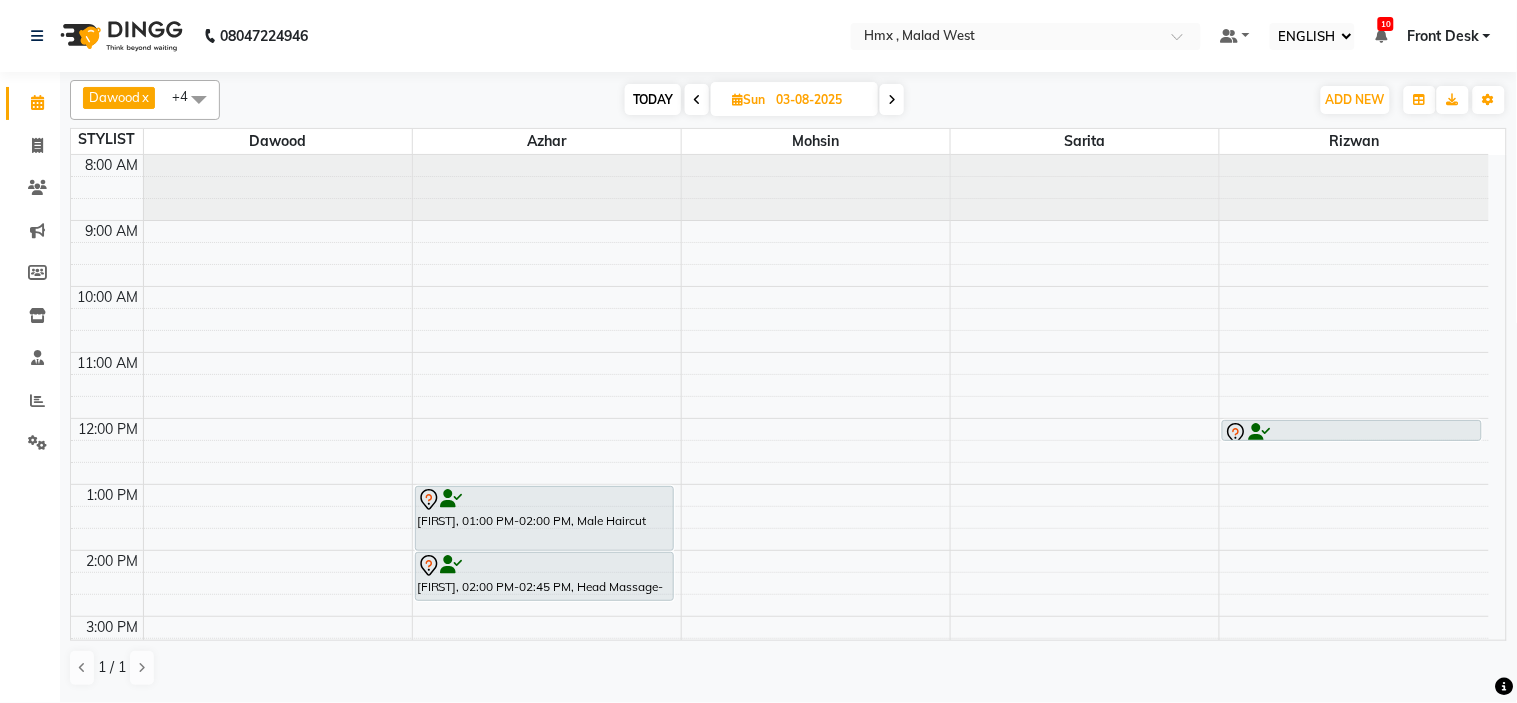 click on "TODAY" at bounding box center (653, 99) 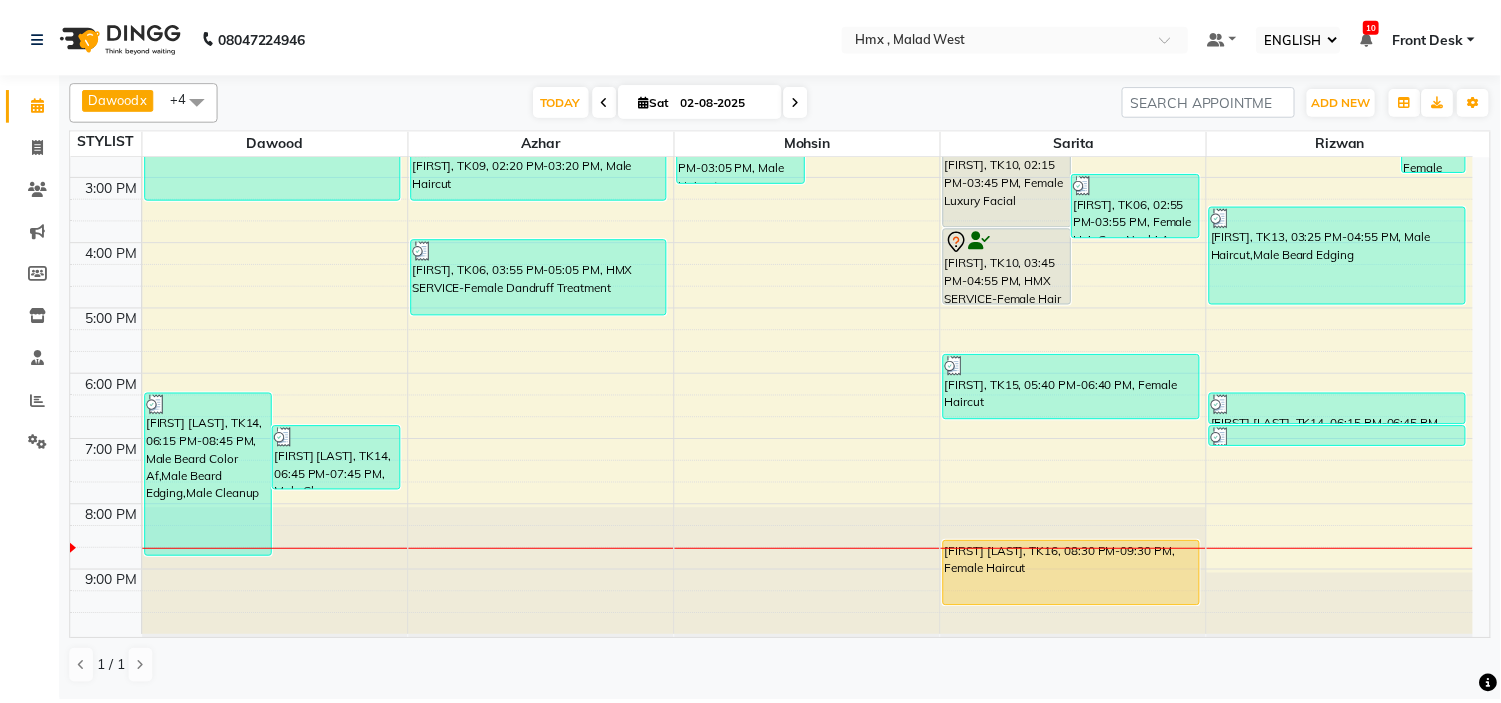 scroll, scrollTop: 442, scrollLeft: 0, axis: vertical 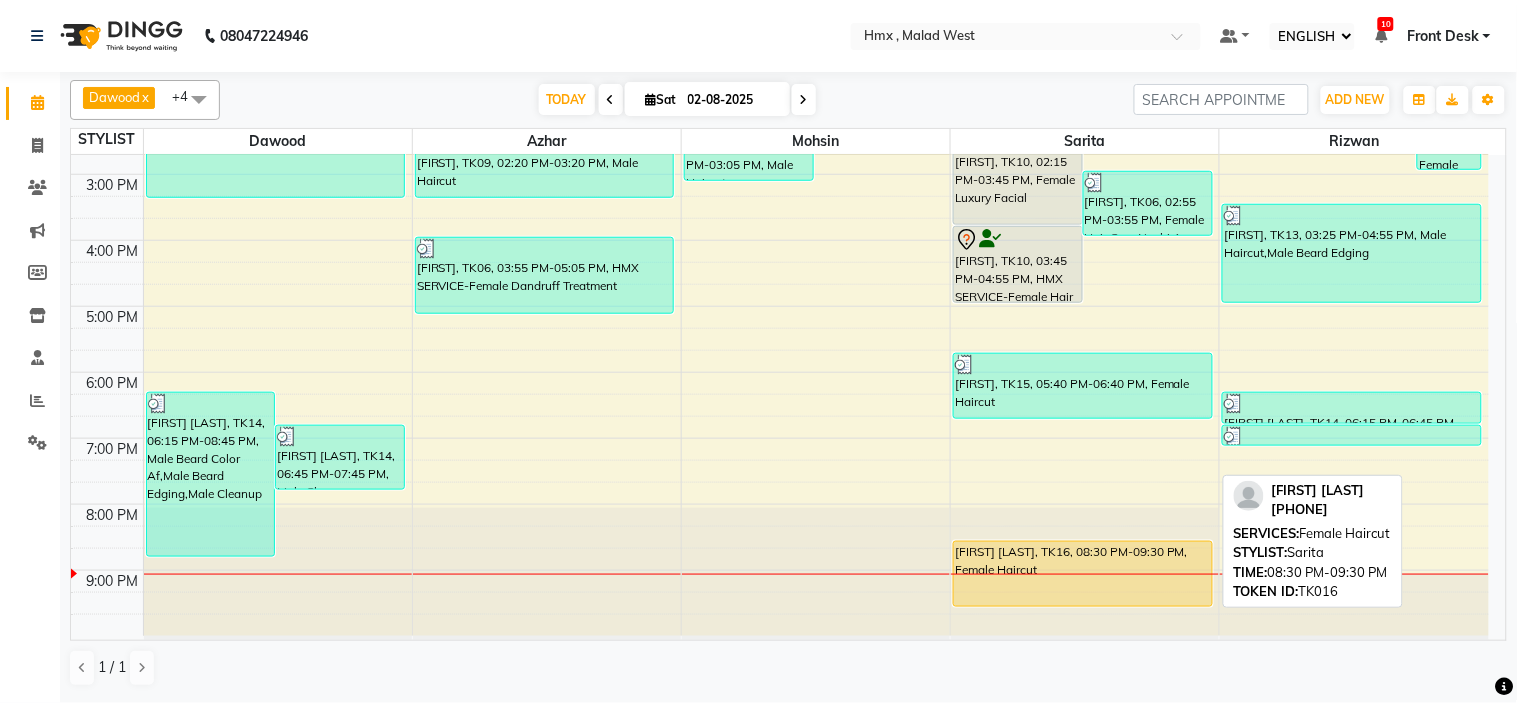 click on "[FIRST] [LAST], TK16, 08:30 PM-09:30 PM, Female Haircut" at bounding box center [1082, 574] 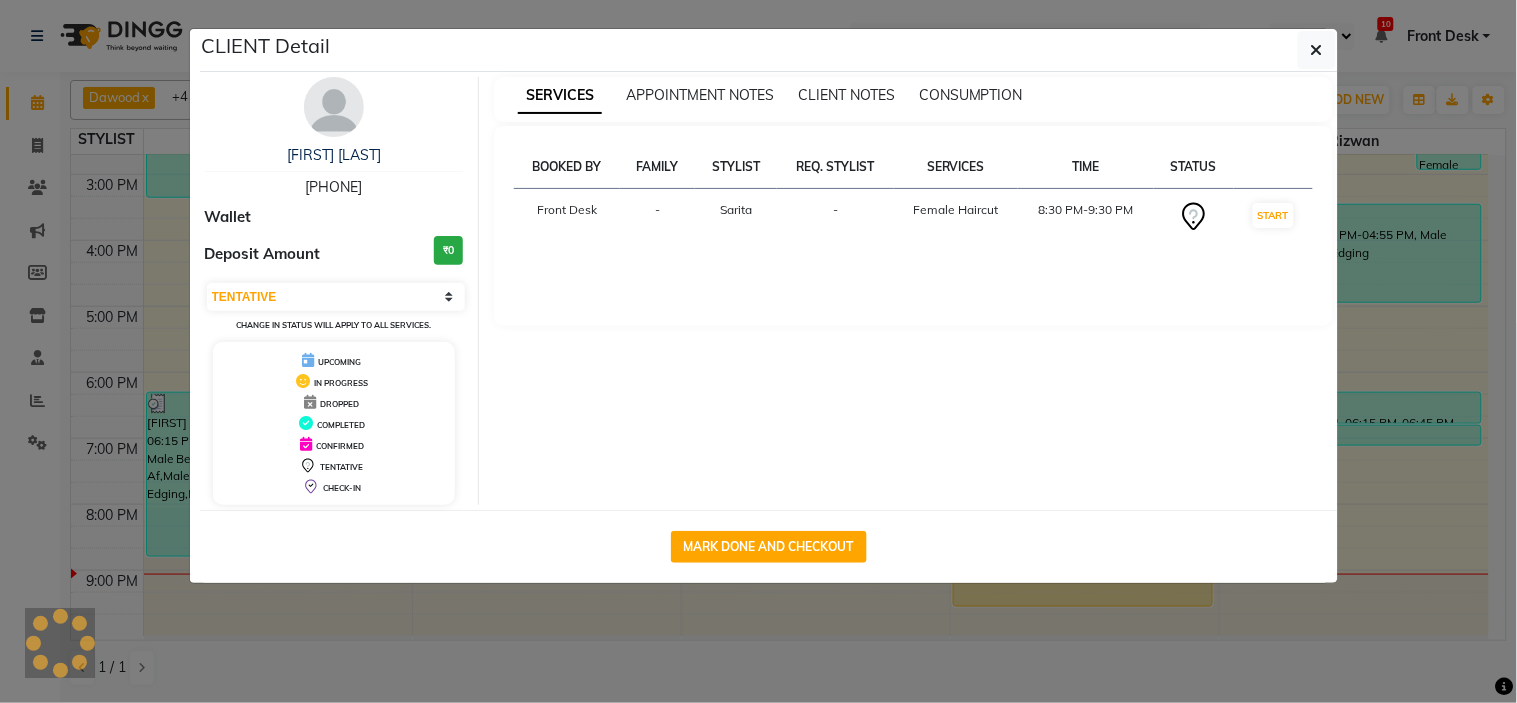 select on "1" 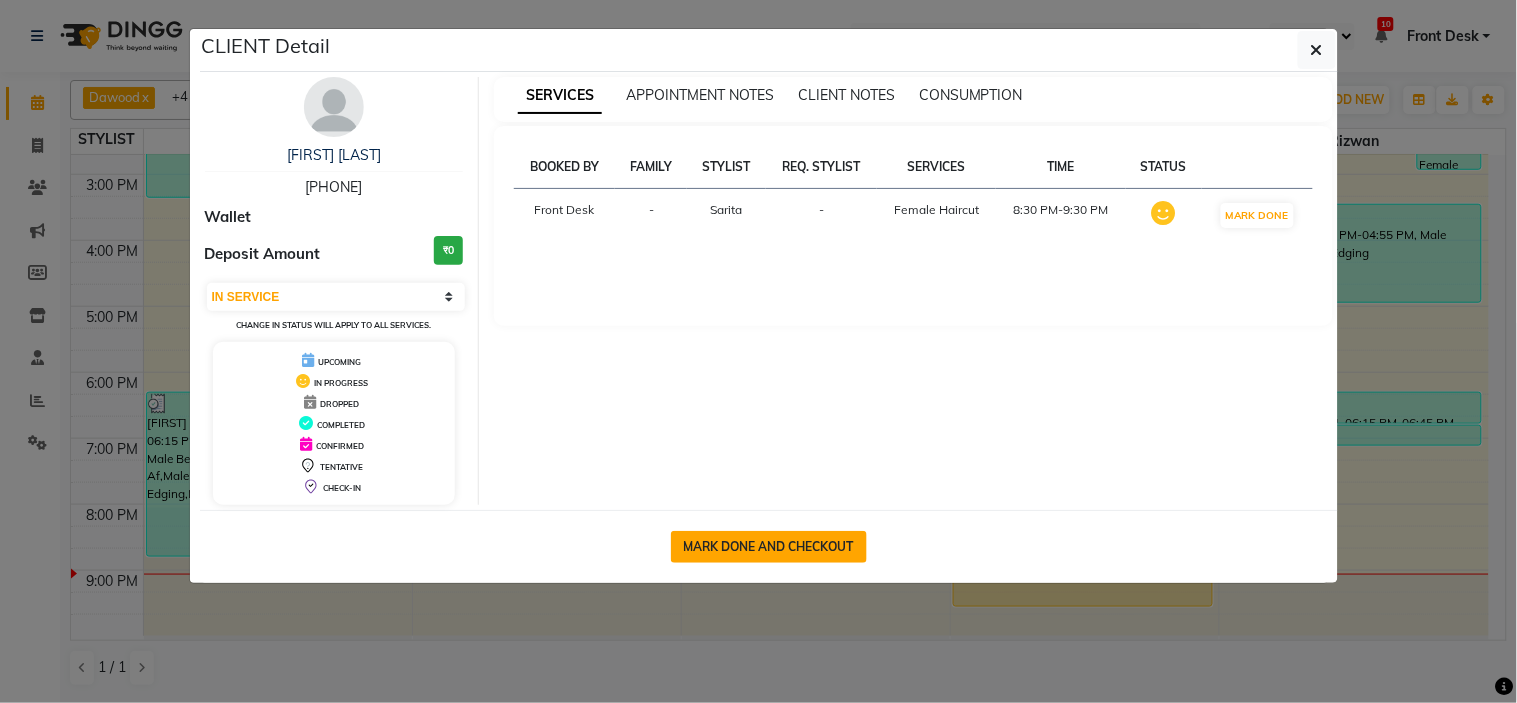 click on "MARK DONE AND CHECKOUT" 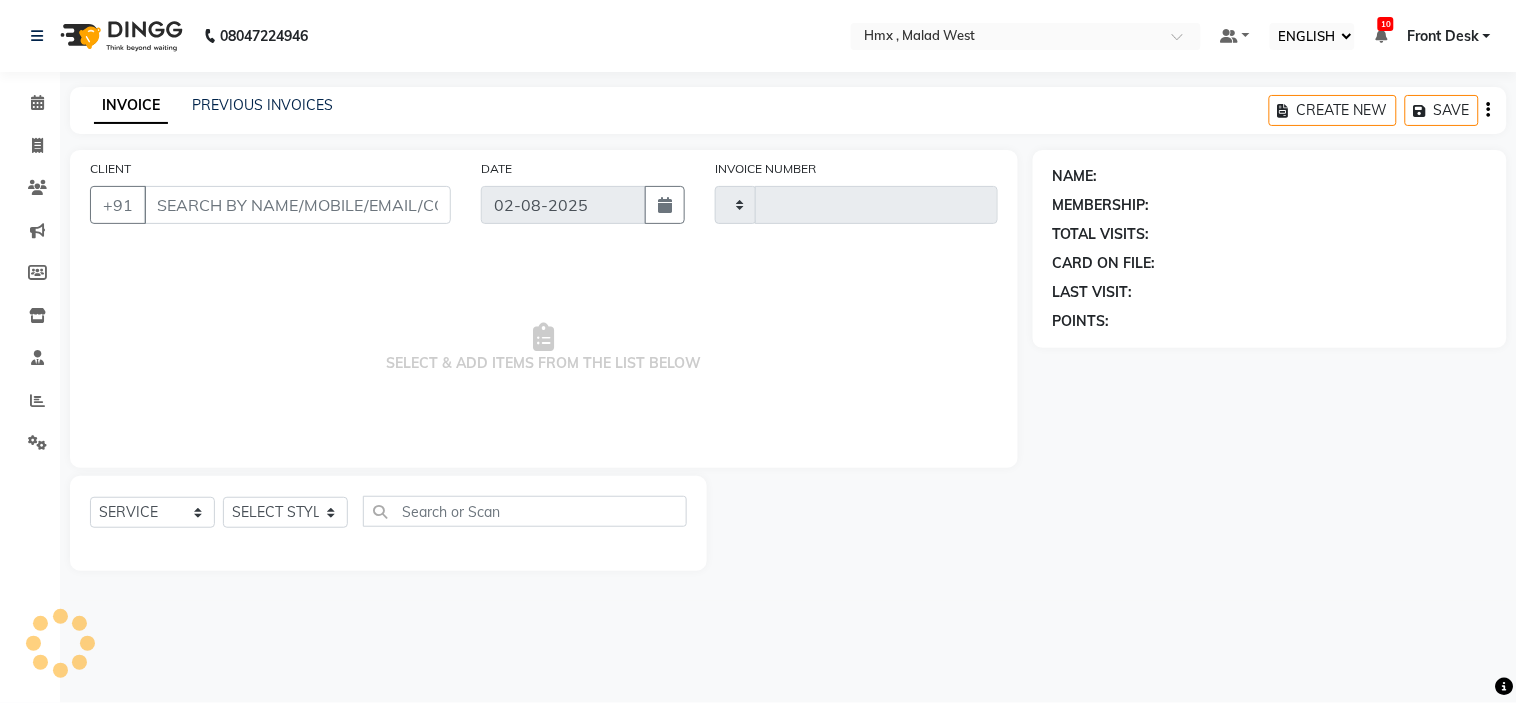 type on "1566" 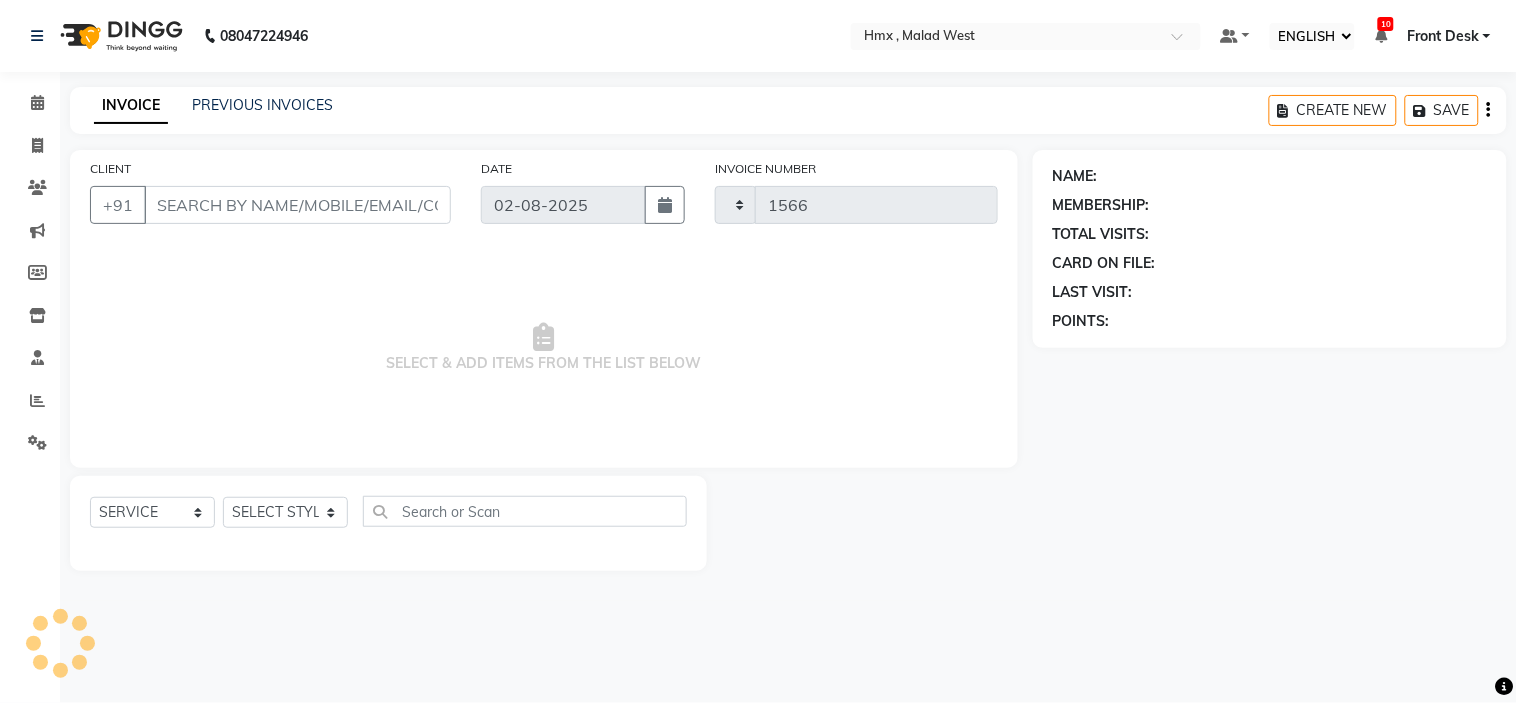 select on "5711" 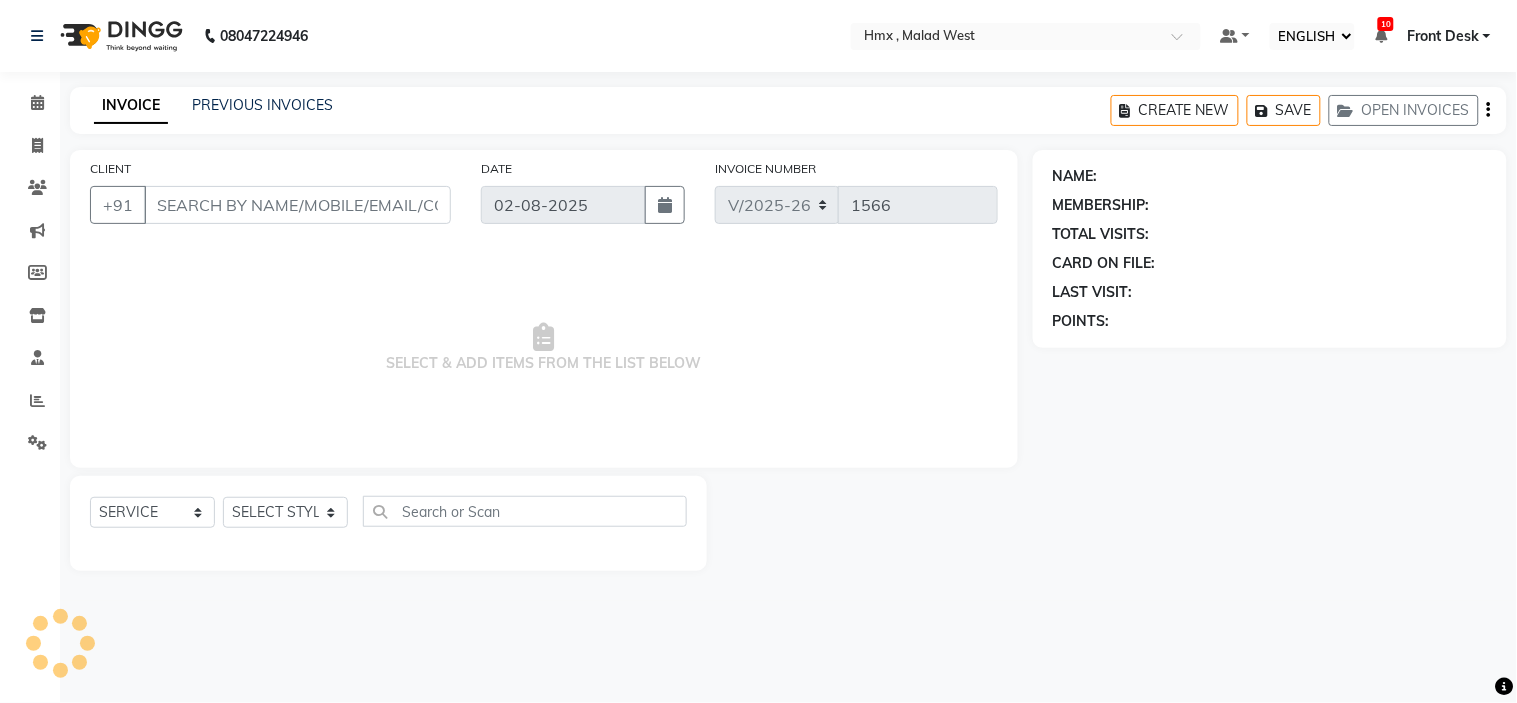 type on "[PHONE]" 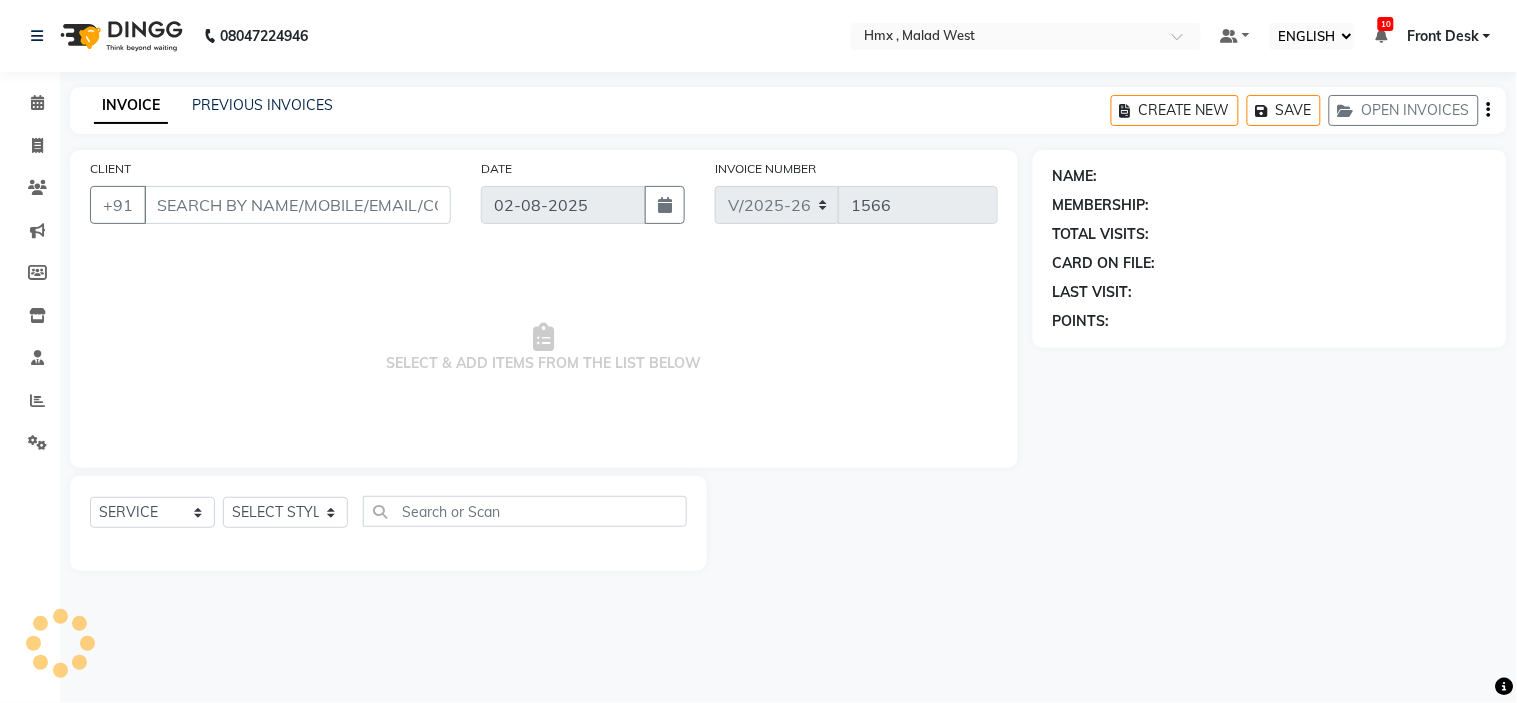 select on "39112" 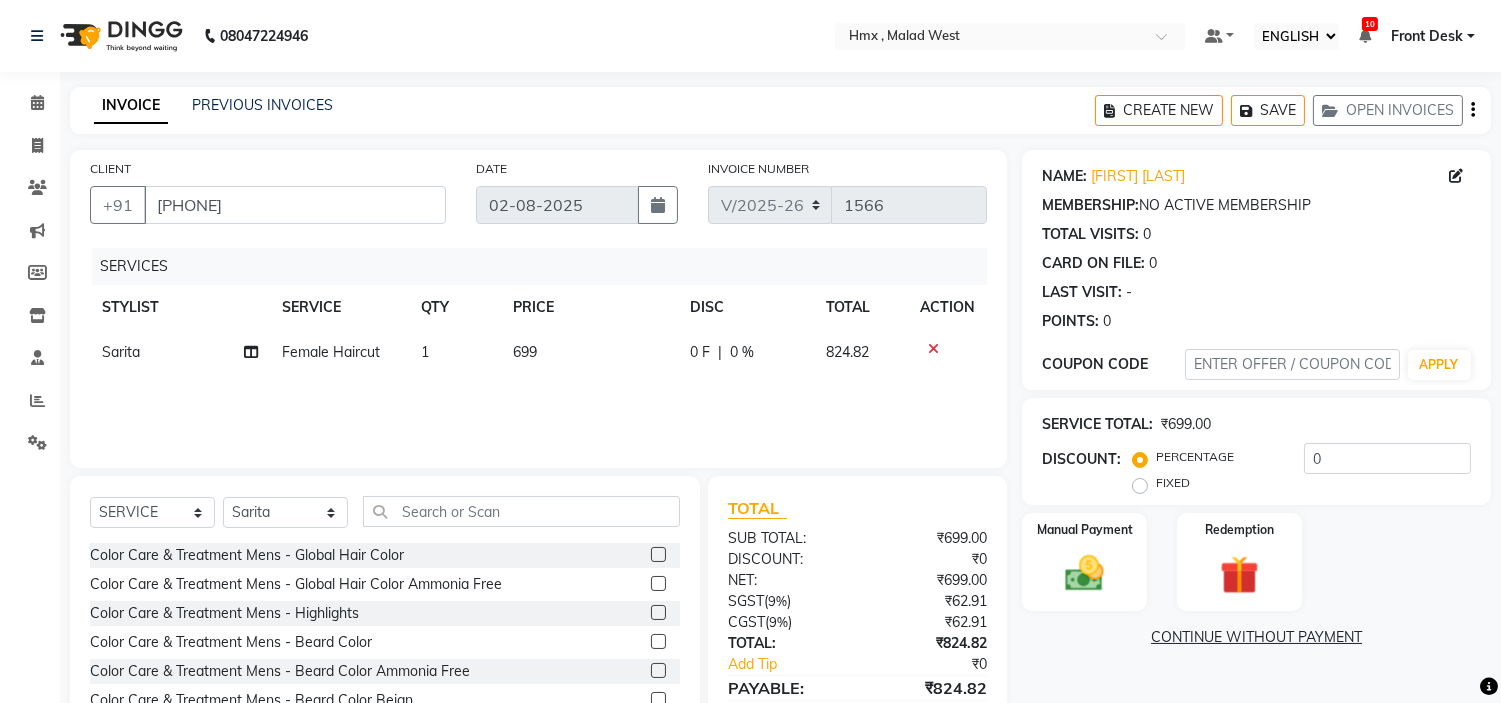 scroll, scrollTop: 97, scrollLeft: 0, axis: vertical 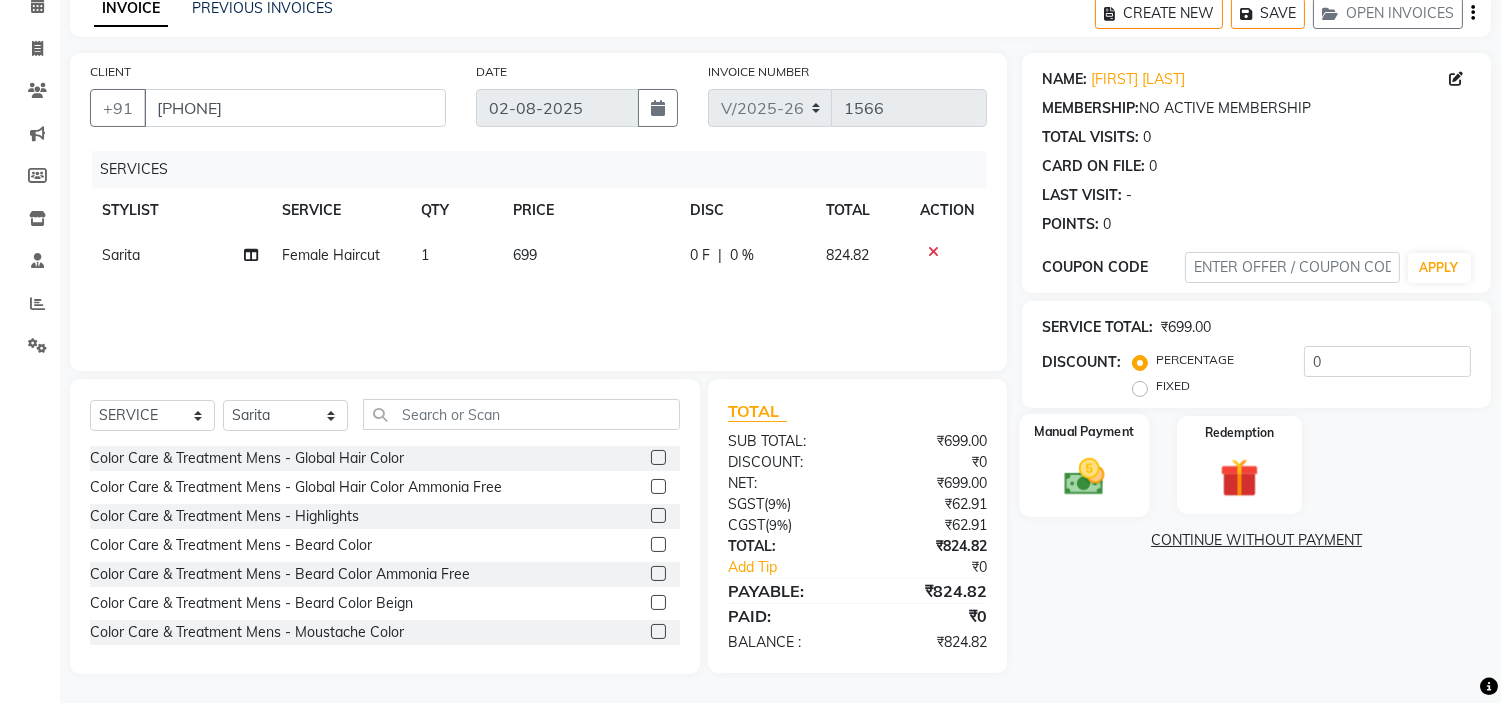 click 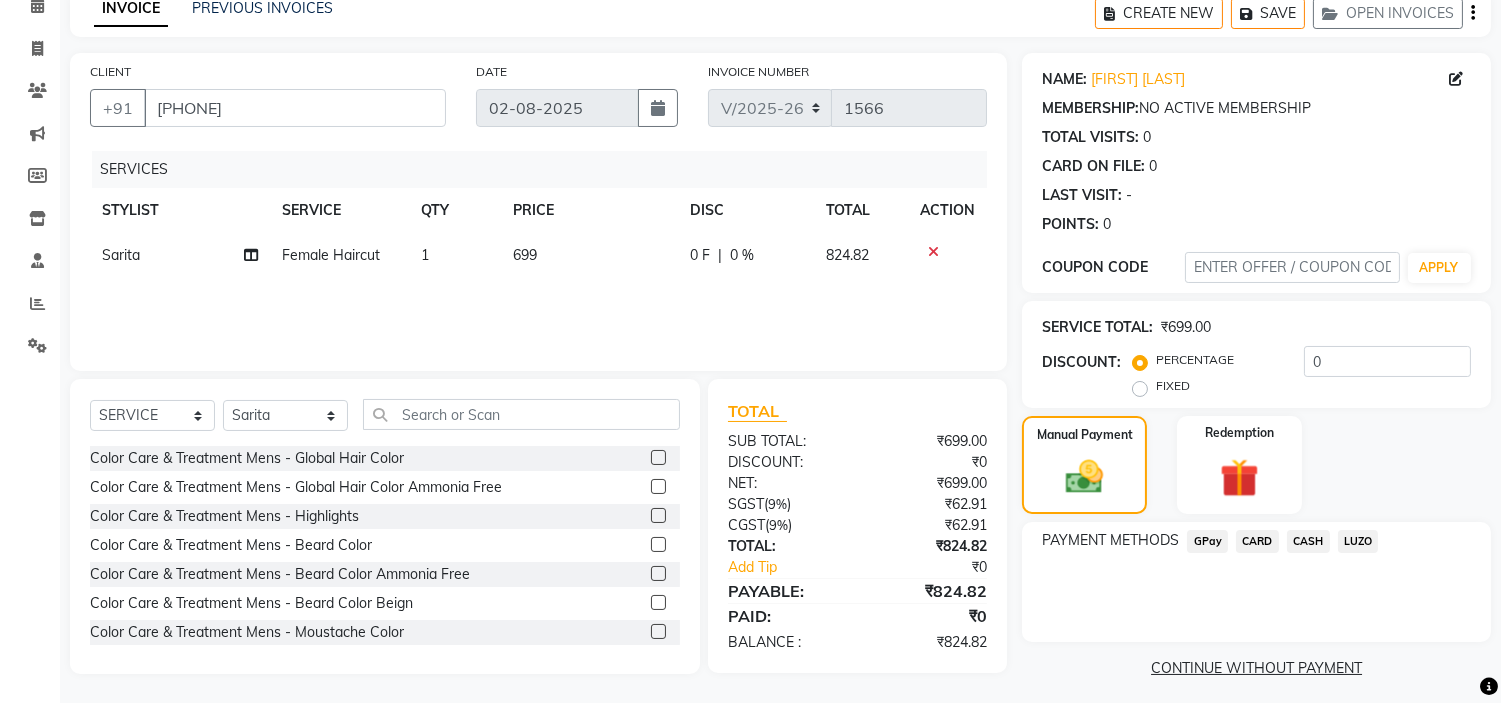 click on "CARD" 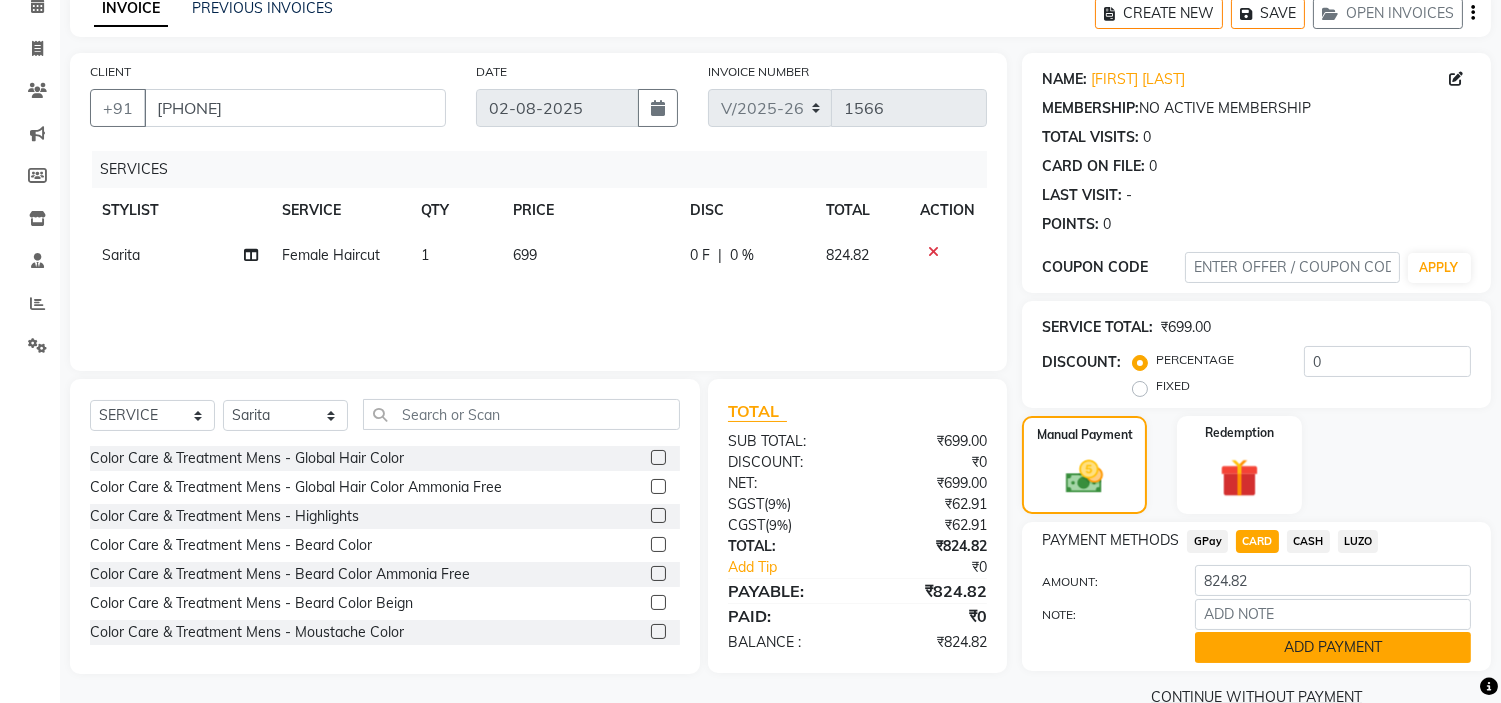 click on "ADD PAYMENT" 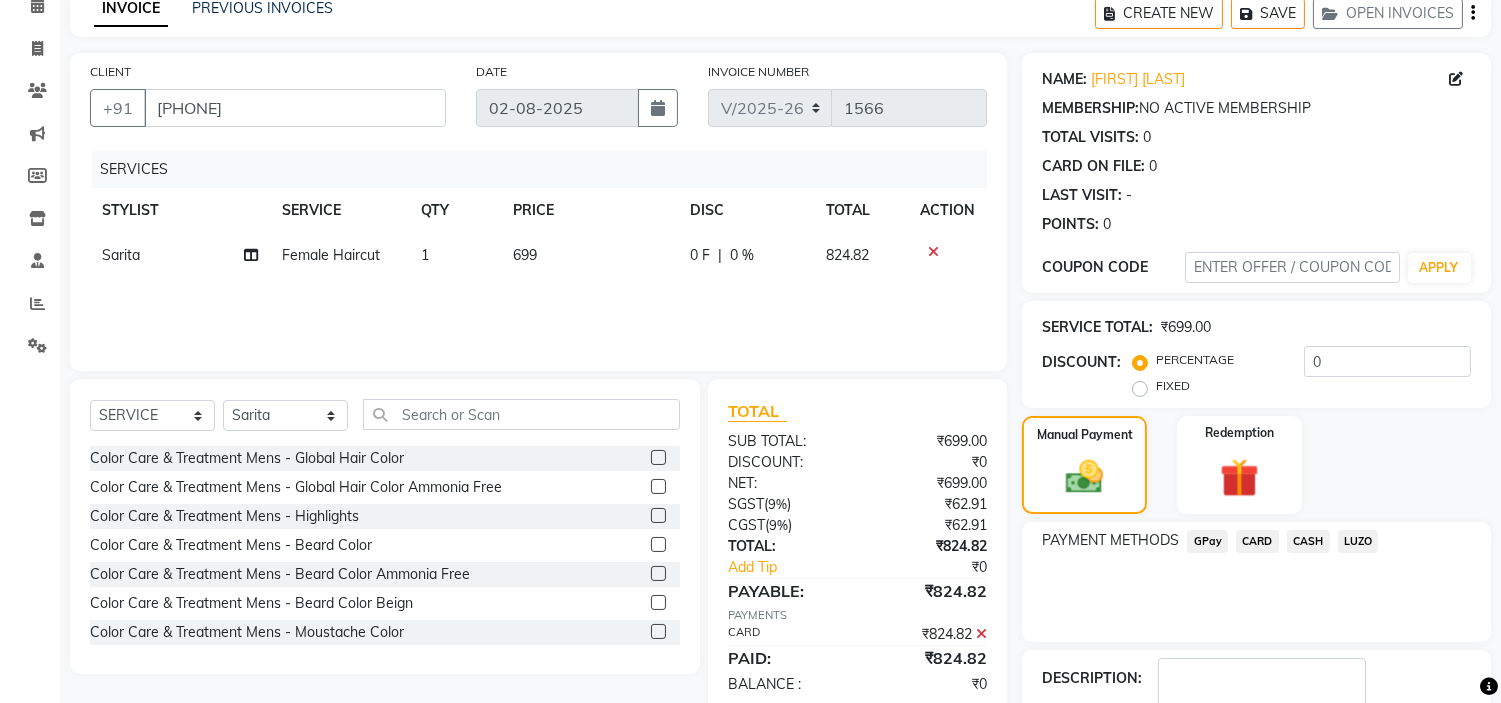 scroll, scrollTop: 220, scrollLeft: 0, axis: vertical 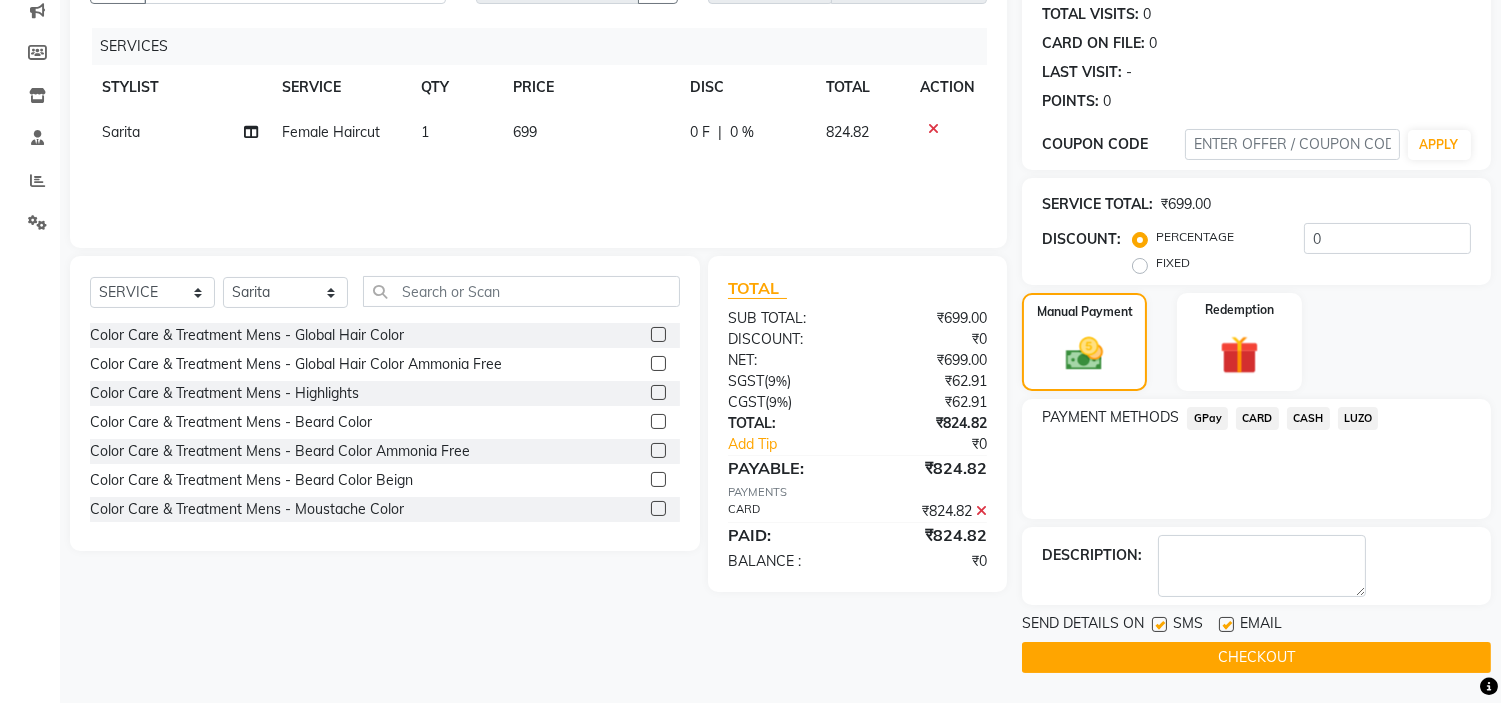 click on "CHECKOUT" 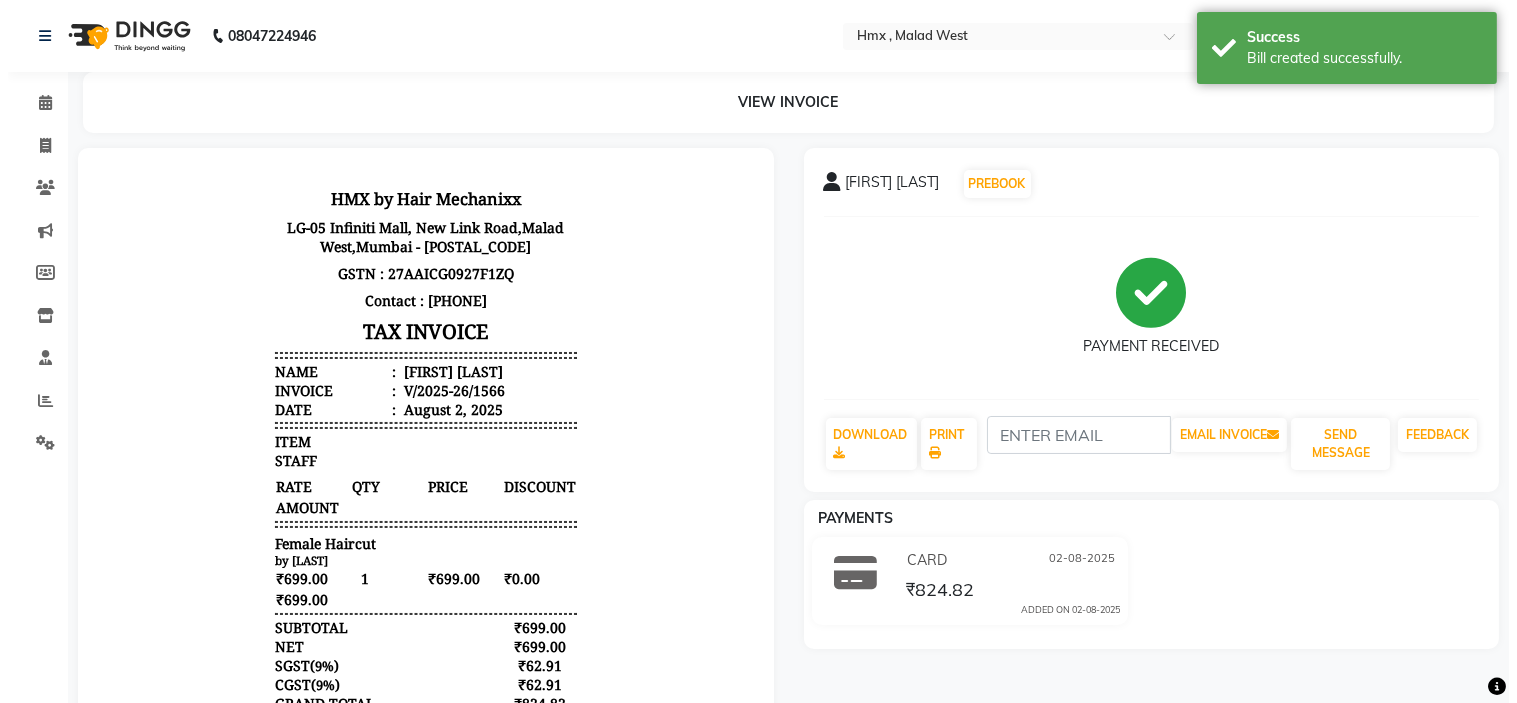scroll, scrollTop: 0, scrollLeft: 0, axis: both 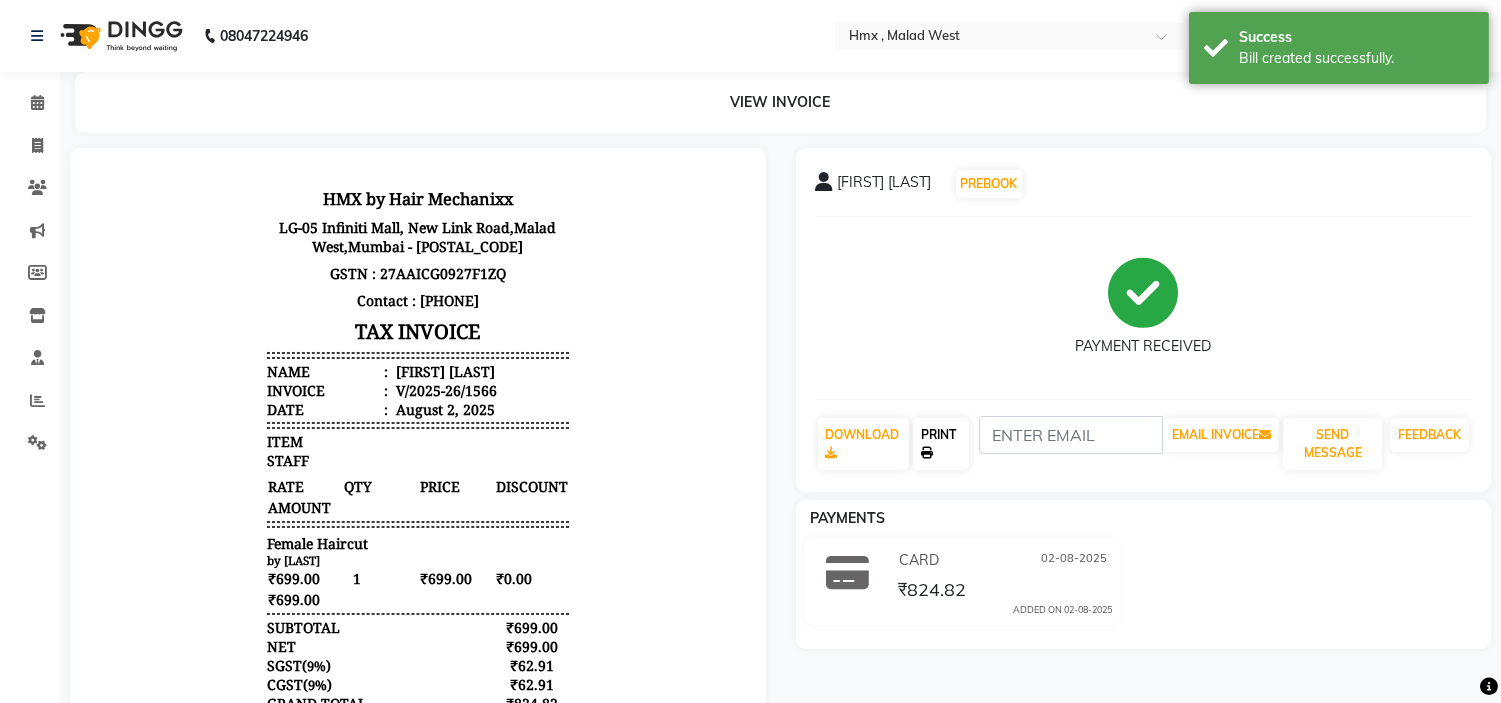 click on "PRINT" 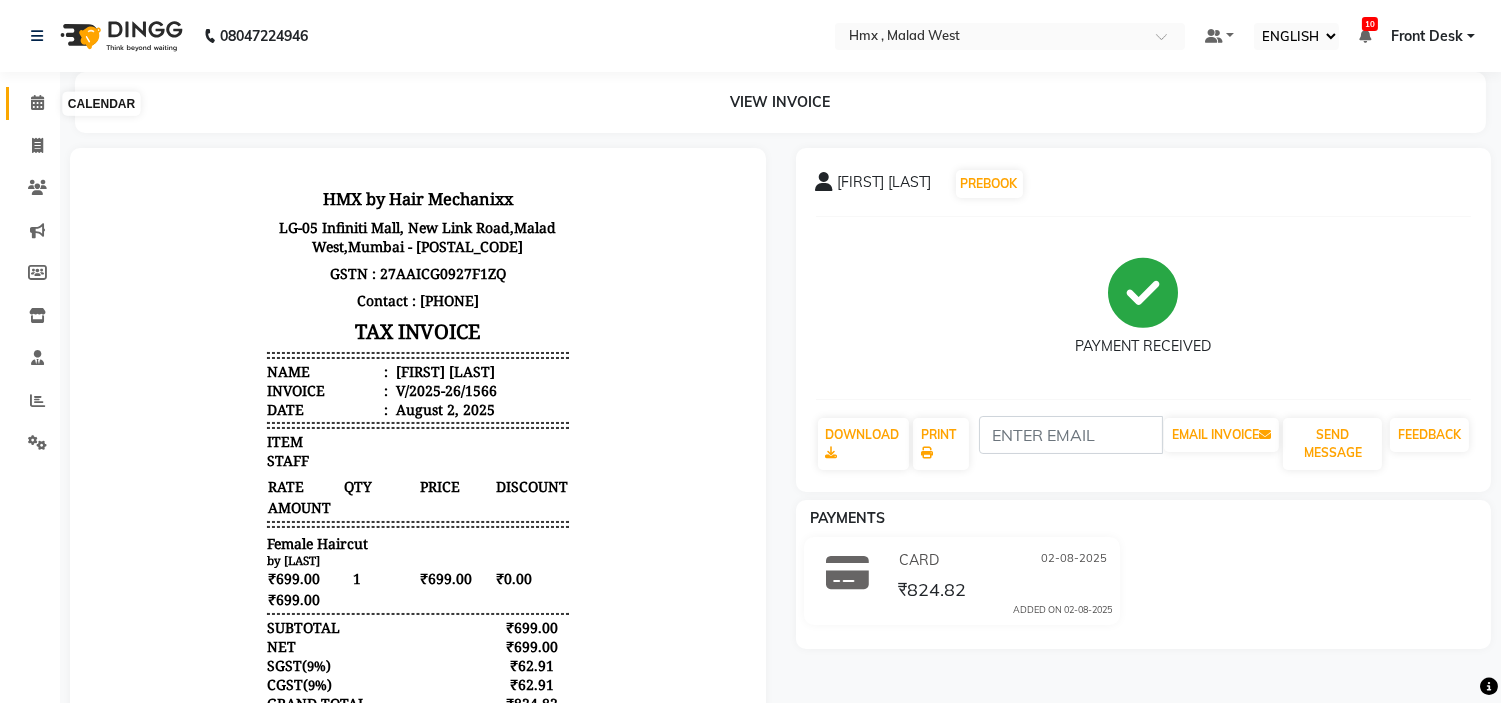 click 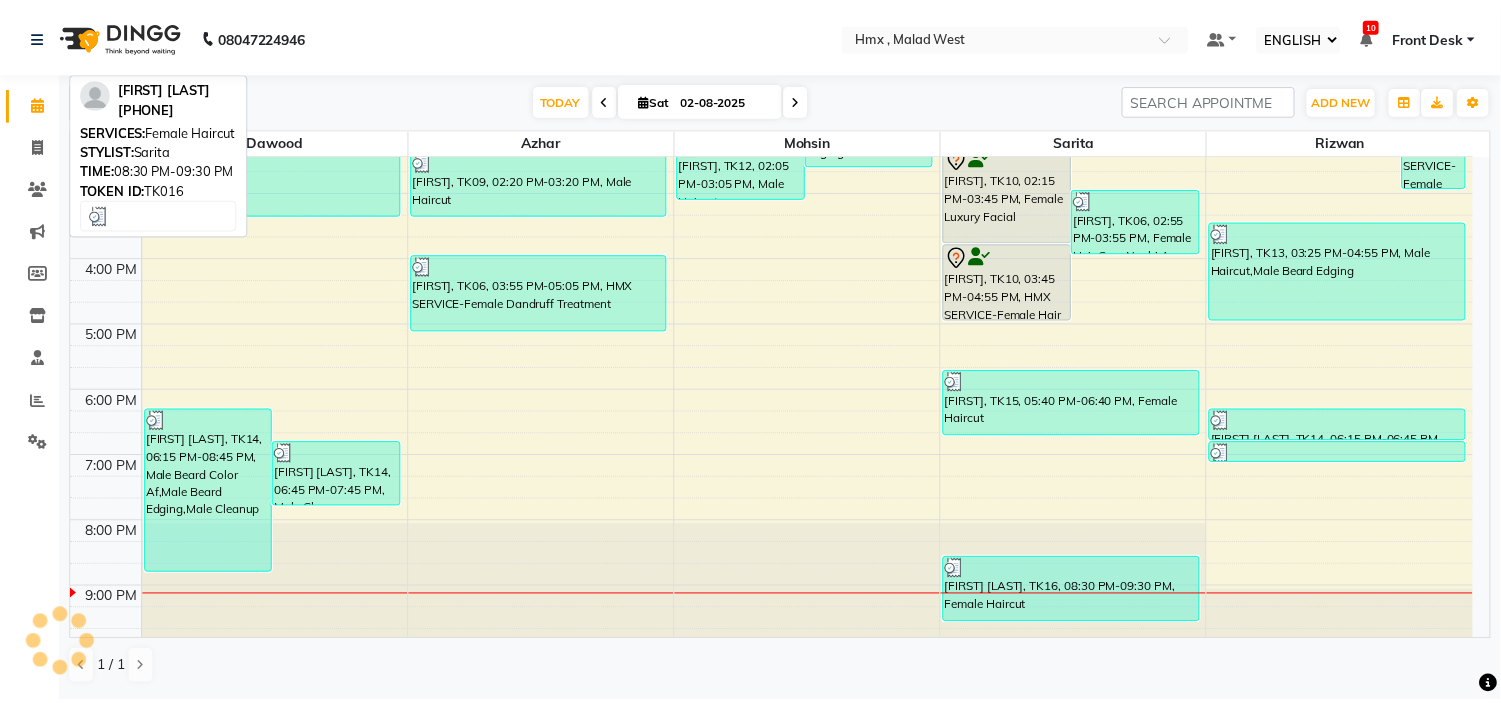 scroll, scrollTop: 442, scrollLeft: 0, axis: vertical 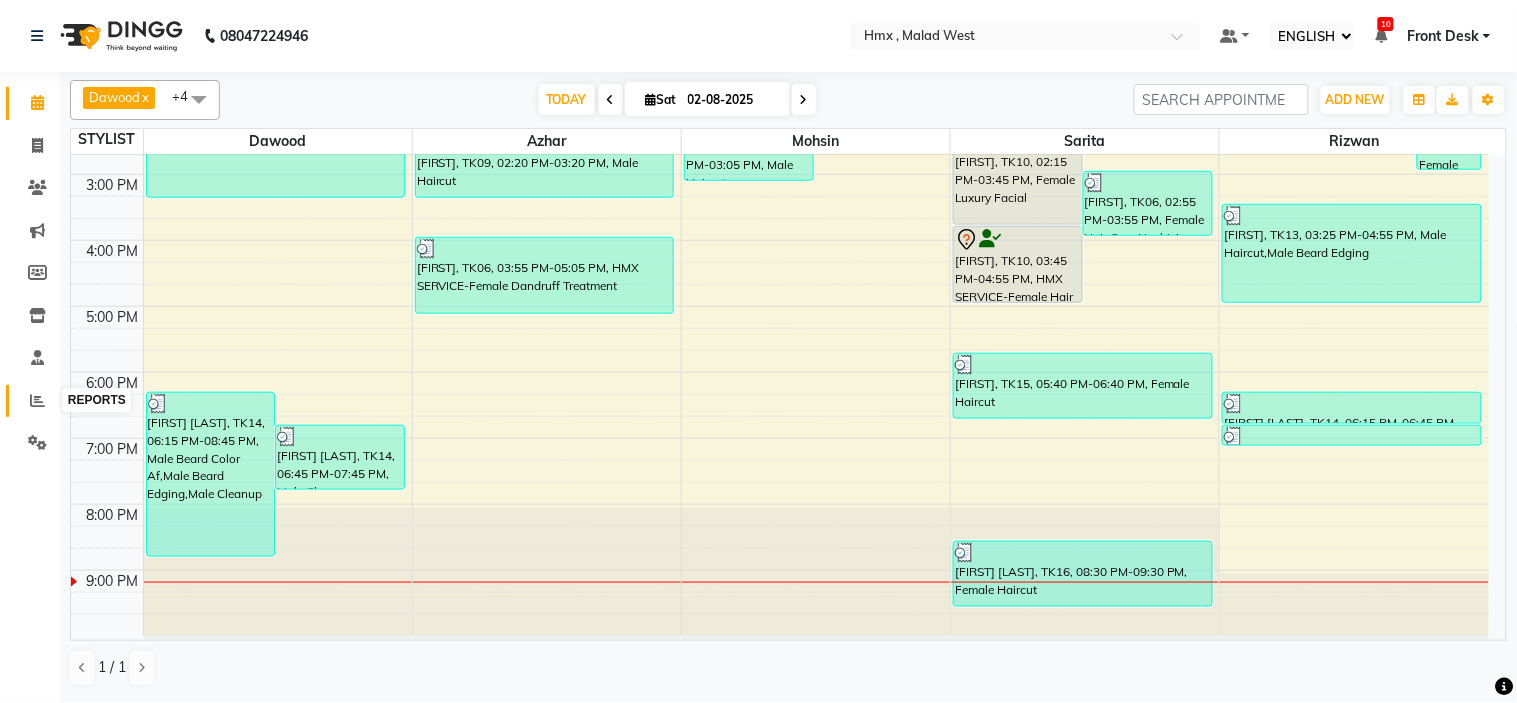 click 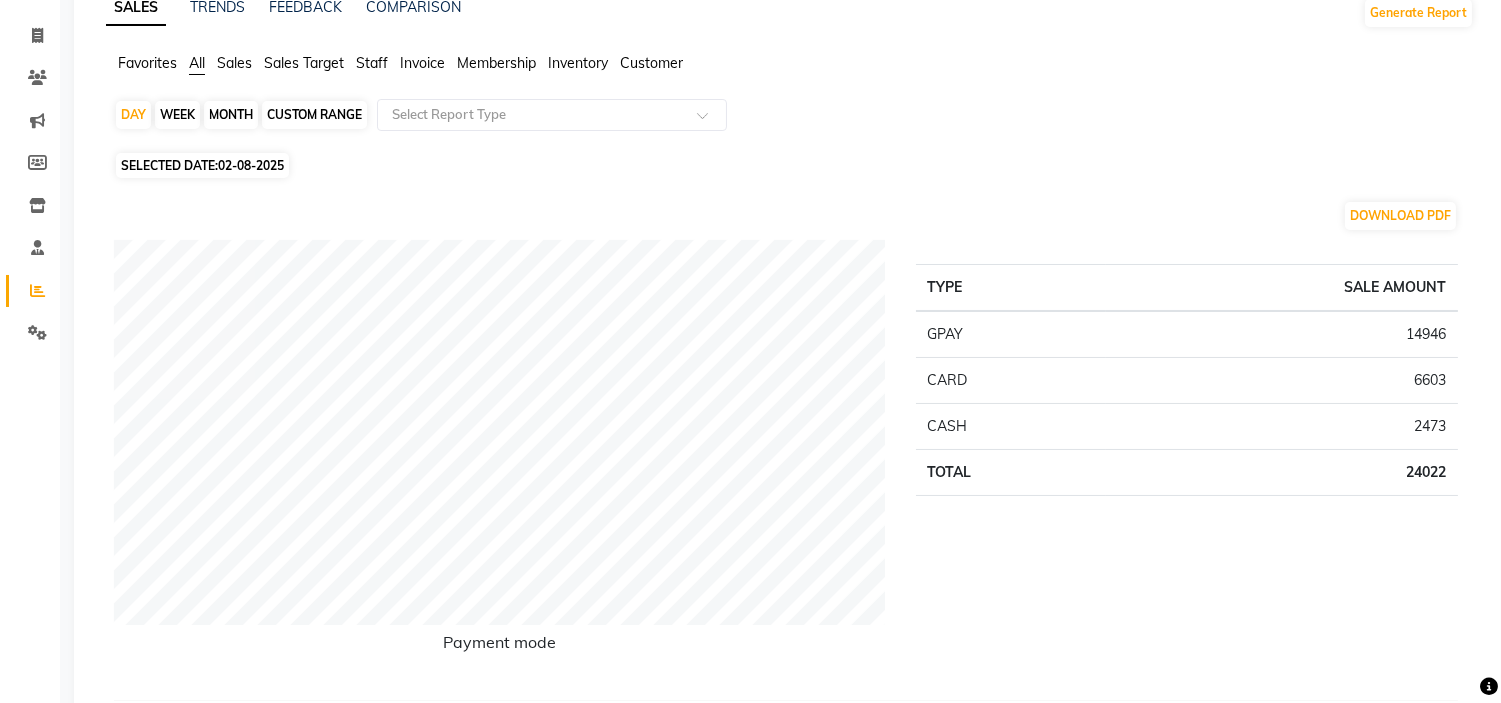 scroll, scrollTop: 111, scrollLeft: 0, axis: vertical 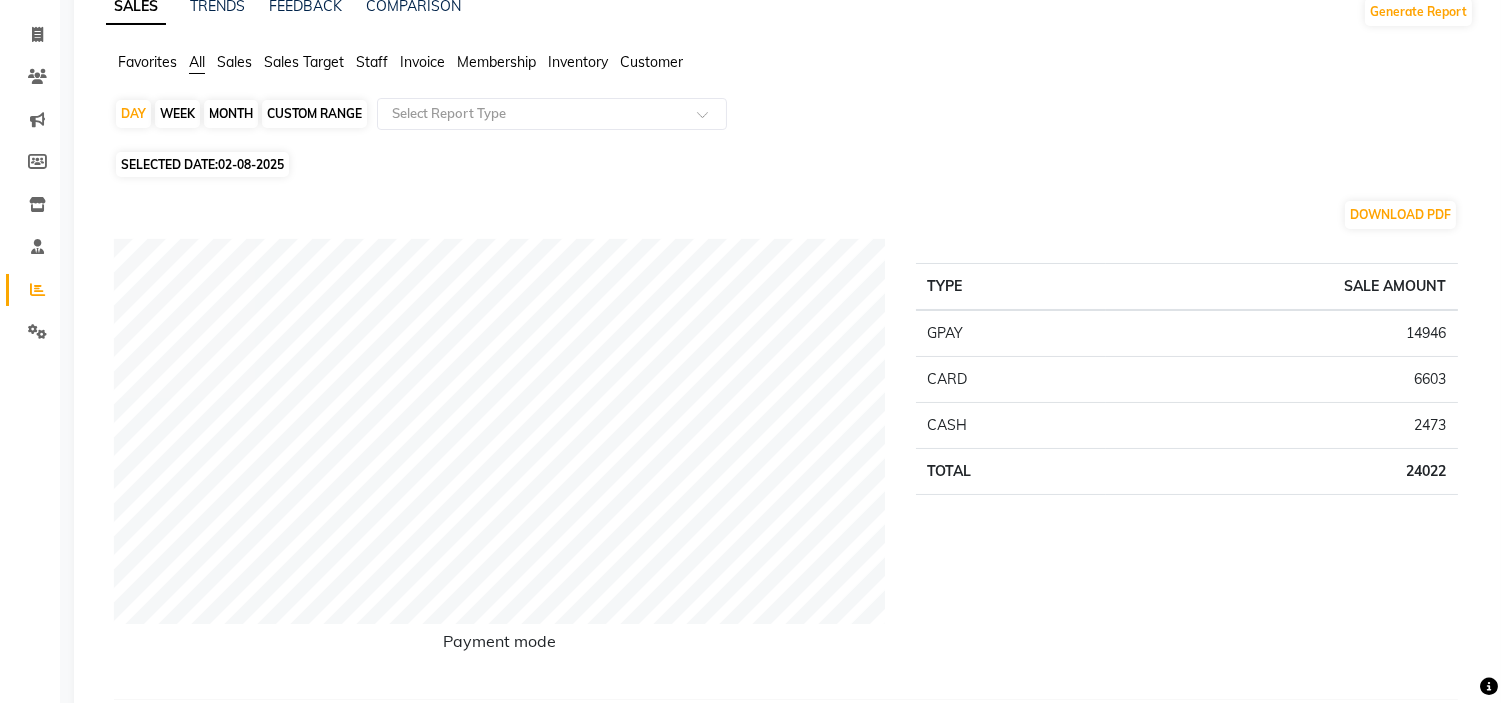 click on "Staff" 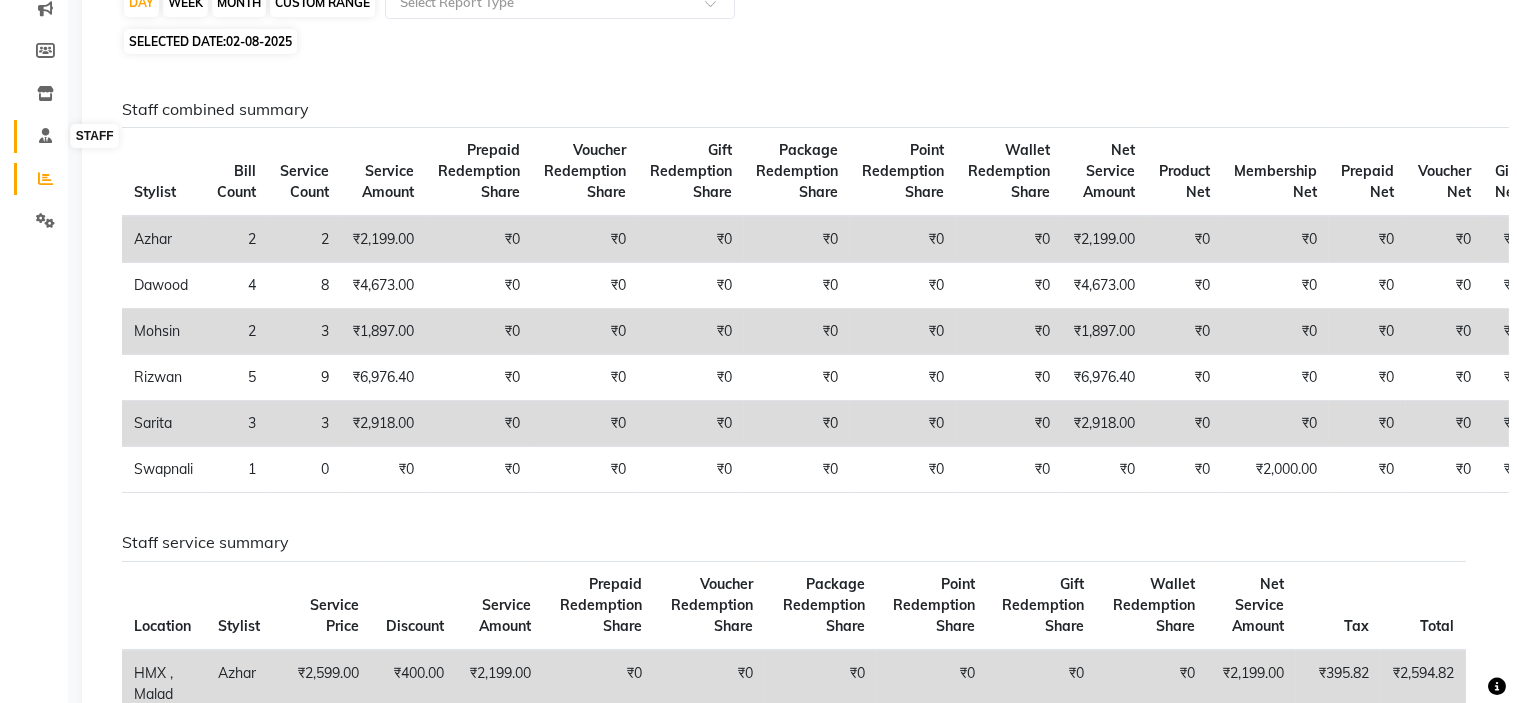 scroll, scrollTop: 0, scrollLeft: 0, axis: both 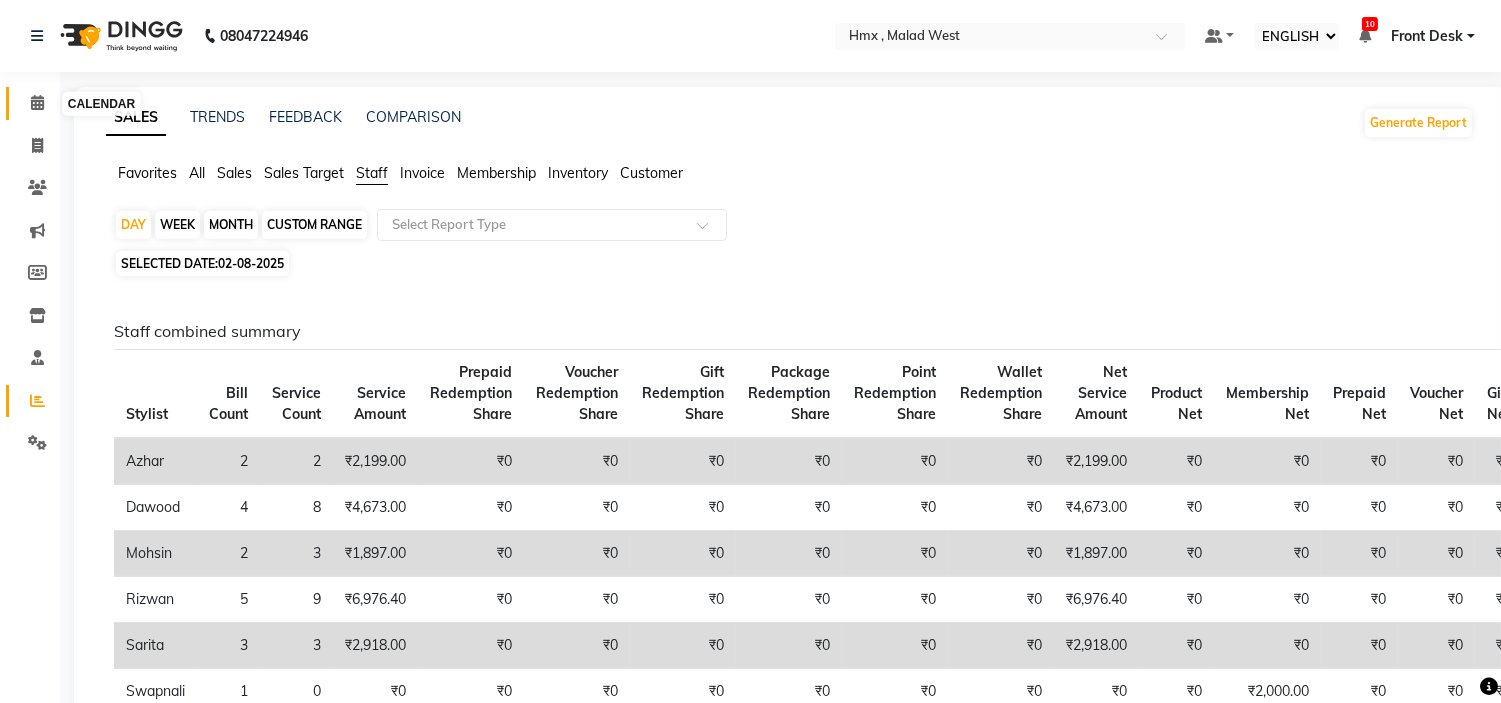 click 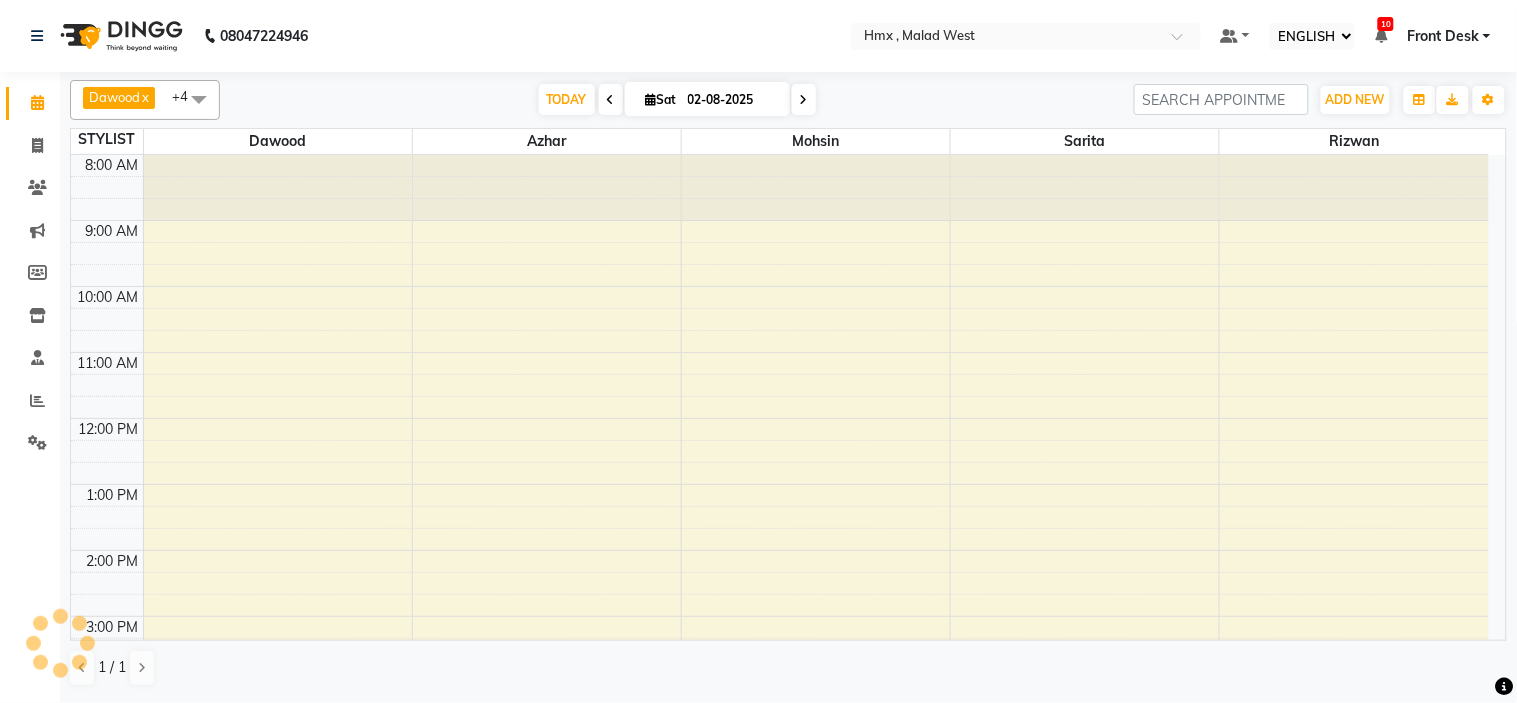 scroll, scrollTop: 0, scrollLeft: 0, axis: both 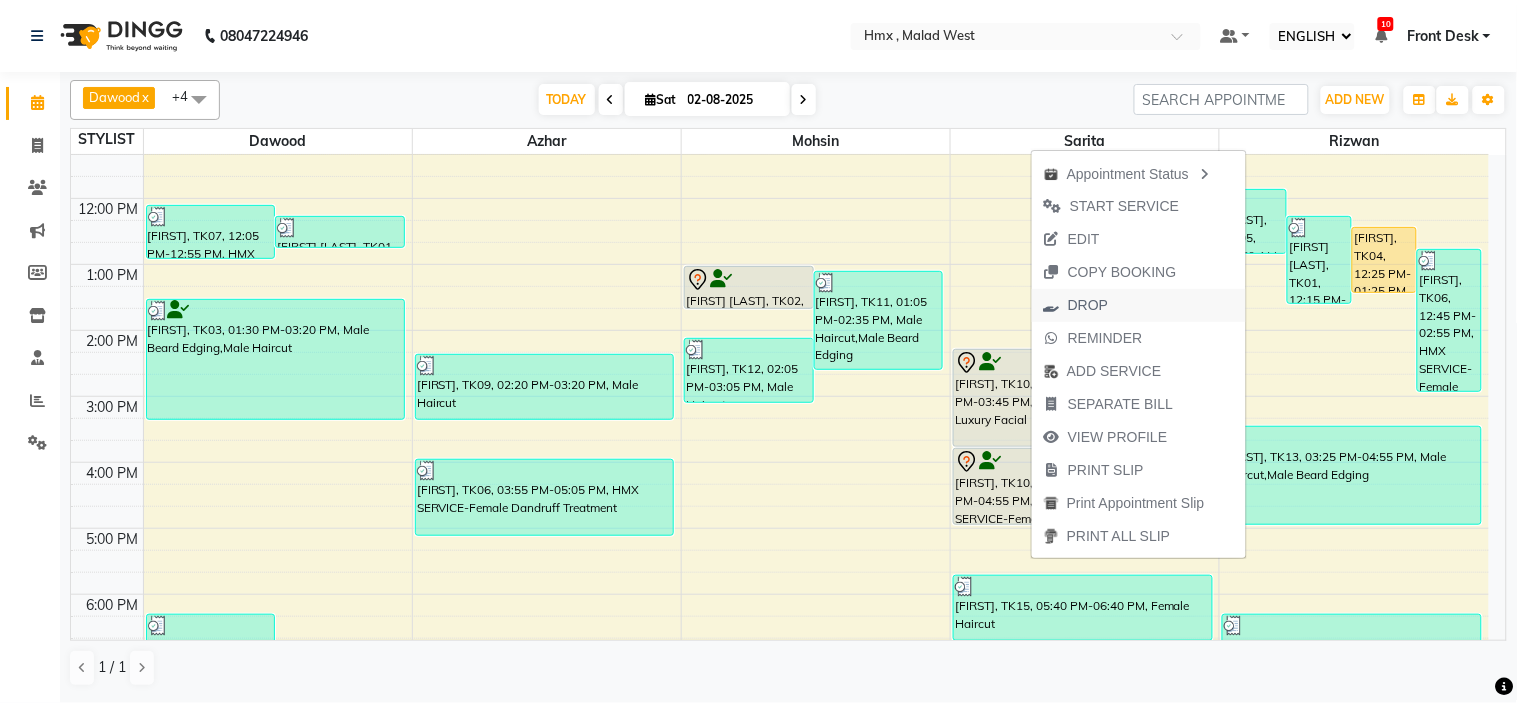 click on "DROP" at bounding box center [1076, 305] 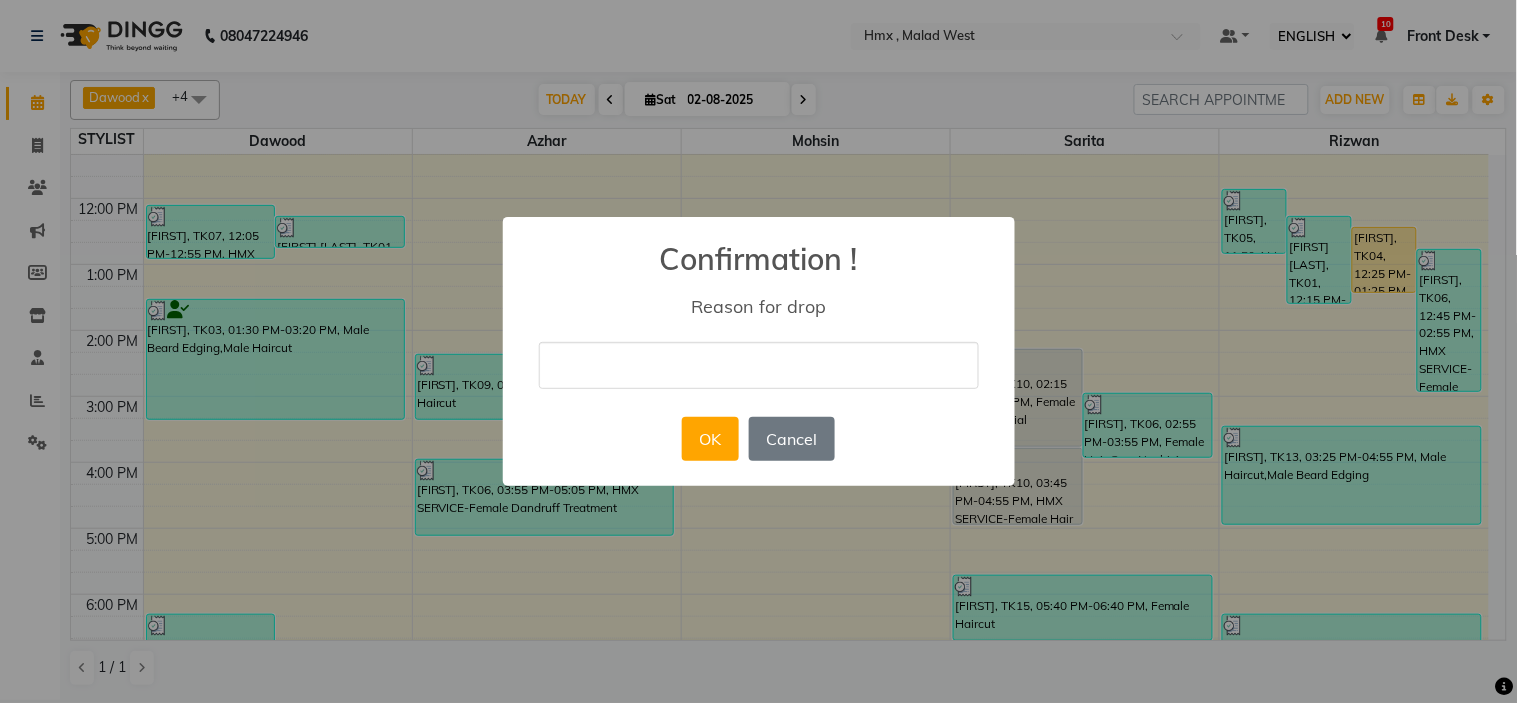click at bounding box center [759, 365] 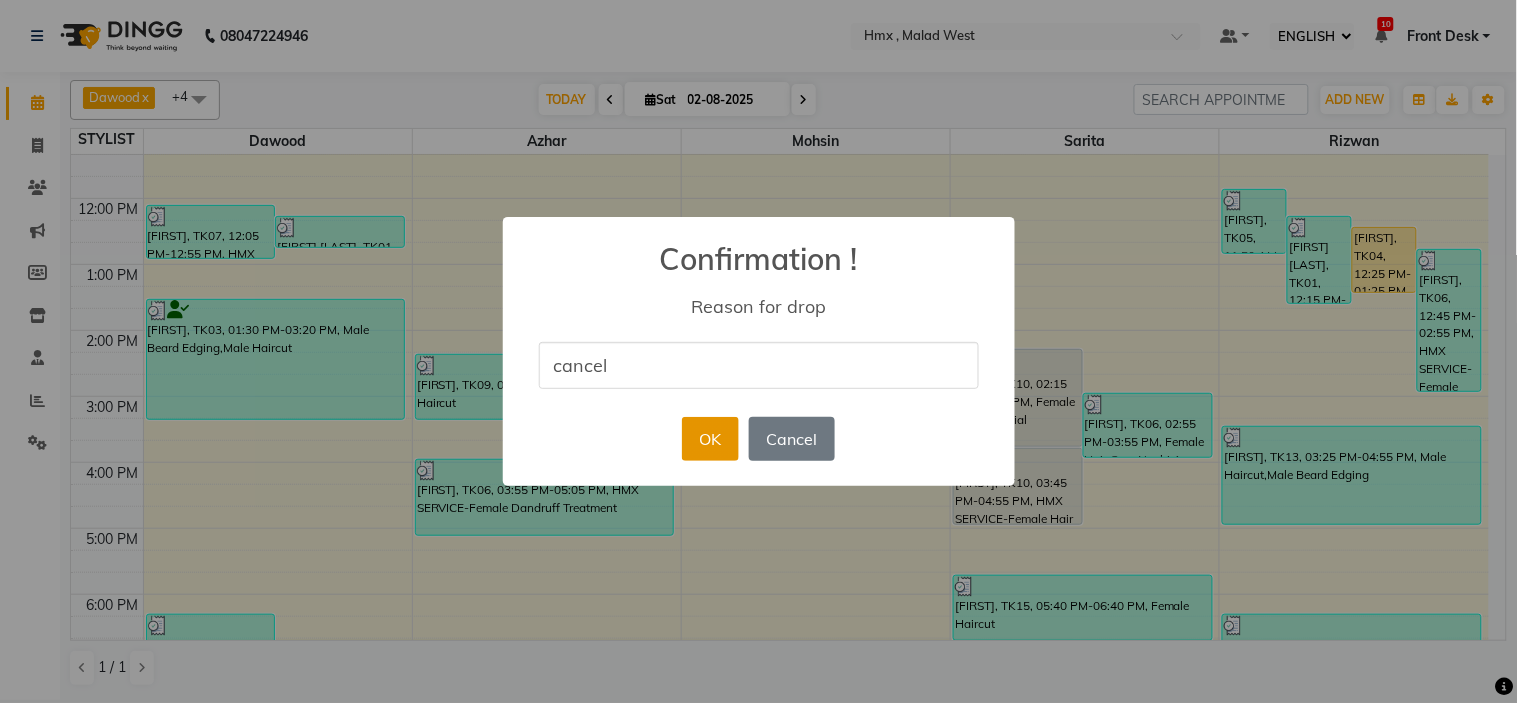 click on "OK" at bounding box center (710, 439) 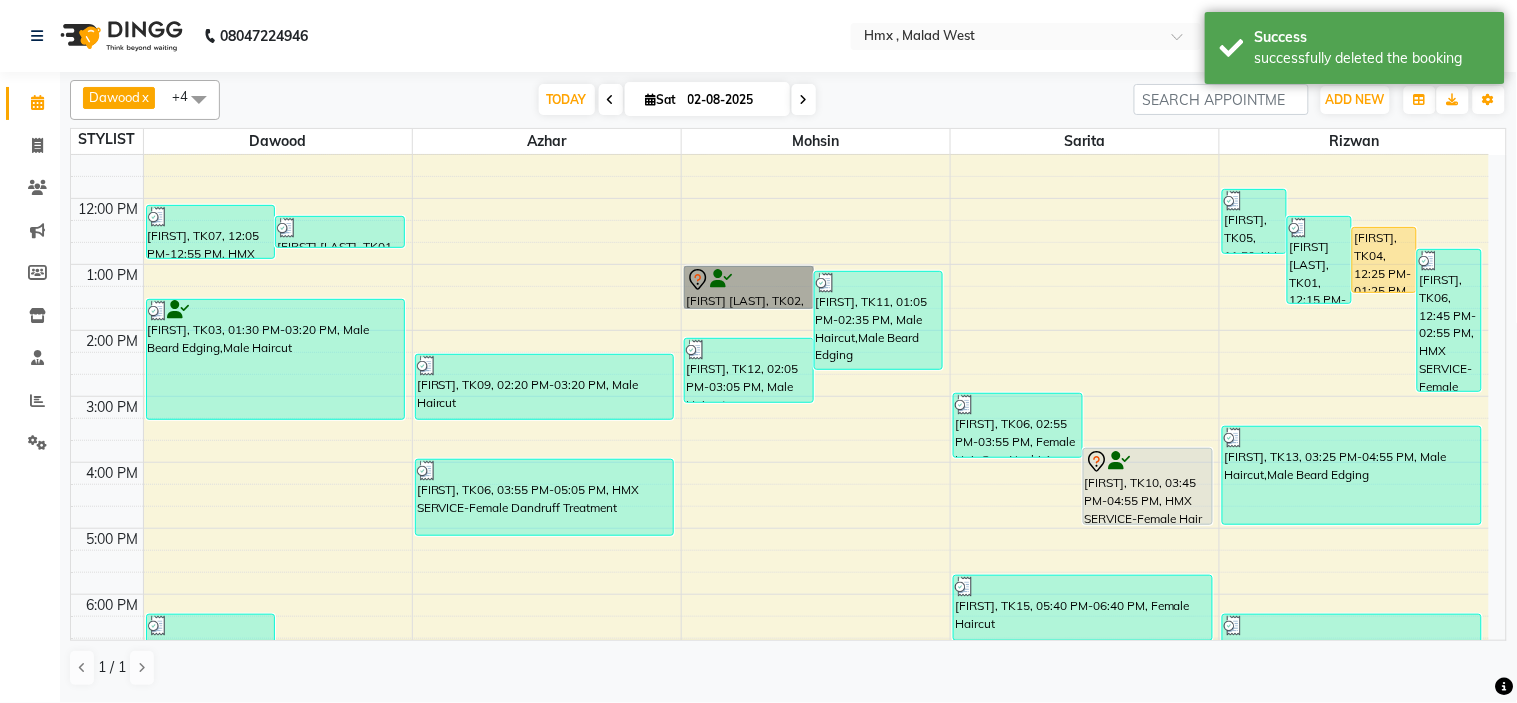 drag, startPoint x: 1018, startPoint y: 460, endPoint x: 740, endPoint y: 275, distance: 333.92963 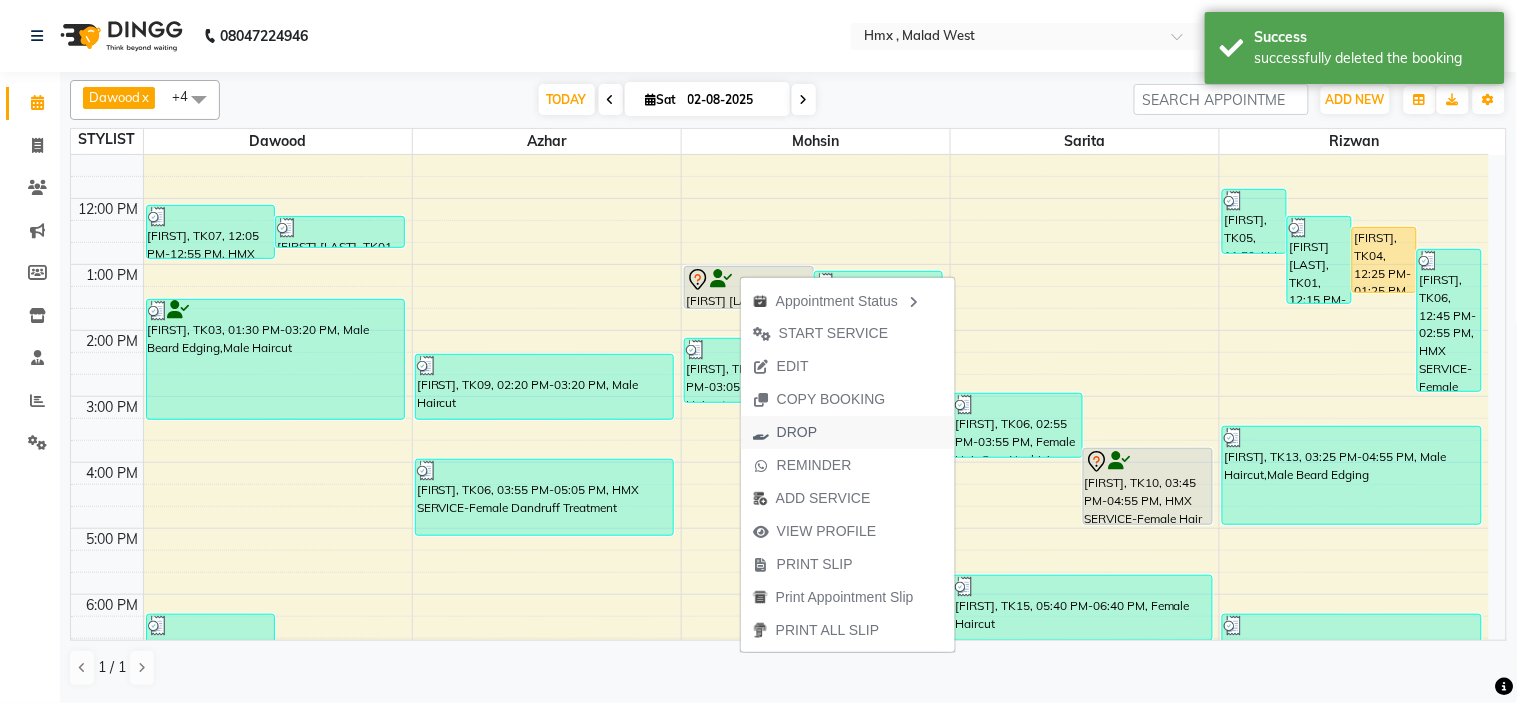 click on "DROP" at bounding box center [797, 432] 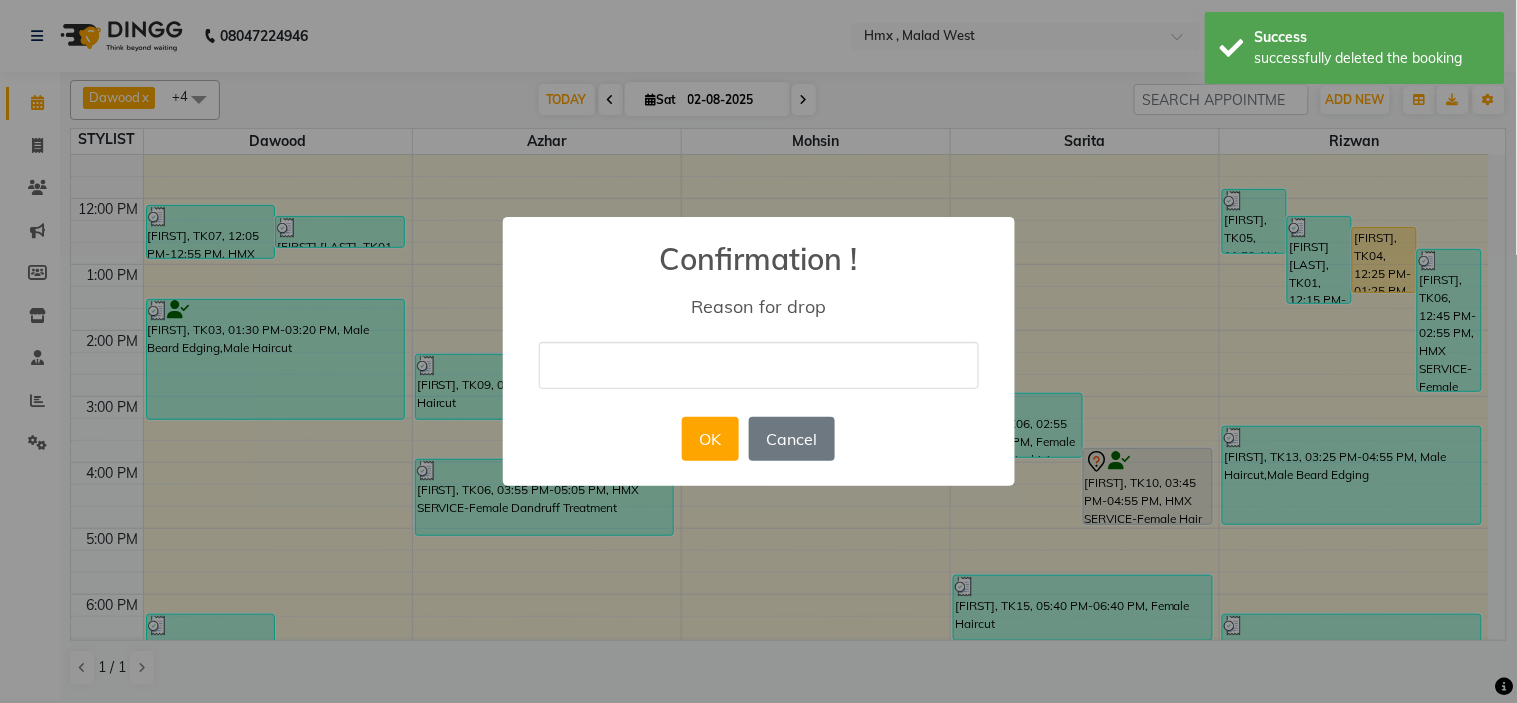 click at bounding box center [759, 365] 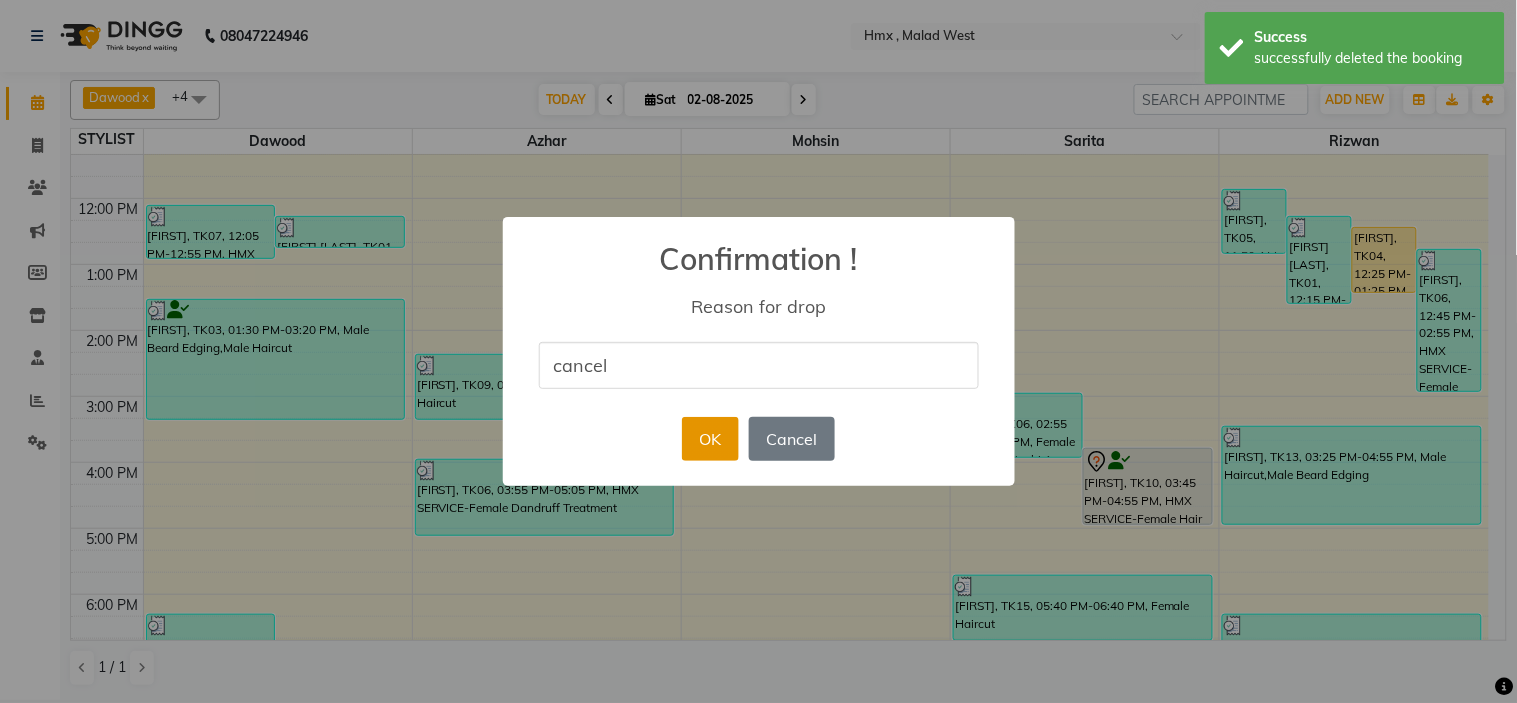 click on "OK" at bounding box center (710, 439) 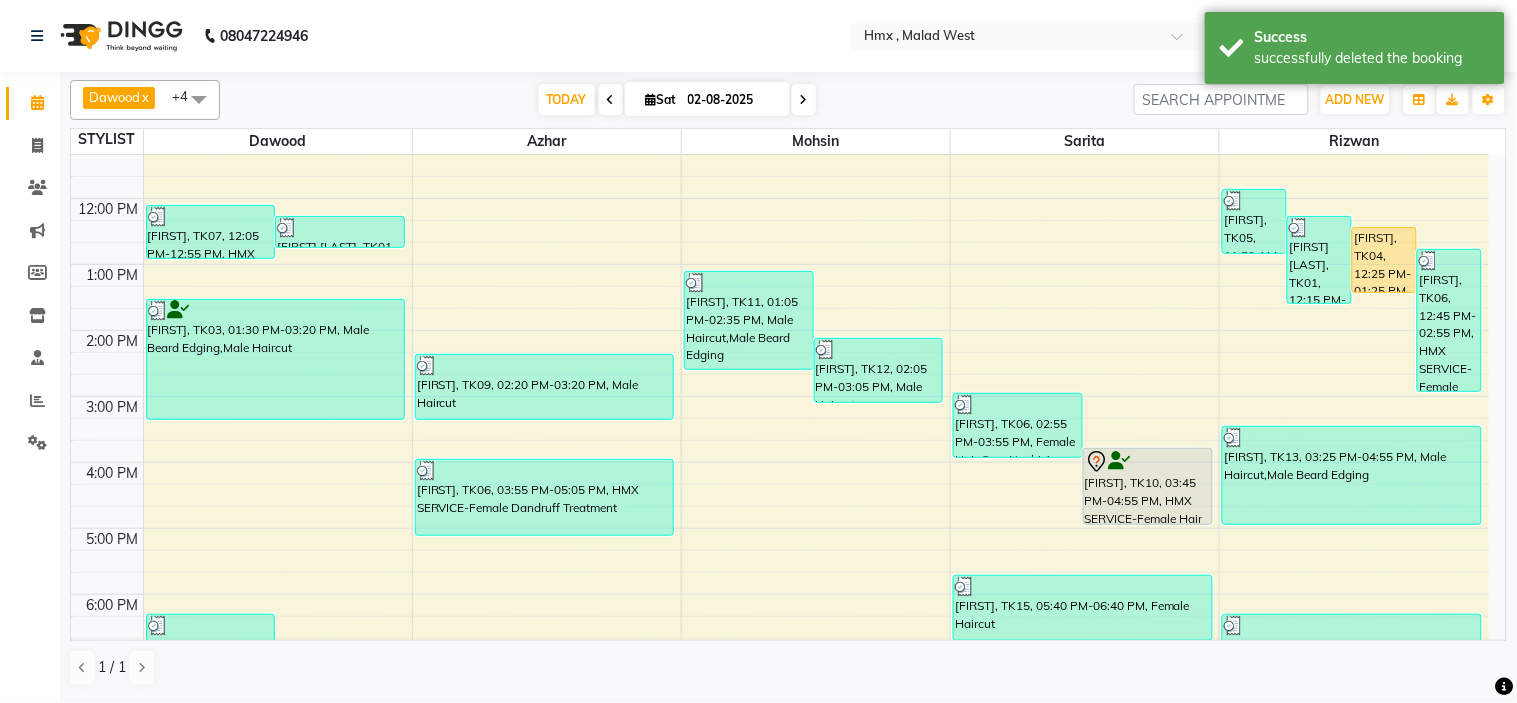 click at bounding box center [804, 99] 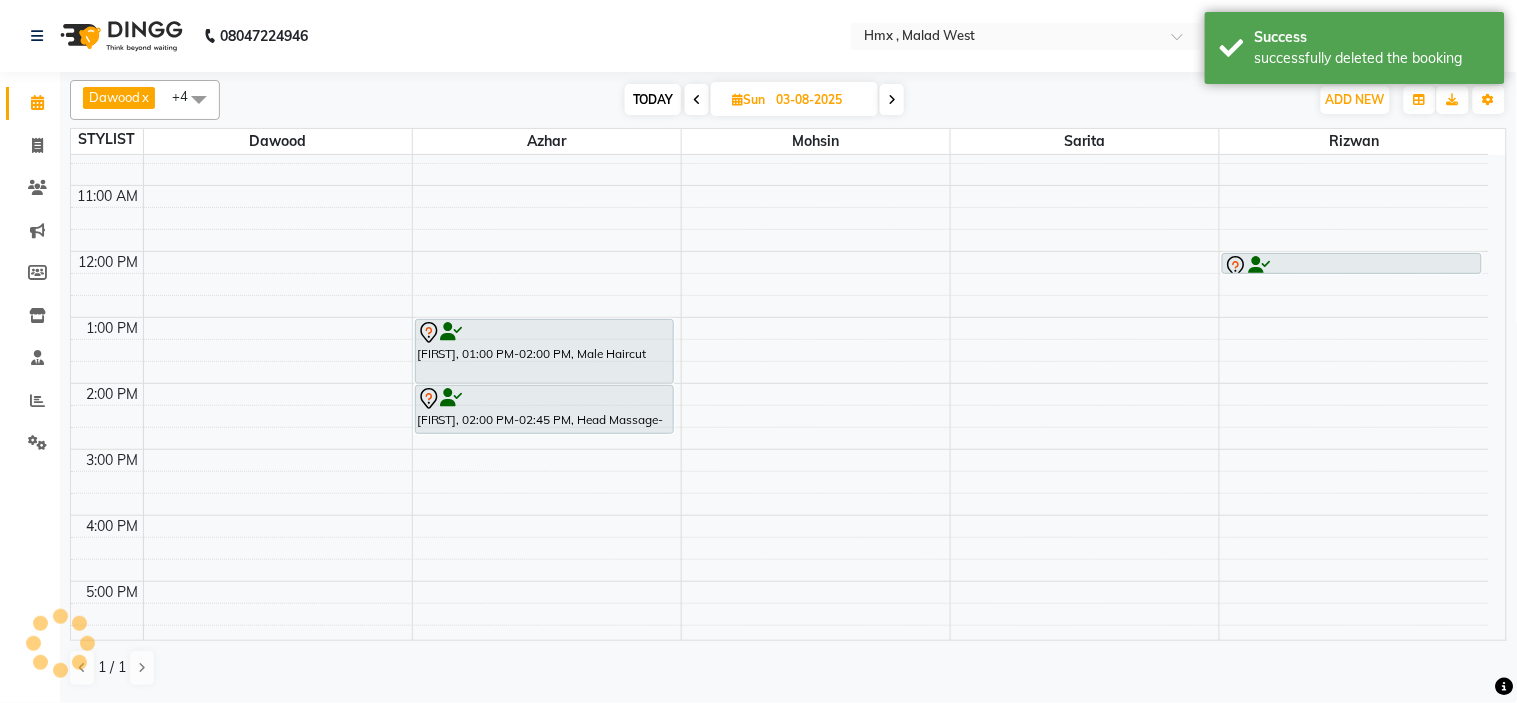 scroll, scrollTop: 0, scrollLeft: 0, axis: both 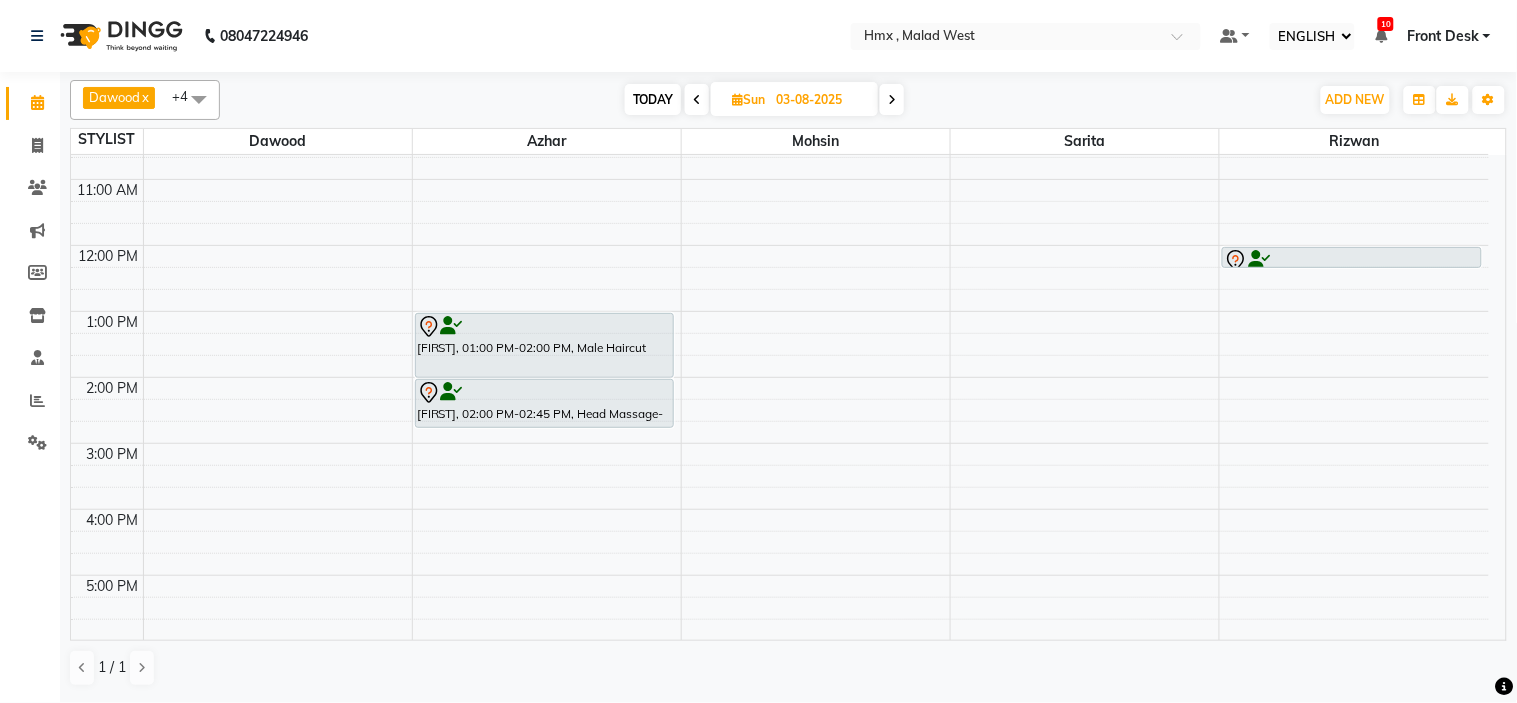 click on "TODAY  Sun 03-08-2025" at bounding box center [764, 100] 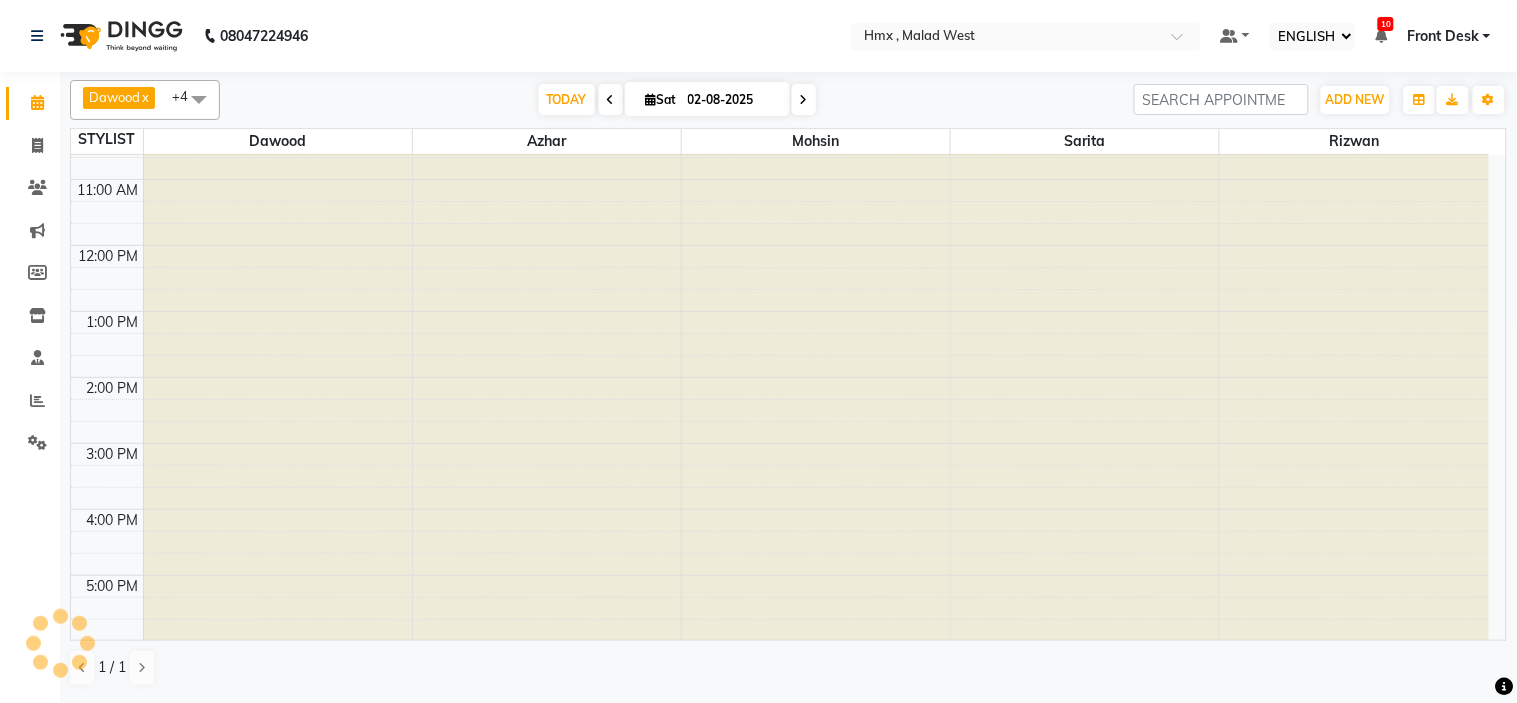 scroll, scrollTop: 442, scrollLeft: 0, axis: vertical 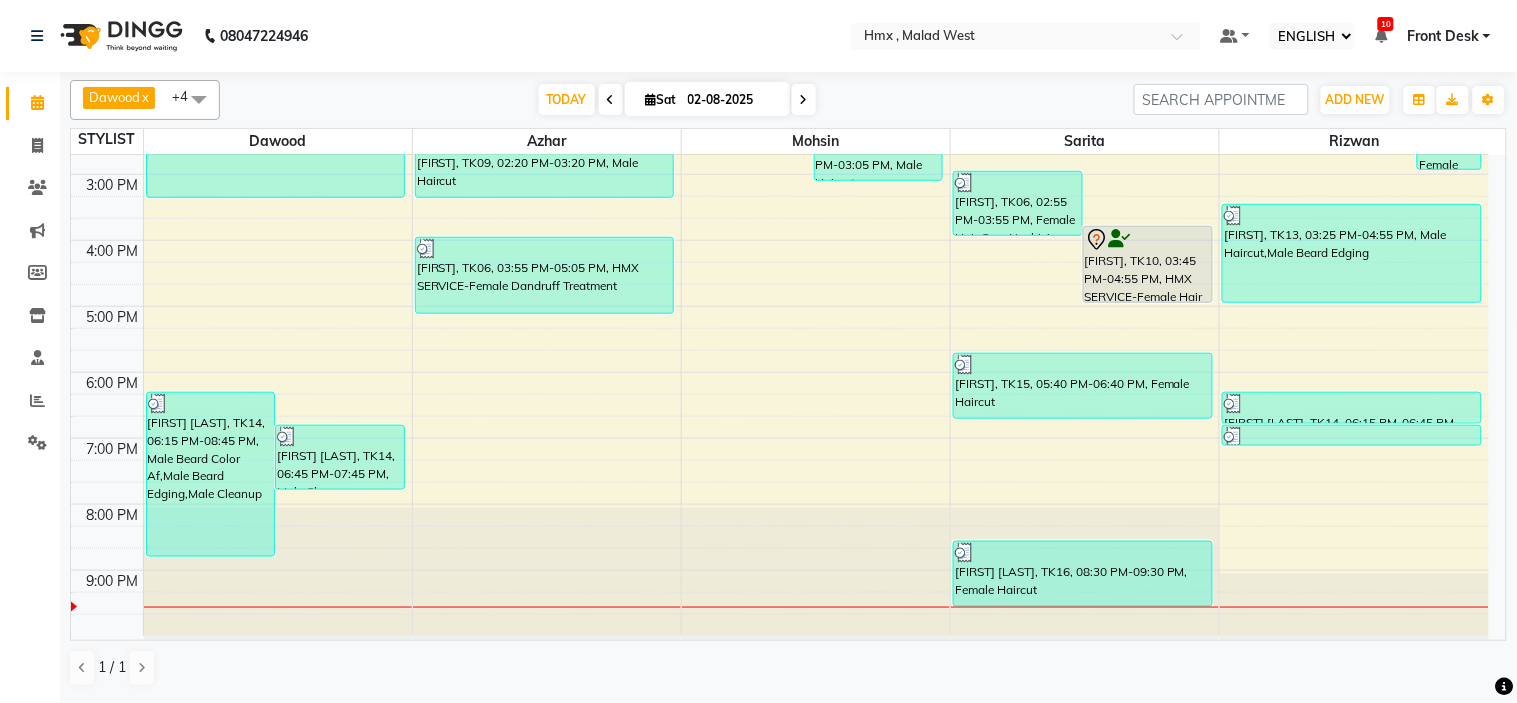 drag, startPoint x: 5, startPoint y: 677, endPoint x: 0, endPoint y: 755, distance: 78.160095 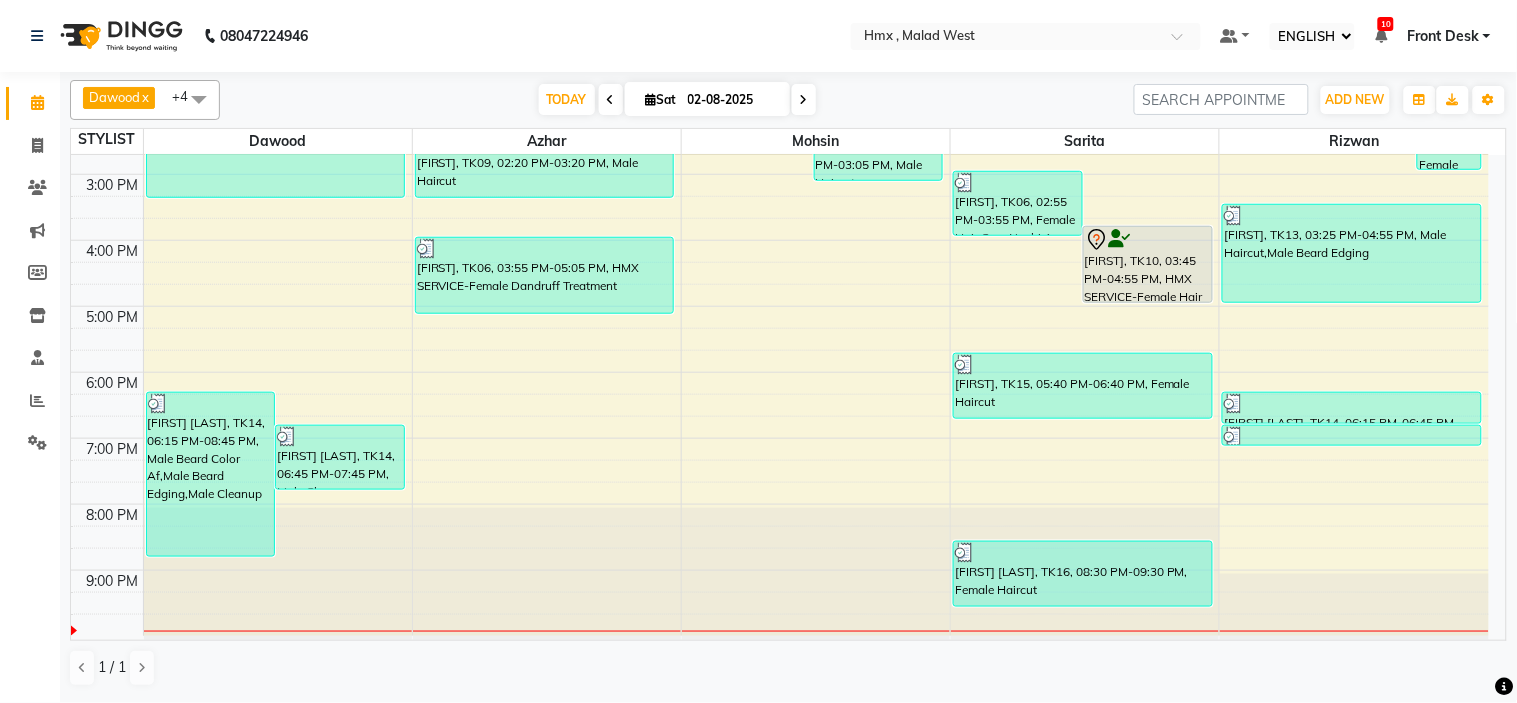 click on "8:00 AM 9:00 AM 10:00 AM 11:00 AM 12:00 PM 1:00 PM 2:00 PM 3:00 PM 4:00 PM 5:00 PM 6:00 PM 7:00 PM 8:00 PM 9:00 PM     [FIRST], TK07, 12:05 PM-12:55 PM, HMX SERVICE-Beard trim + line up,Male Hairstyling     [FIRST] [LAST], TK01, 12:15 PM-12:45 PM, HMX SERVICE-Female Kid Haircut     [FIRST] [LAST], TK14, 06:15 PM-08:45 PM, Male Beard Color Af,Male Beard Edging,Male Cleanup     [FIRST] [LAST], TK14, 06:45 PM-07:45 PM, Male Cleanup     [FIRST], TK03, 01:30 PM-03:20 PM, Male Beard Edging,Male Haircut     [FIRST], TK09, 02:20 PM-03:20 PM, Male Haircut     [FIRST], TK06, 03:55 PM-05:05 PM, HMX SERVICE-Female Dandruff Treatment     [FIRST], TK11, 01:05 PM-02:35 PM, Male Haircut,Male Beard Edging     [FIRST], TK12, 02:05 PM-03:05 PM, Male Haircut     [FIRST], TK06, 02:55 PM-03:55 PM, Female Hair Care Nashi Argan Hair Spa             [FIRST], TK10, 03:45 PM-04:55 PM, HMX SERVICE-Female Hair Spa     [FIRST], TK15, 05:40 PM-06:40 PM, Female Haircut     [FIRST] [LAST], TK16, 08:30 PM-09:30 PM, Female Haircut" at bounding box center (780, 174) 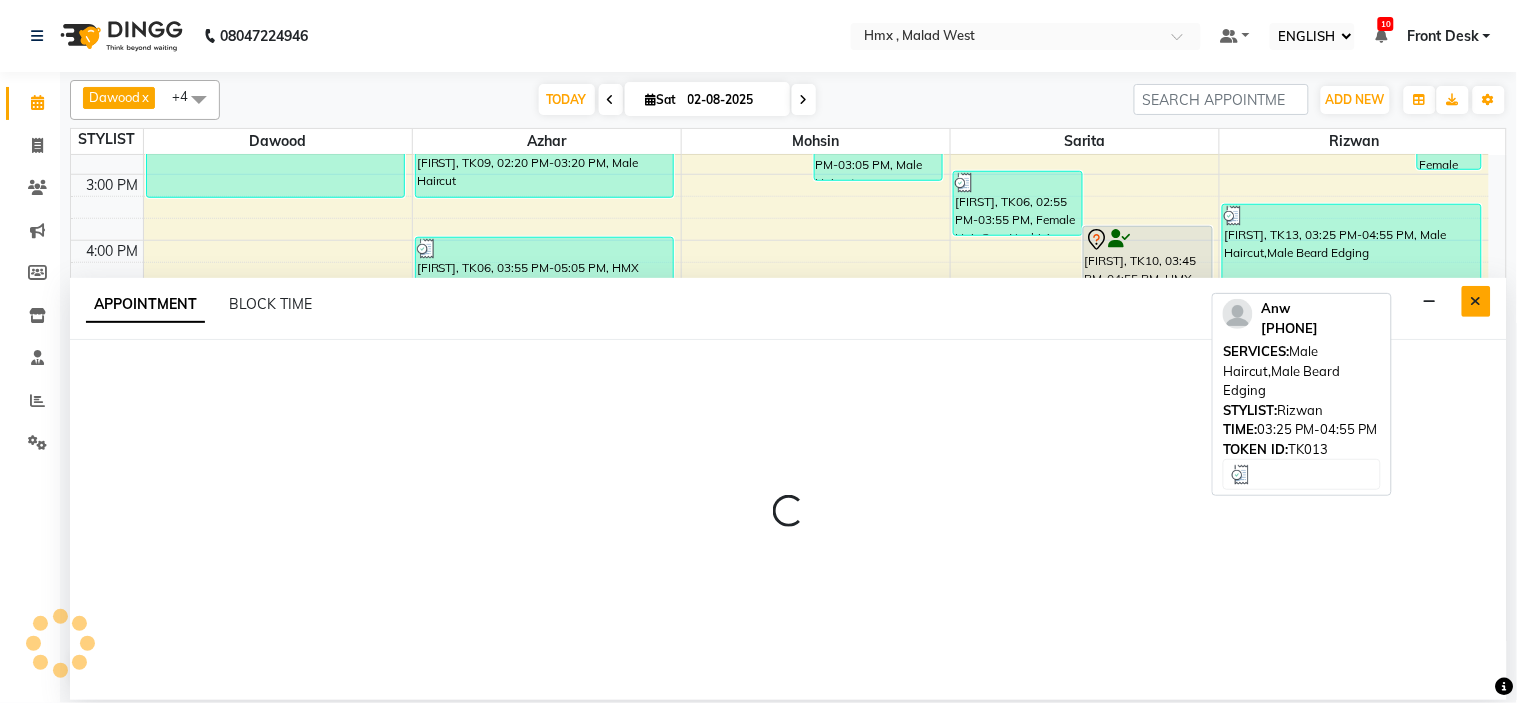 select on "[PHONE]" 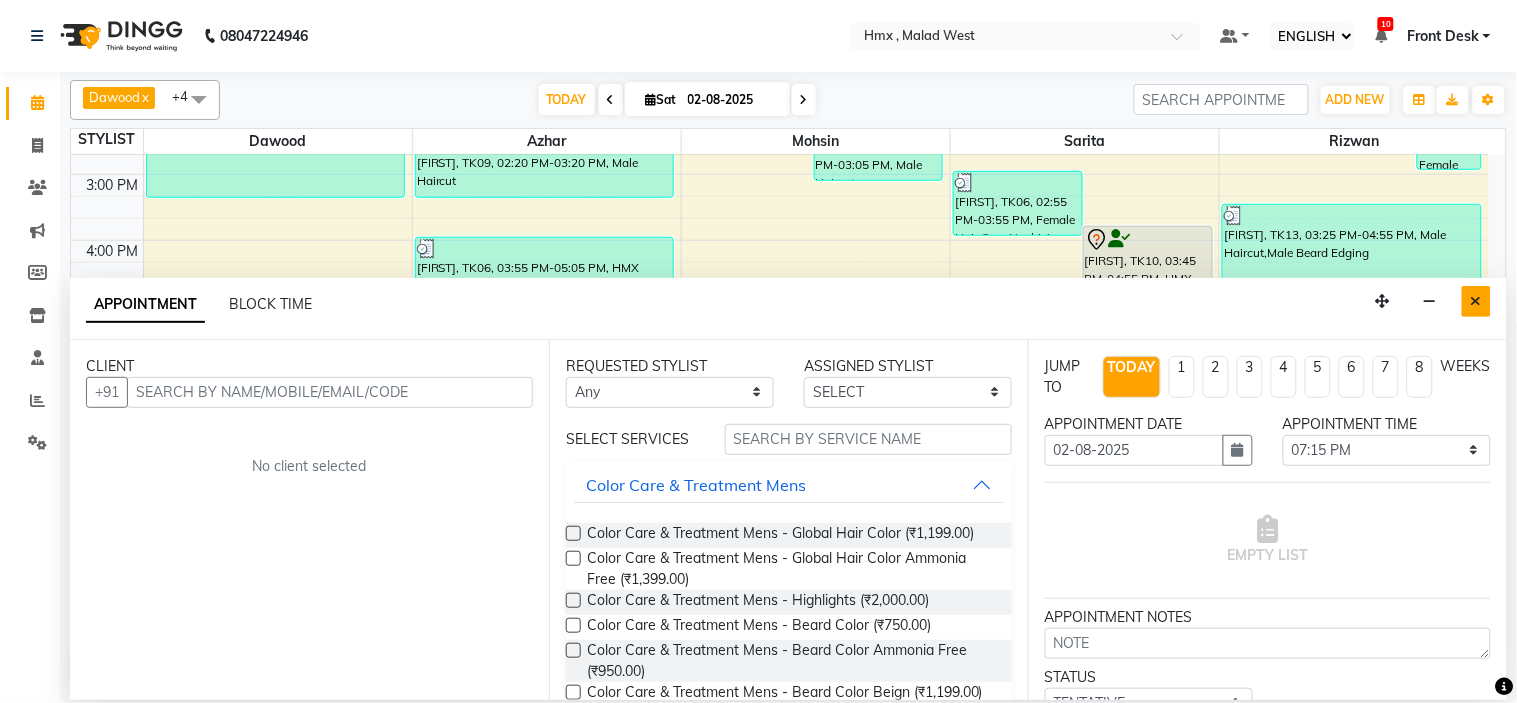 click at bounding box center [1476, 301] 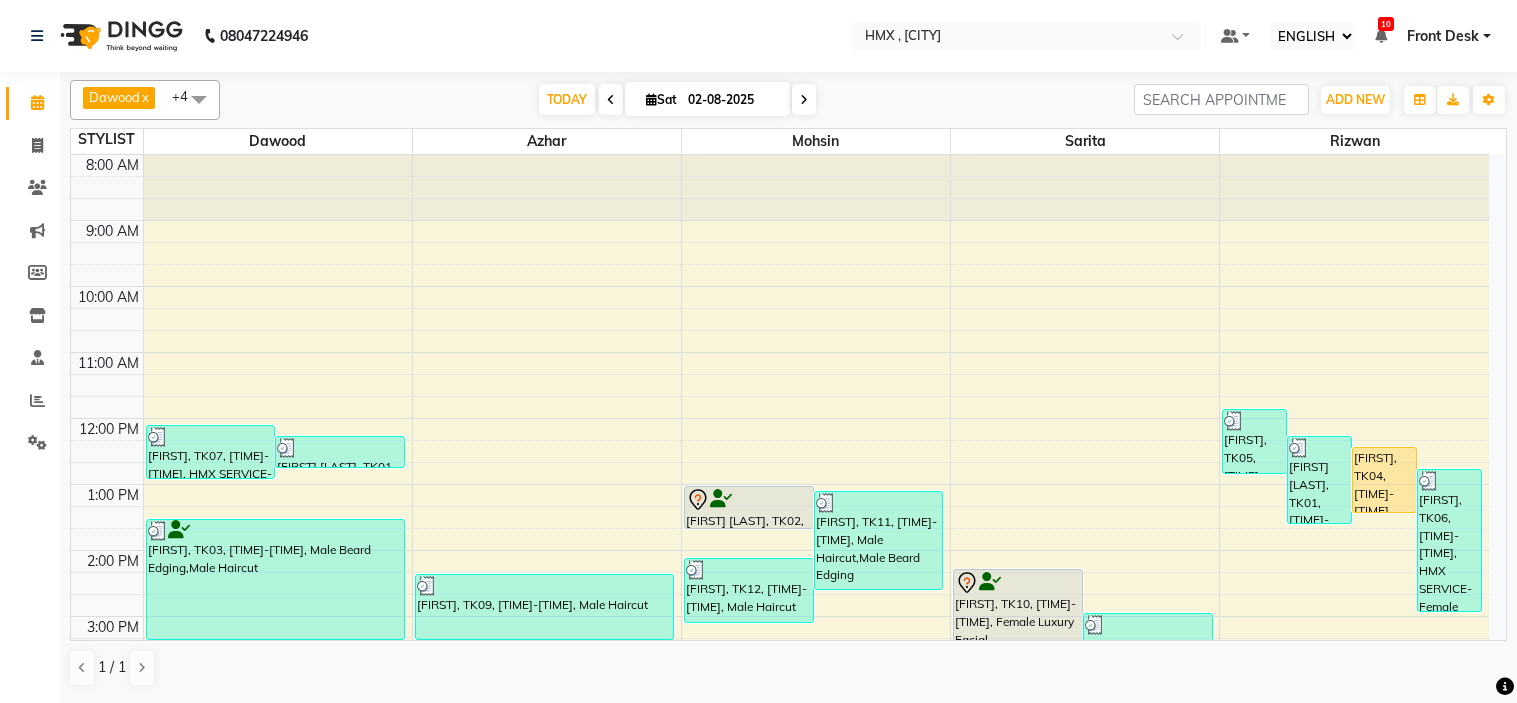 select on "ec" 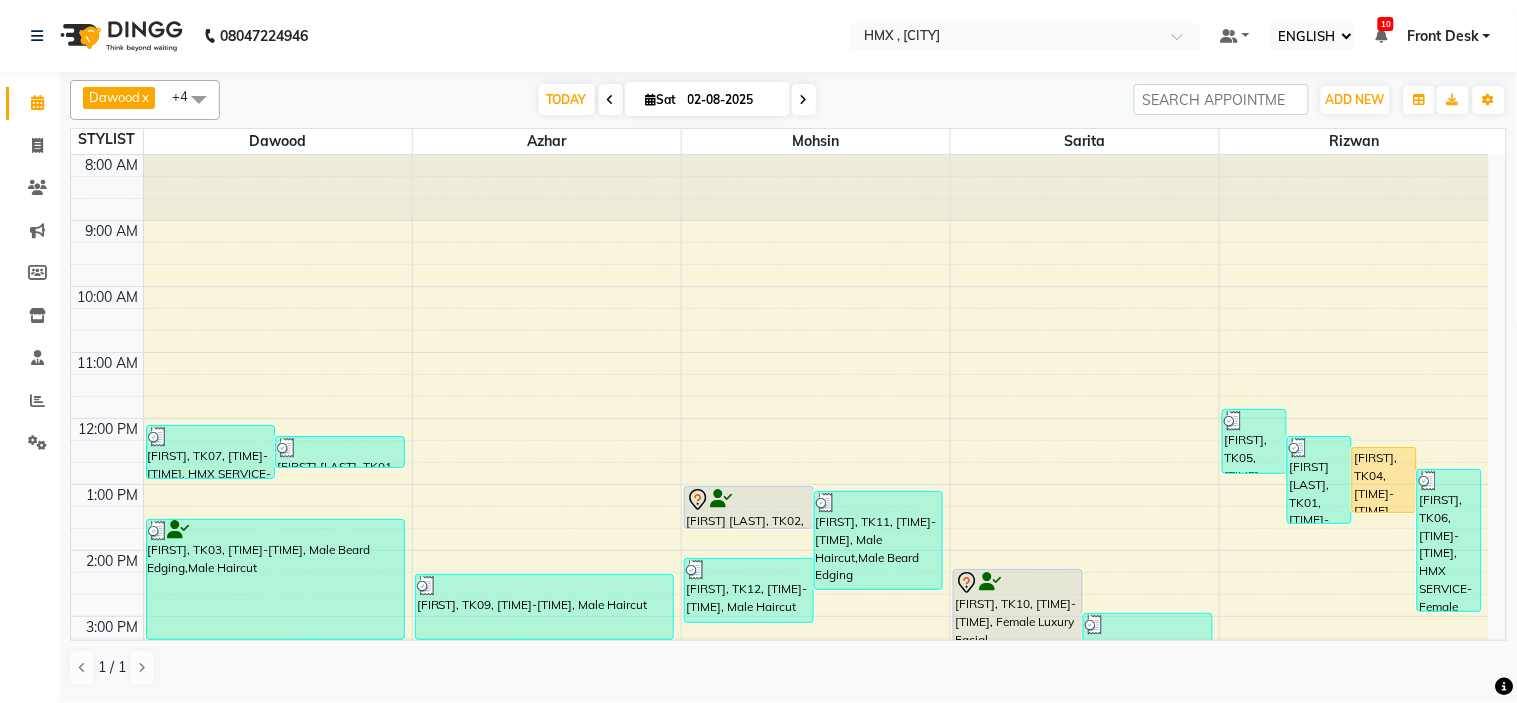 scroll, scrollTop: 0, scrollLeft: 0, axis: both 